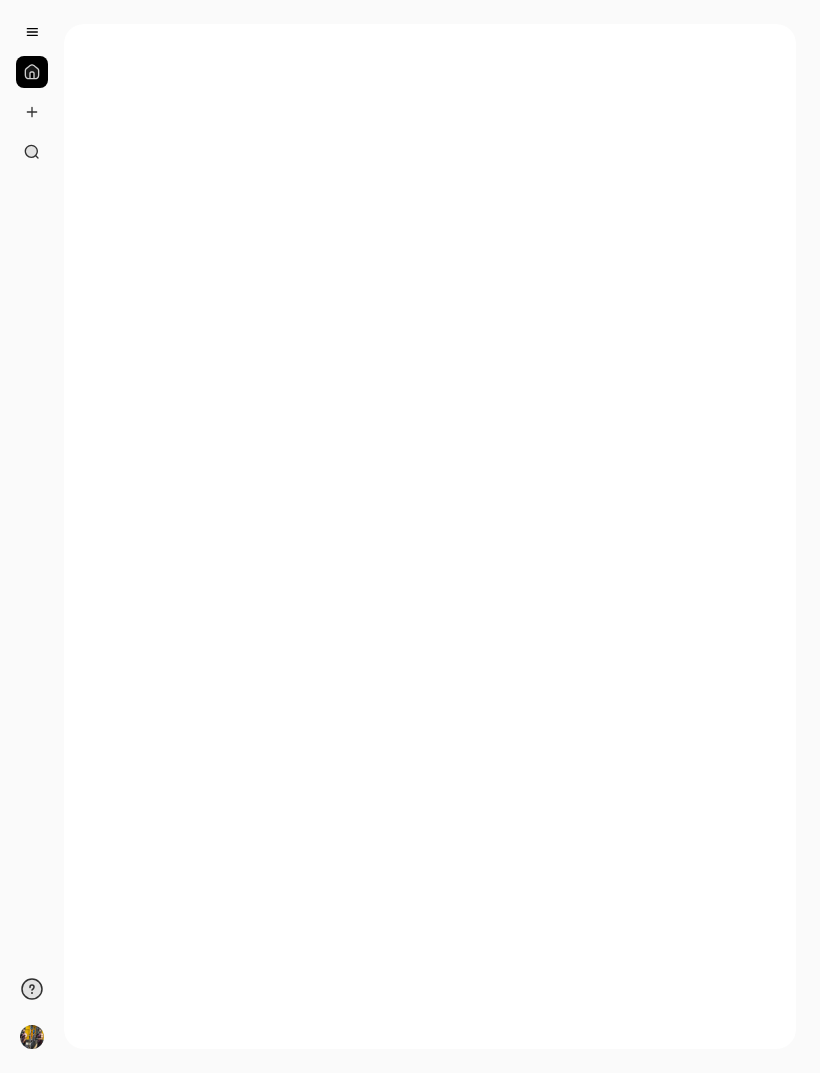 scroll, scrollTop: 0, scrollLeft: 0, axis: both 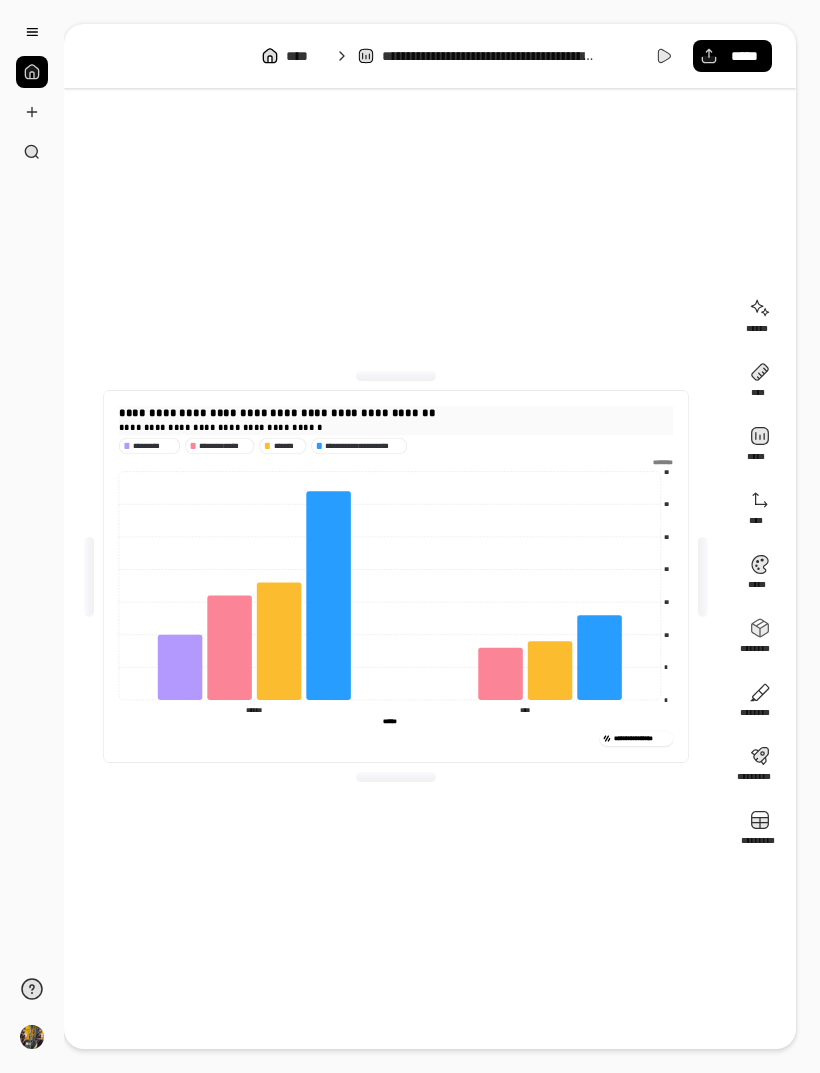 click on "**********" at bounding box center (396, 413) 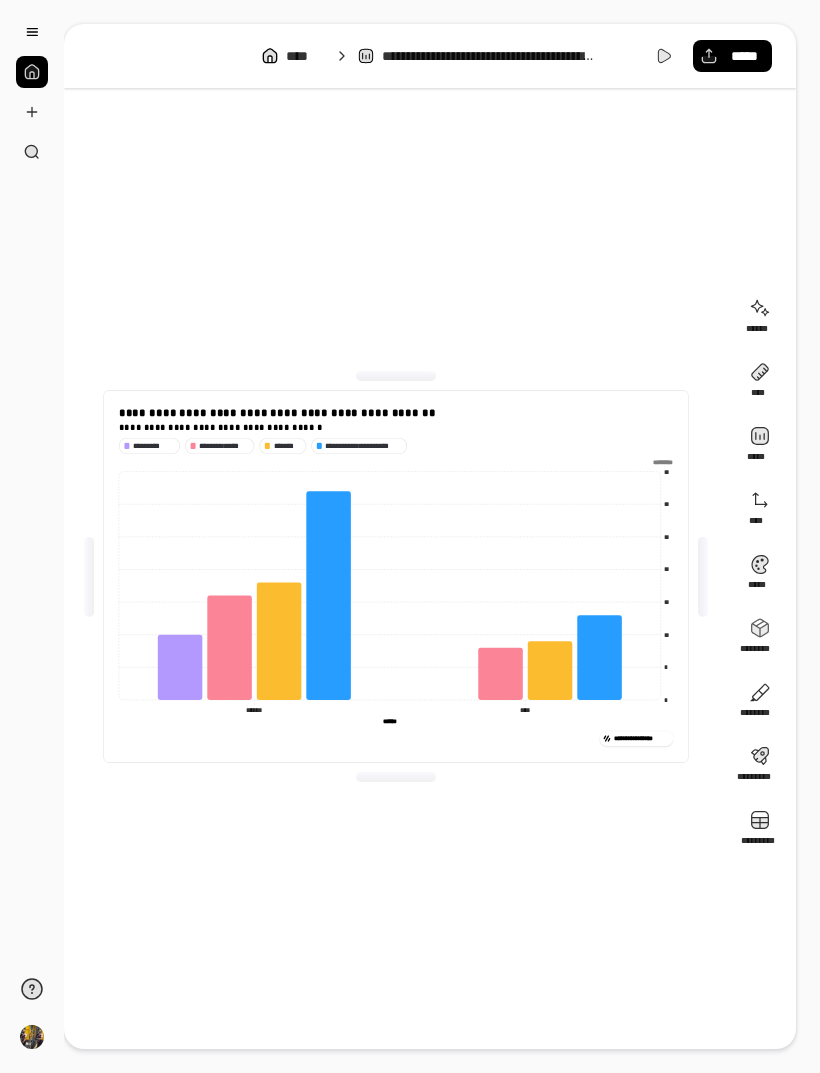 click at bounding box center [32, 72] 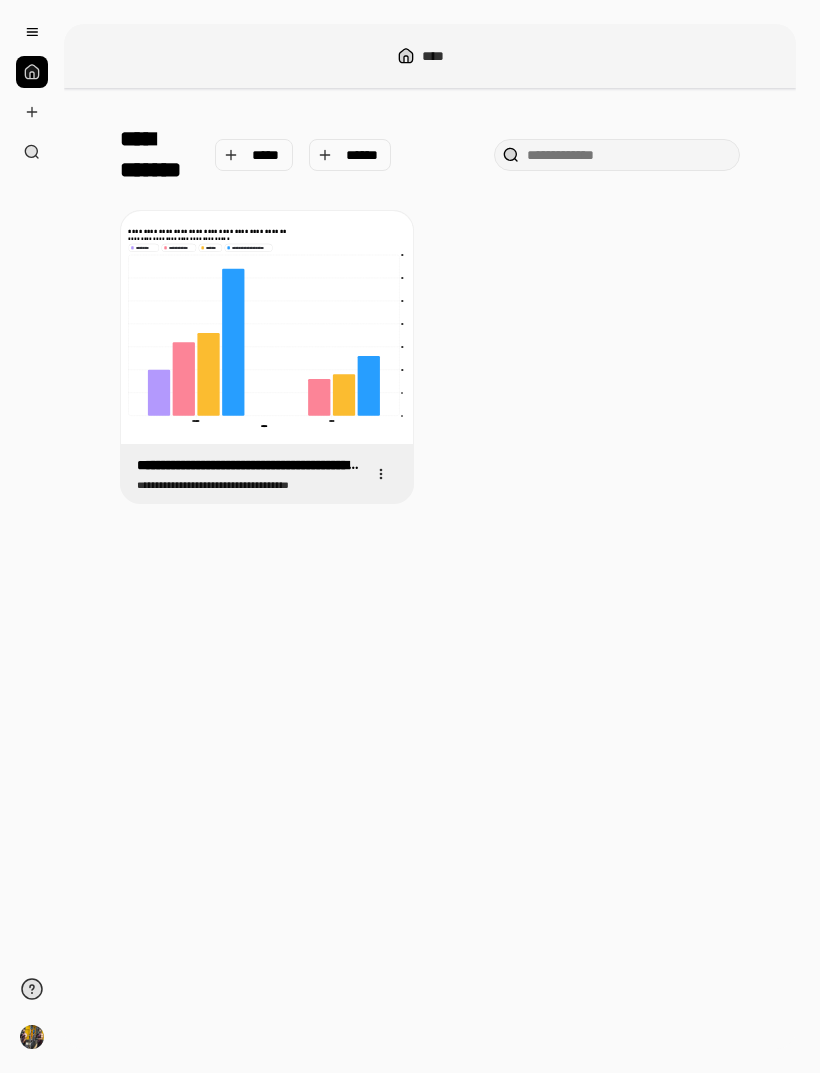 click on "*****" at bounding box center [266, 155] 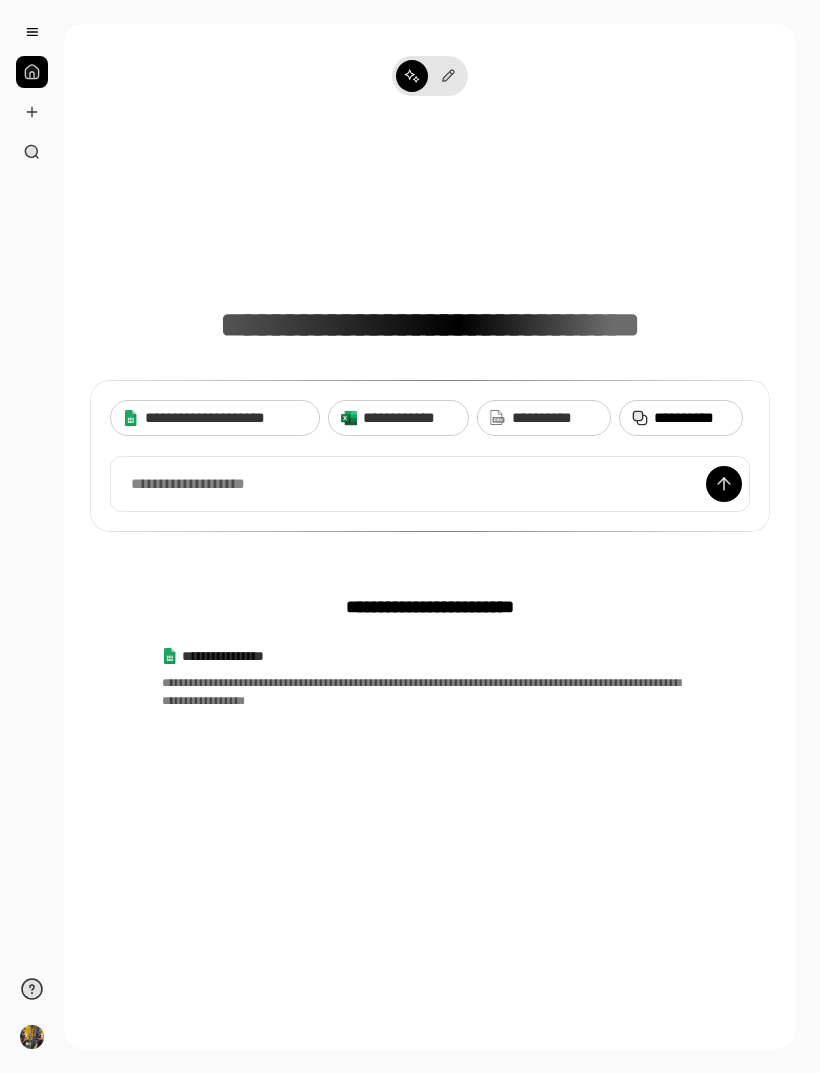 click on "**********" at bounding box center [692, 418] 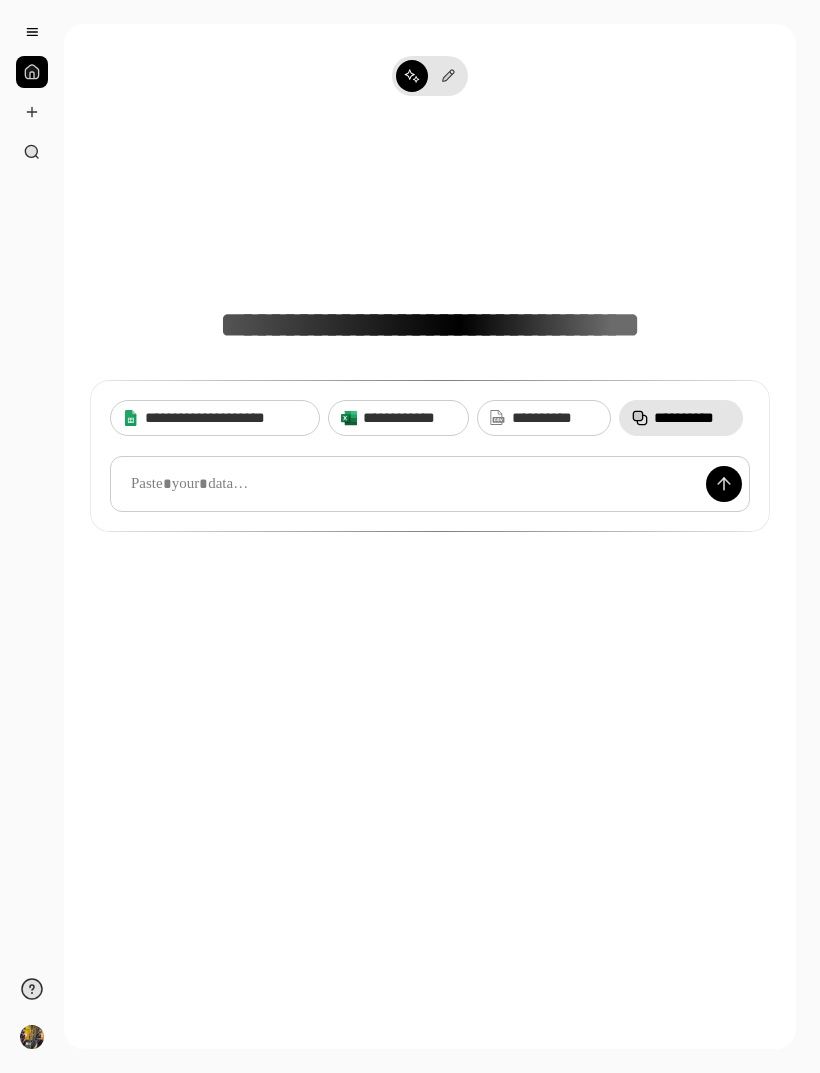 click at bounding box center (430, 484) 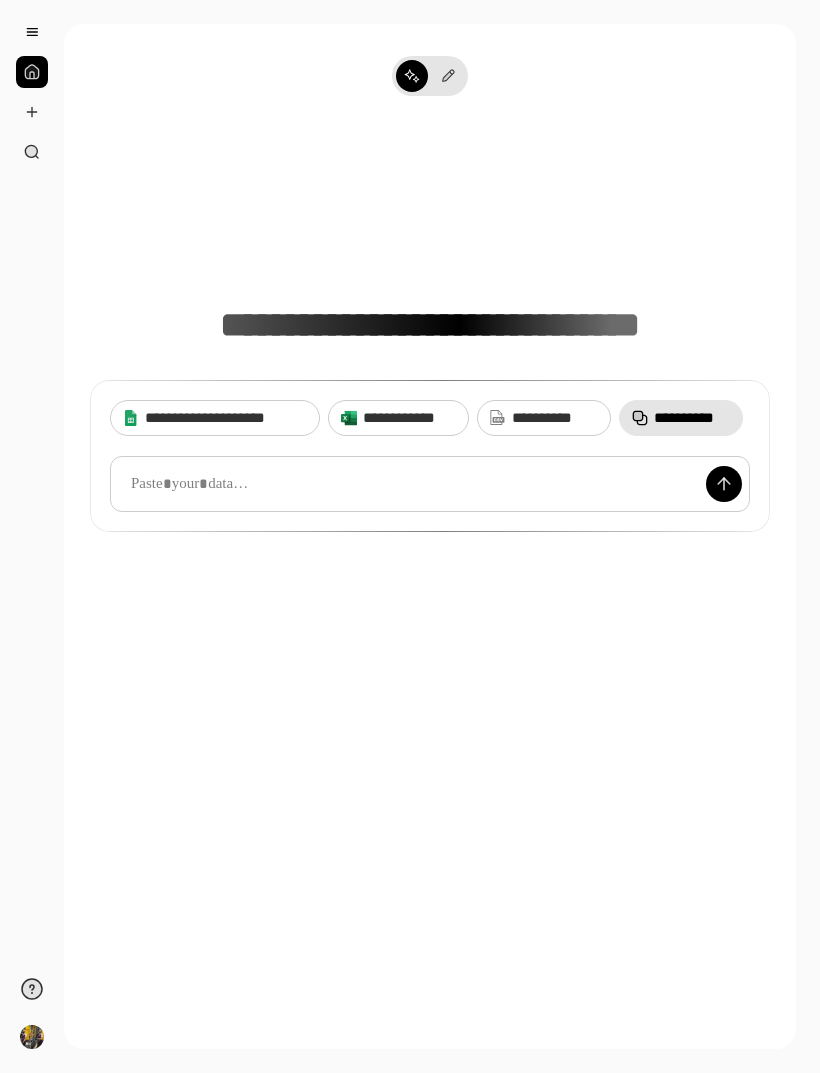 click at bounding box center (430, 484) 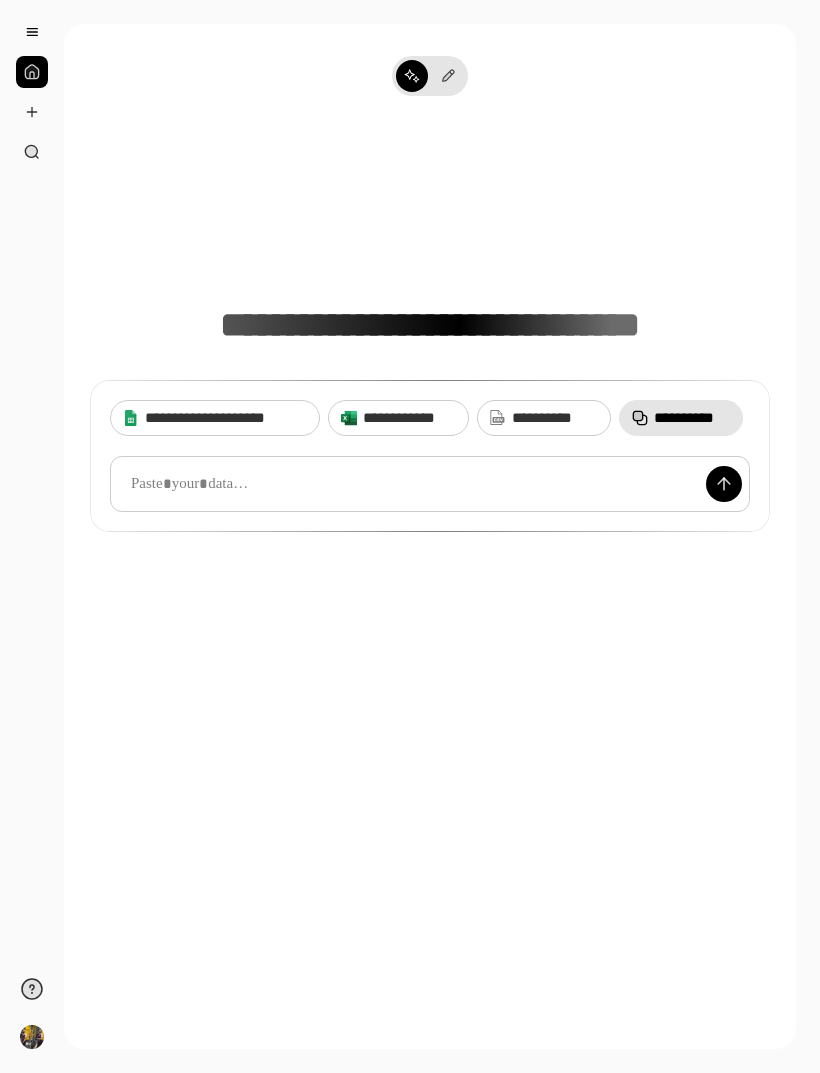 paste 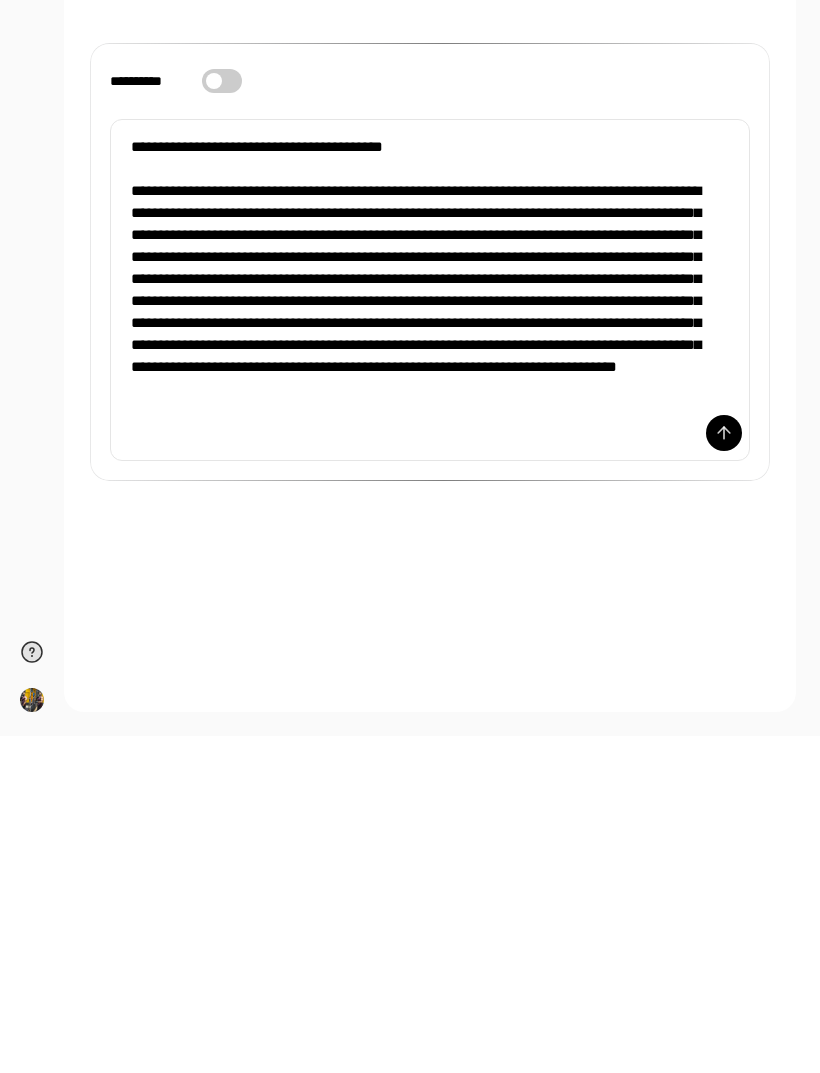click at bounding box center [724, 770] 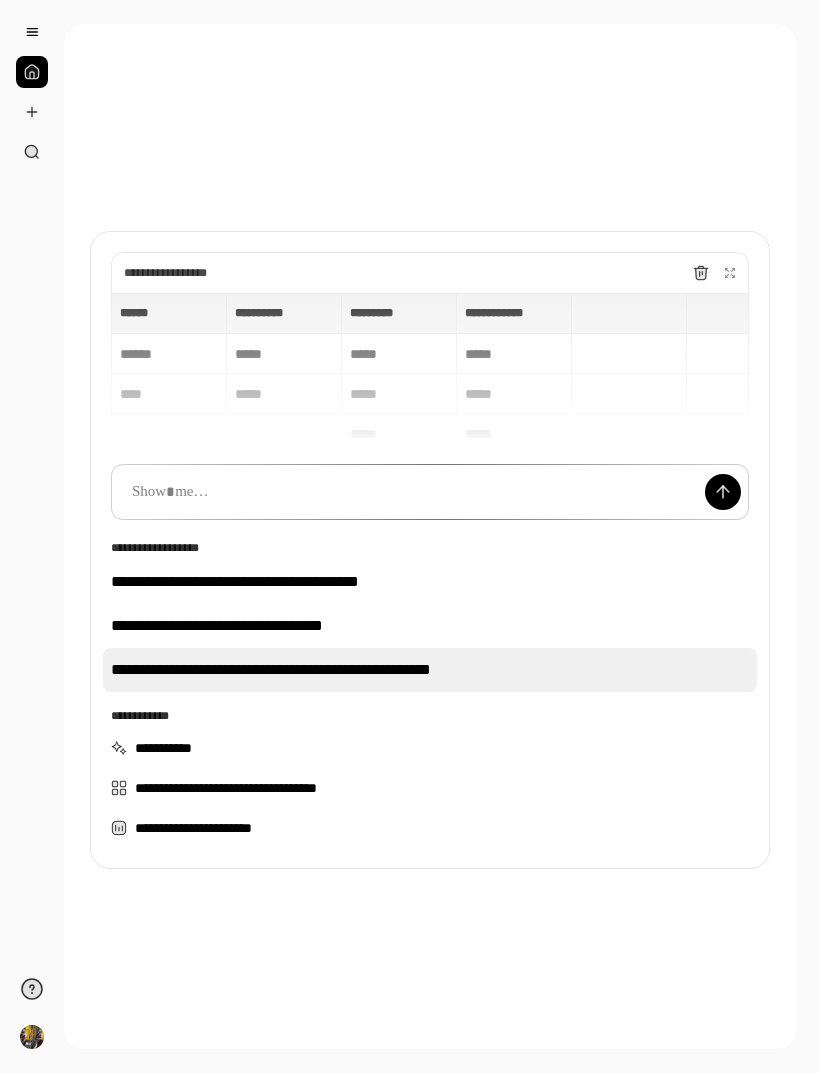 click on "**********" at bounding box center [430, 670] 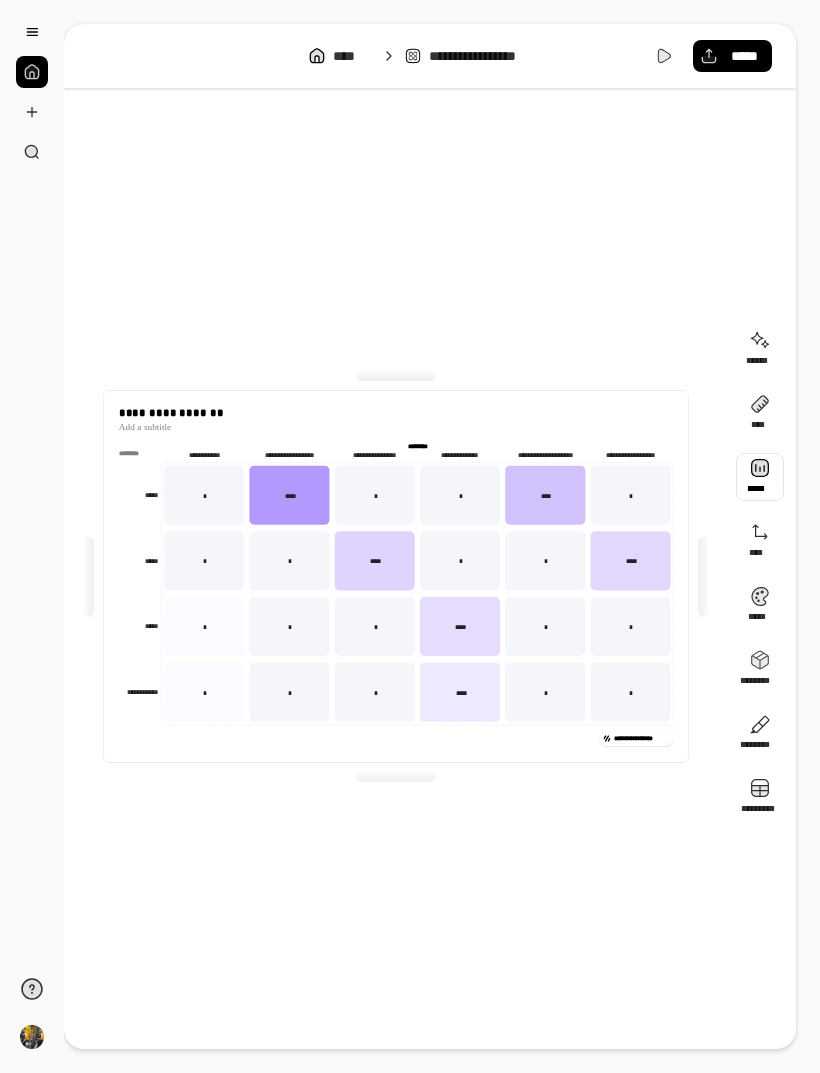 click at bounding box center [760, 477] 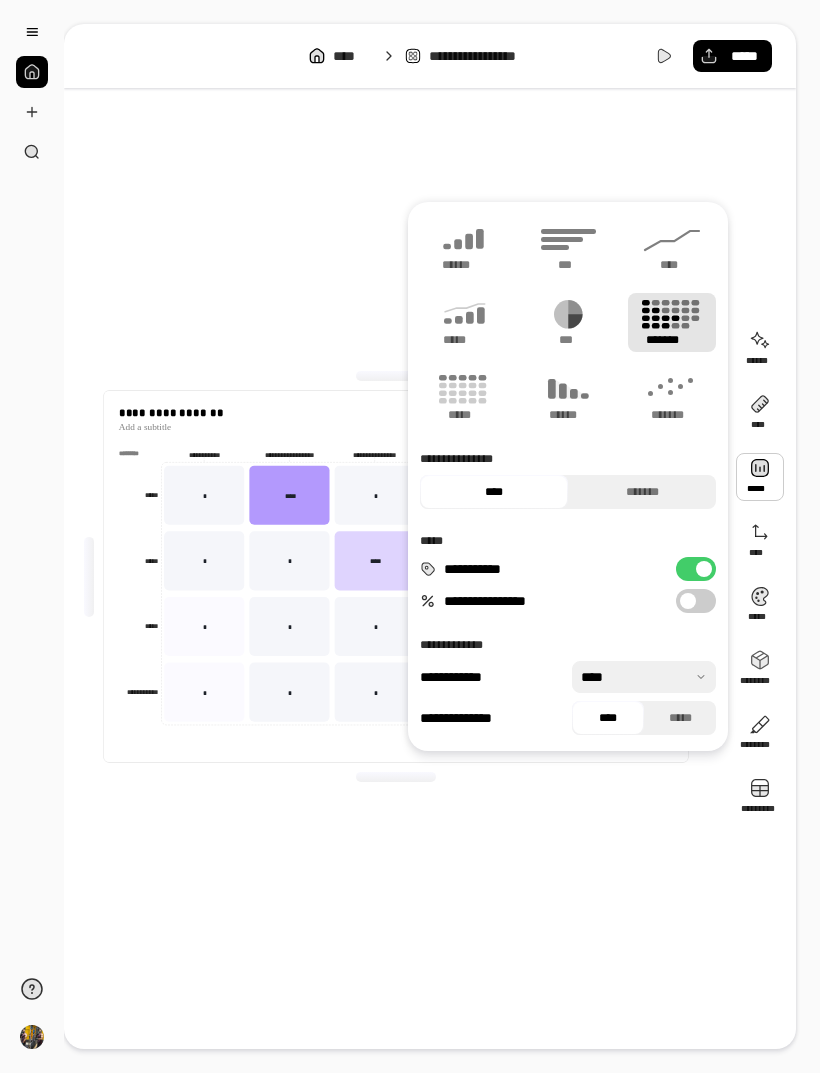 click on "******" at bounding box center [464, 265] 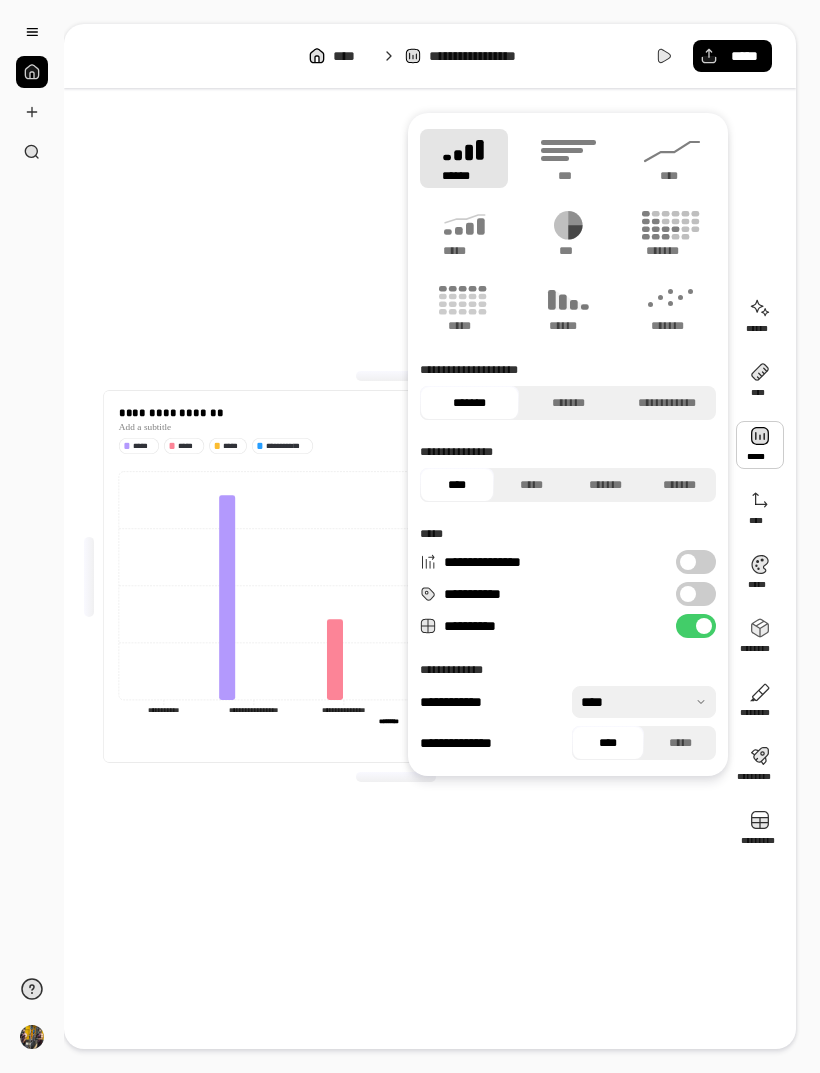 click on "**********" at bounding box center [396, 576] 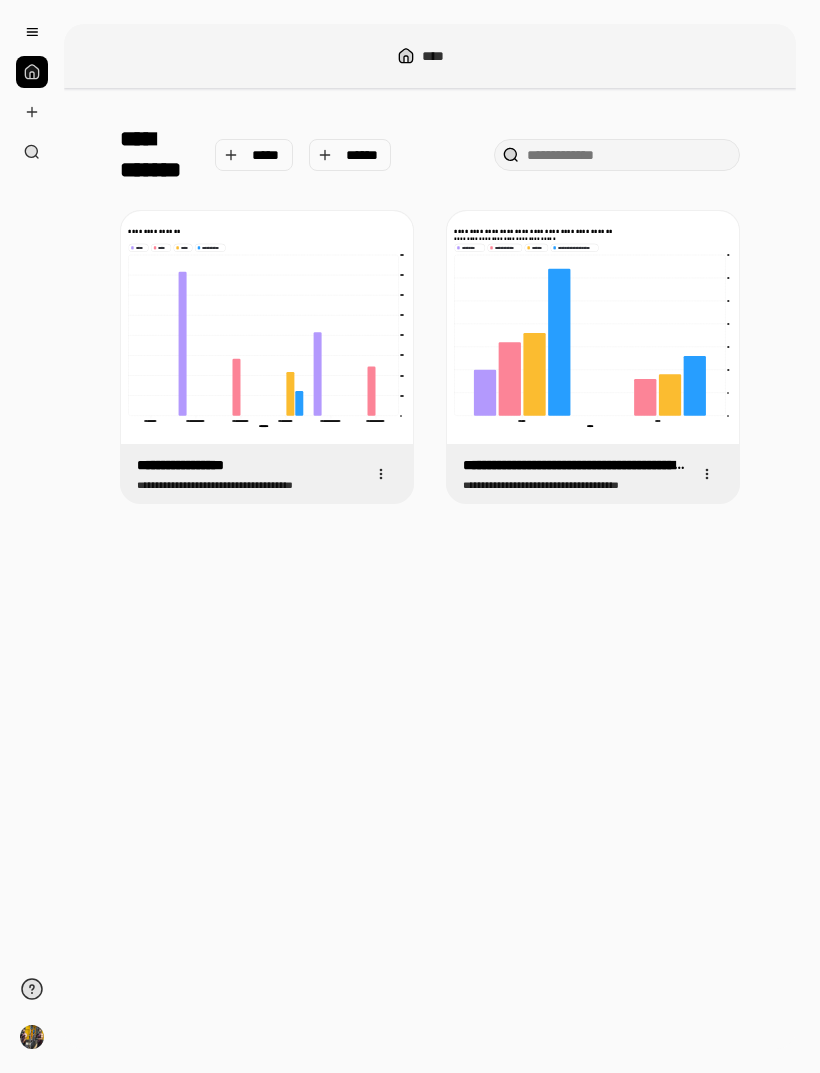click at bounding box center [32, 72] 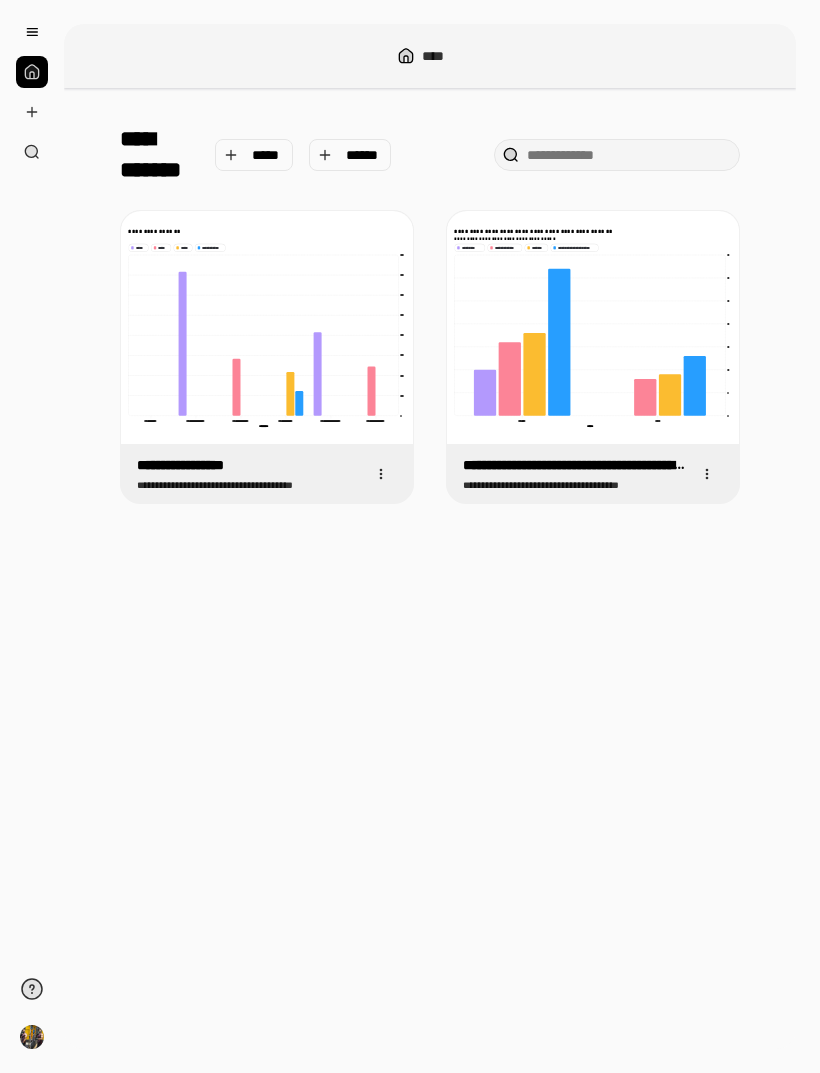 click on "****" at bounding box center [430, 56] 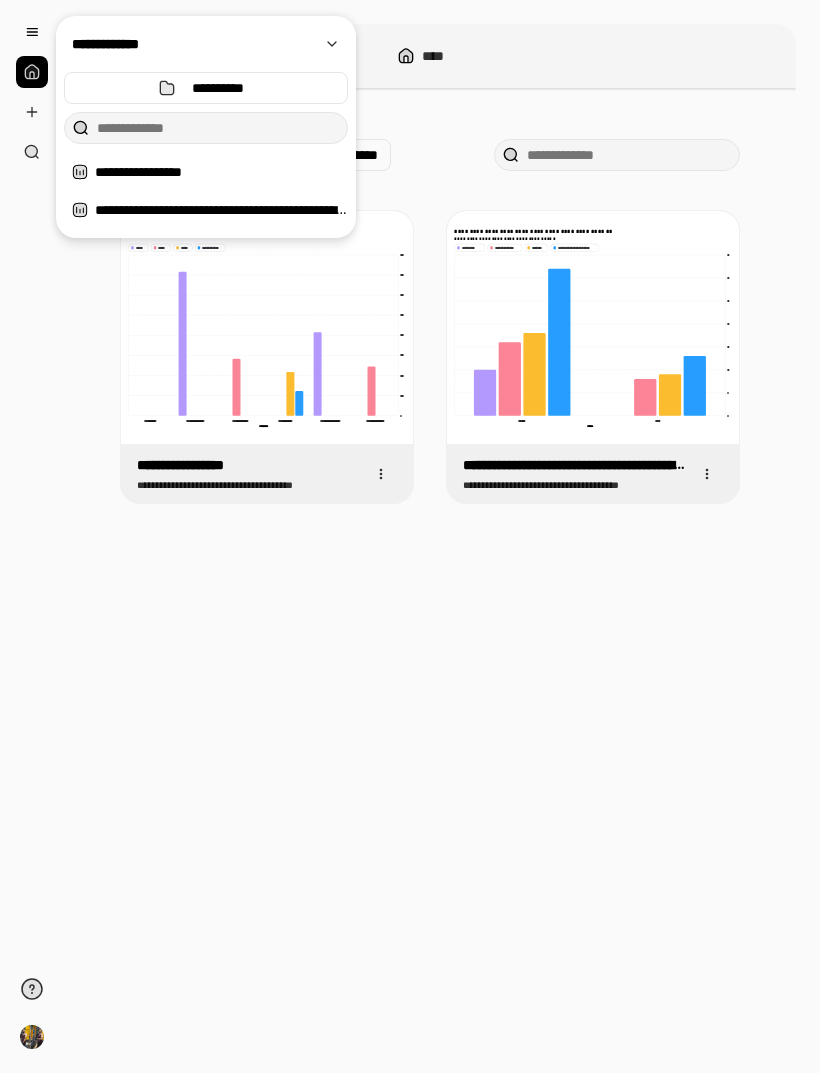 click on "****" at bounding box center [430, 56] 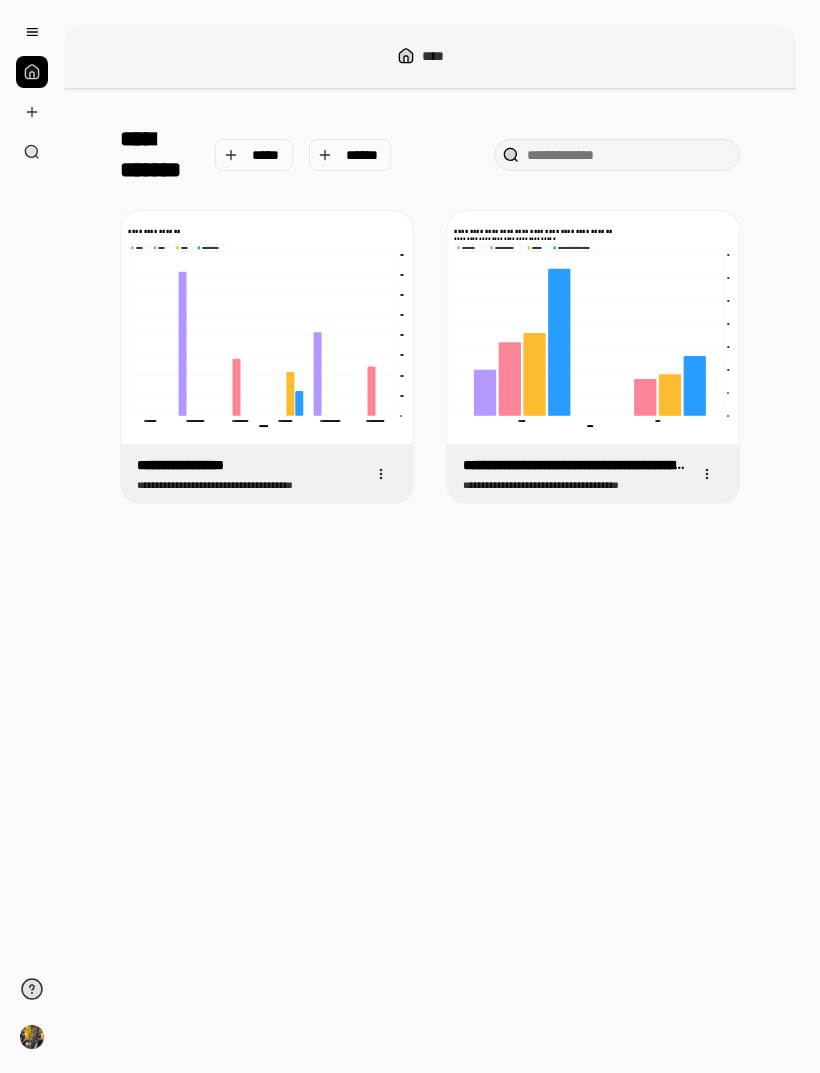 click on "****" at bounding box center [441, 56] 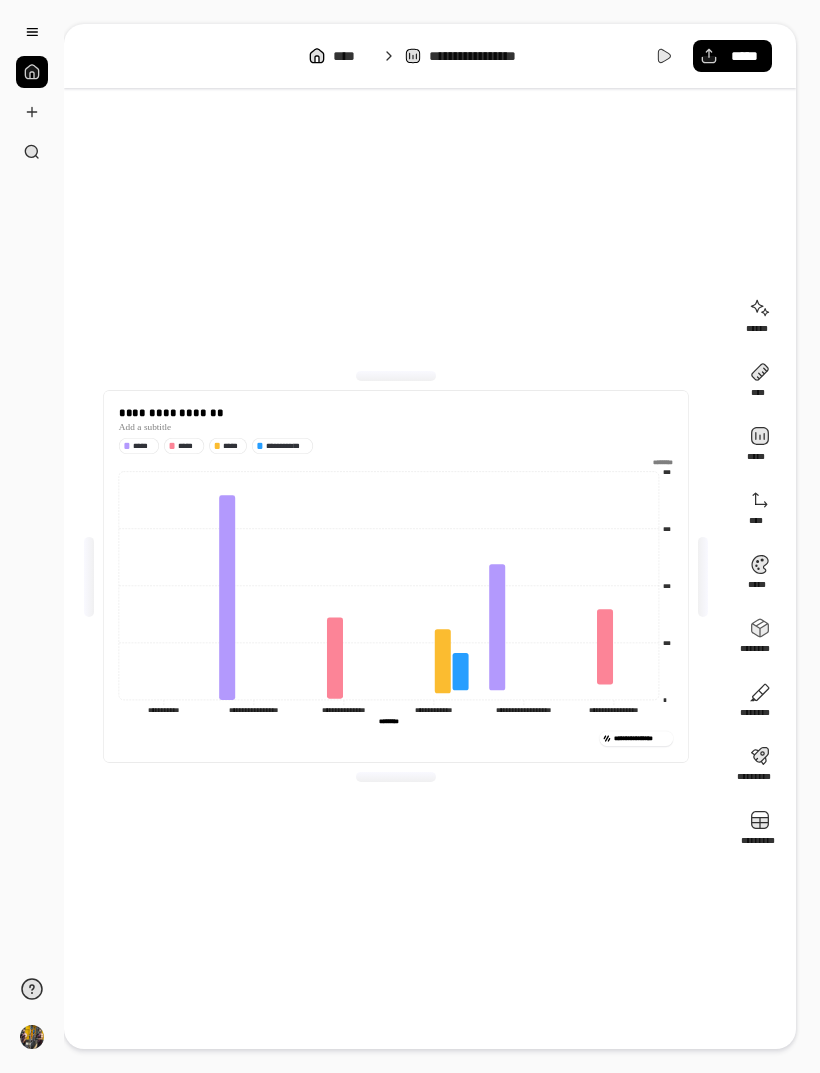 click at bounding box center [32, 72] 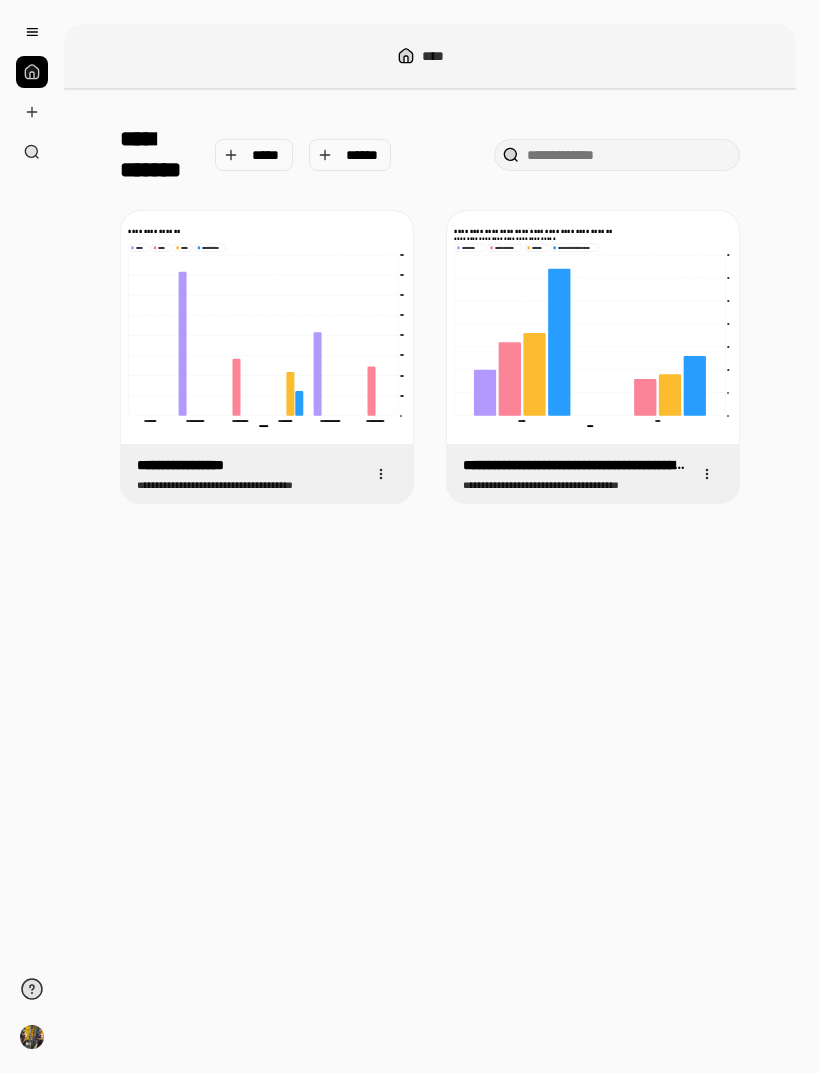 click on "*****" at bounding box center [266, 155] 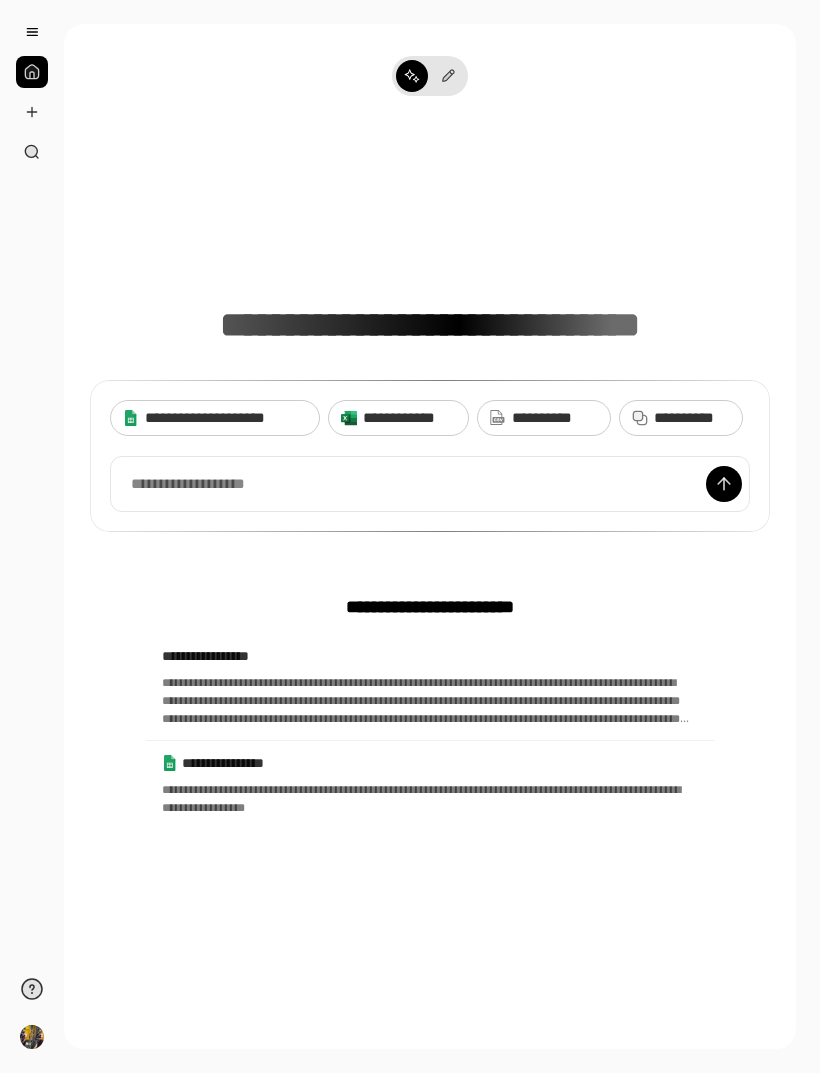 click at bounding box center (430, 484) 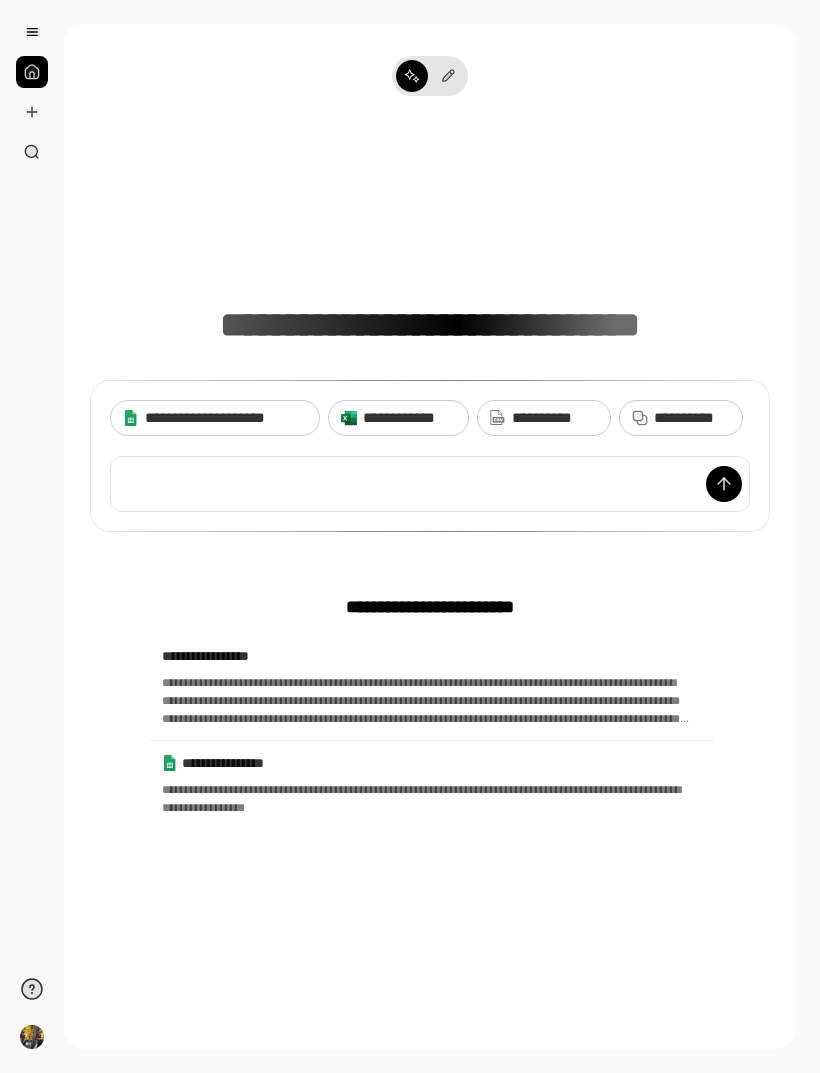 type 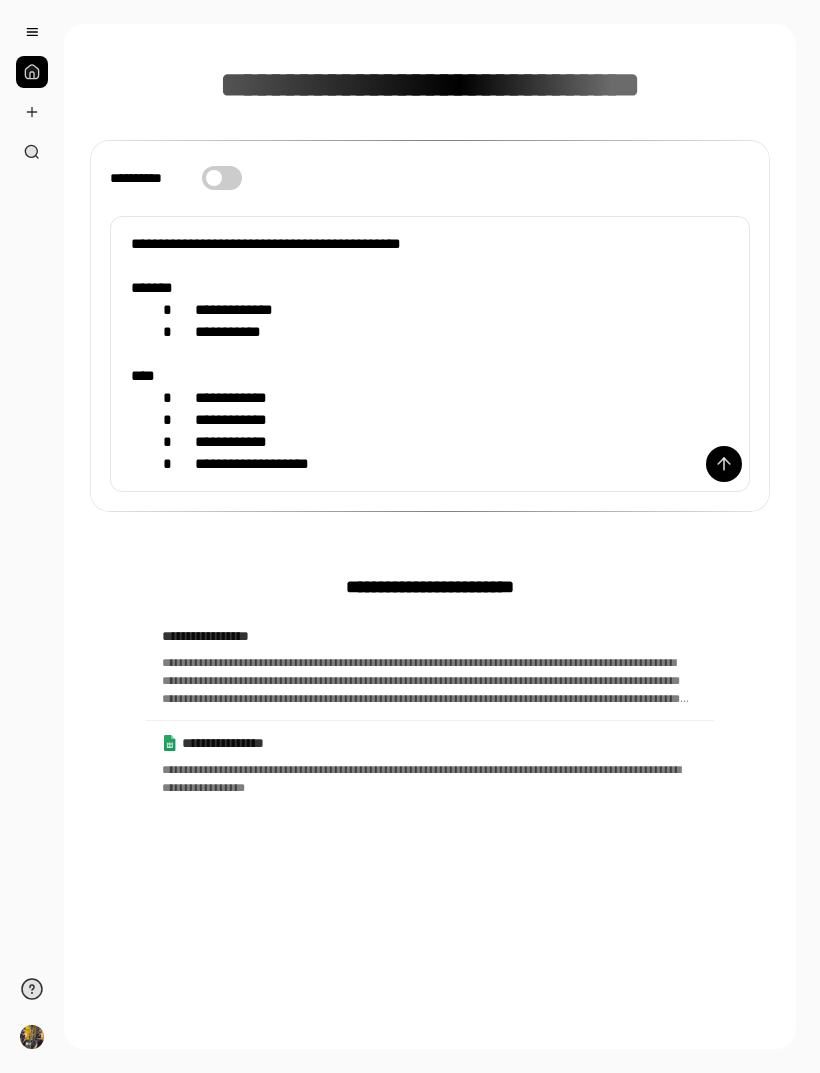 scroll, scrollTop: 252, scrollLeft: 0, axis: vertical 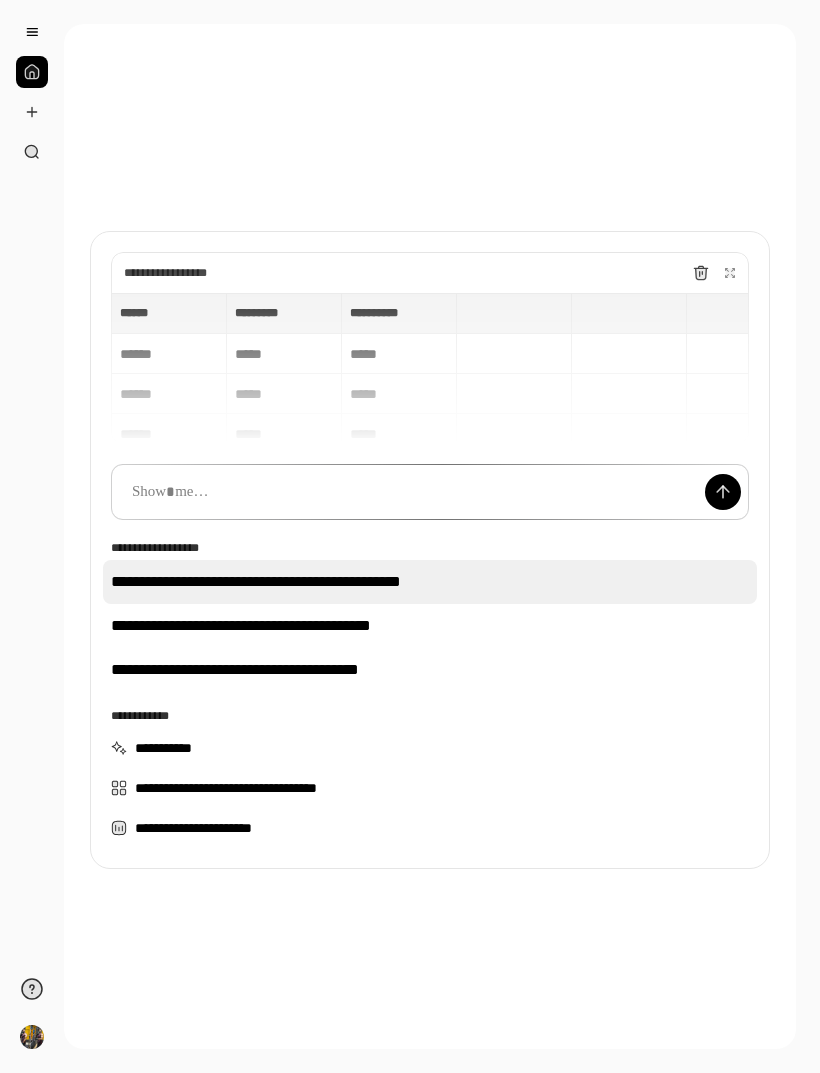 click on "**********" at bounding box center [430, 582] 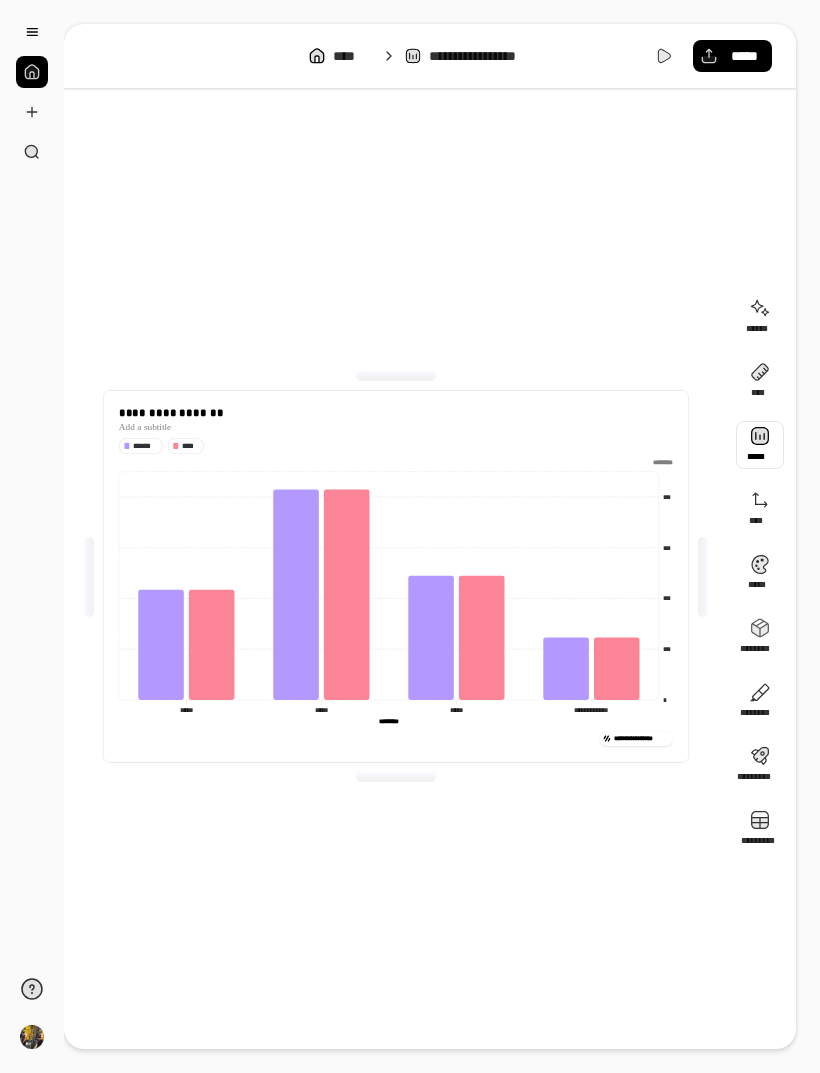 click at bounding box center [760, 445] 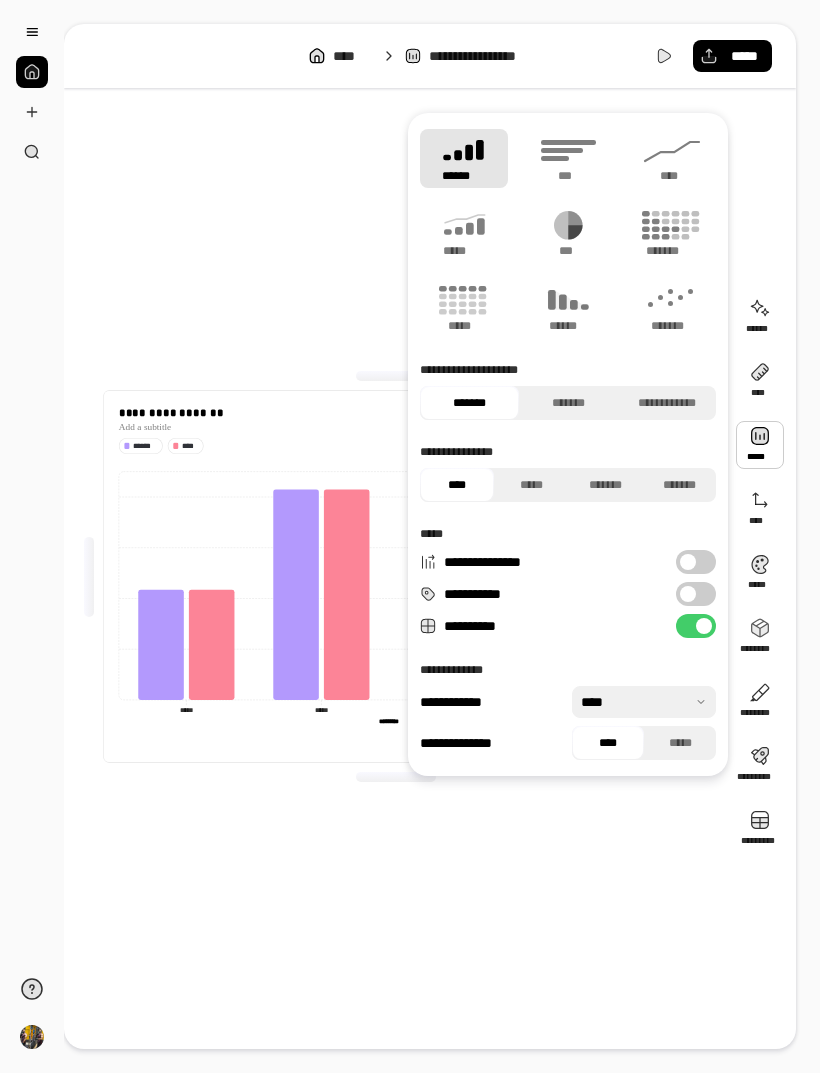 click 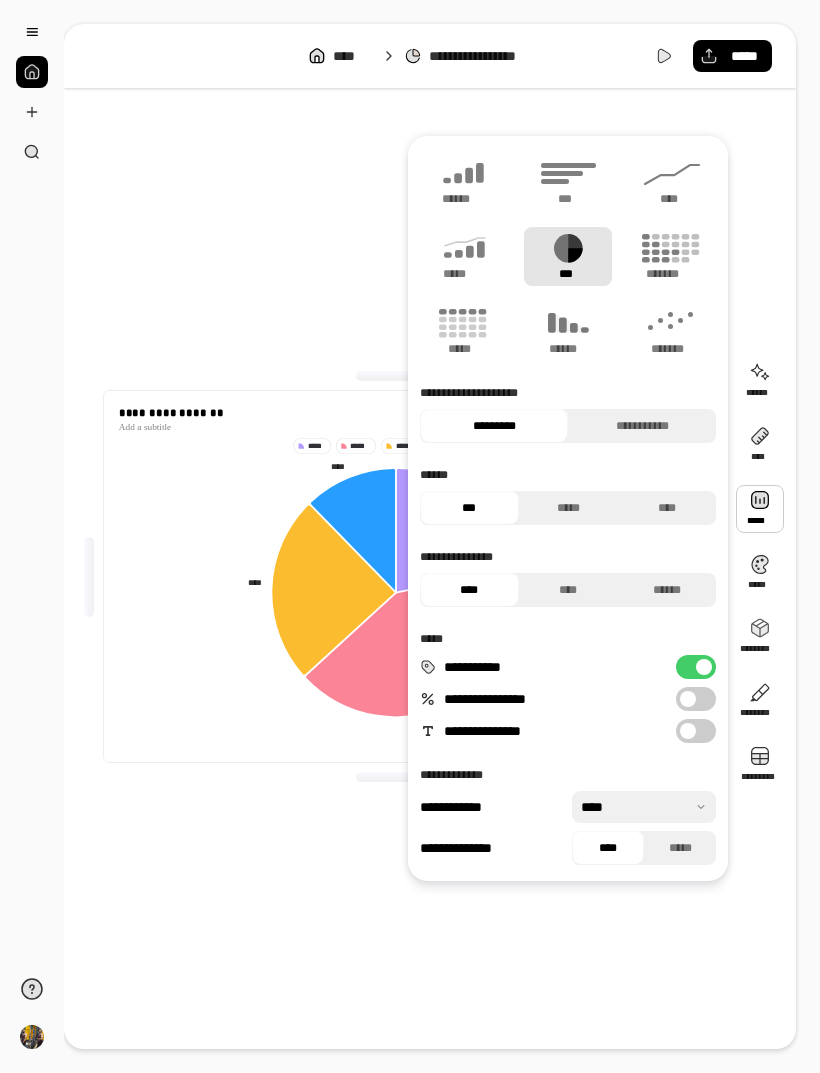 click on "**********" at bounding box center (396, 576) 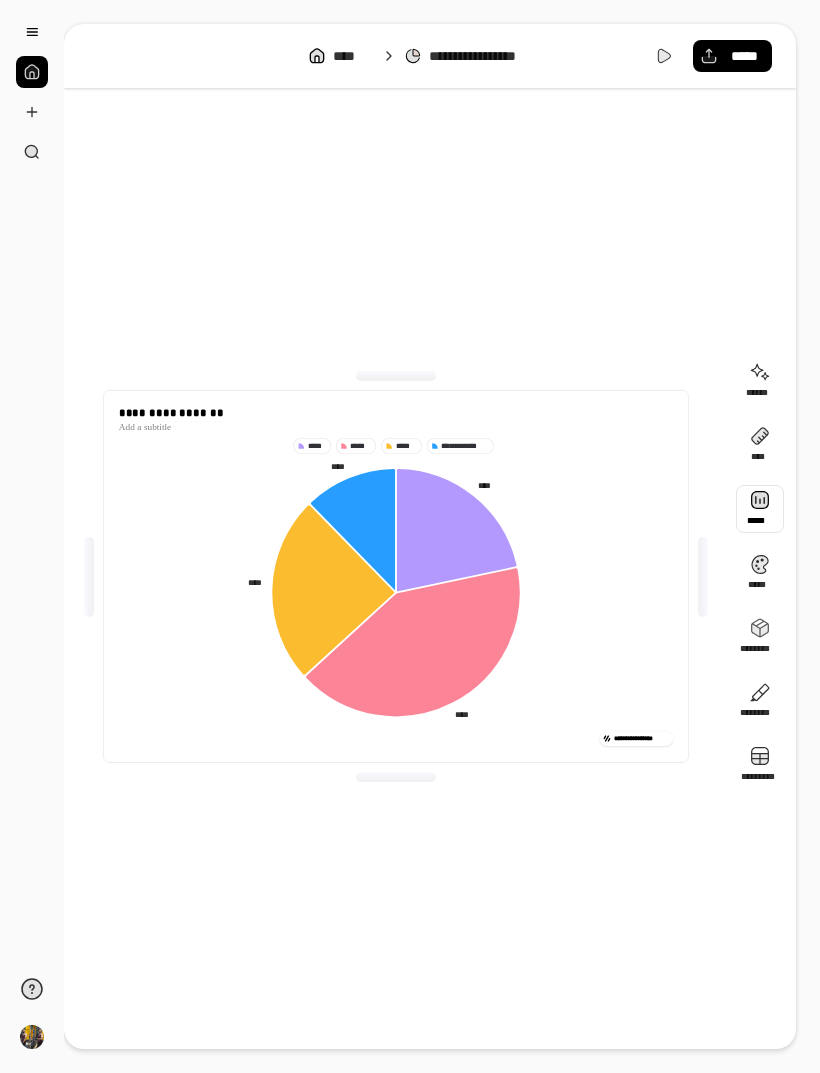 click at bounding box center (760, 509) 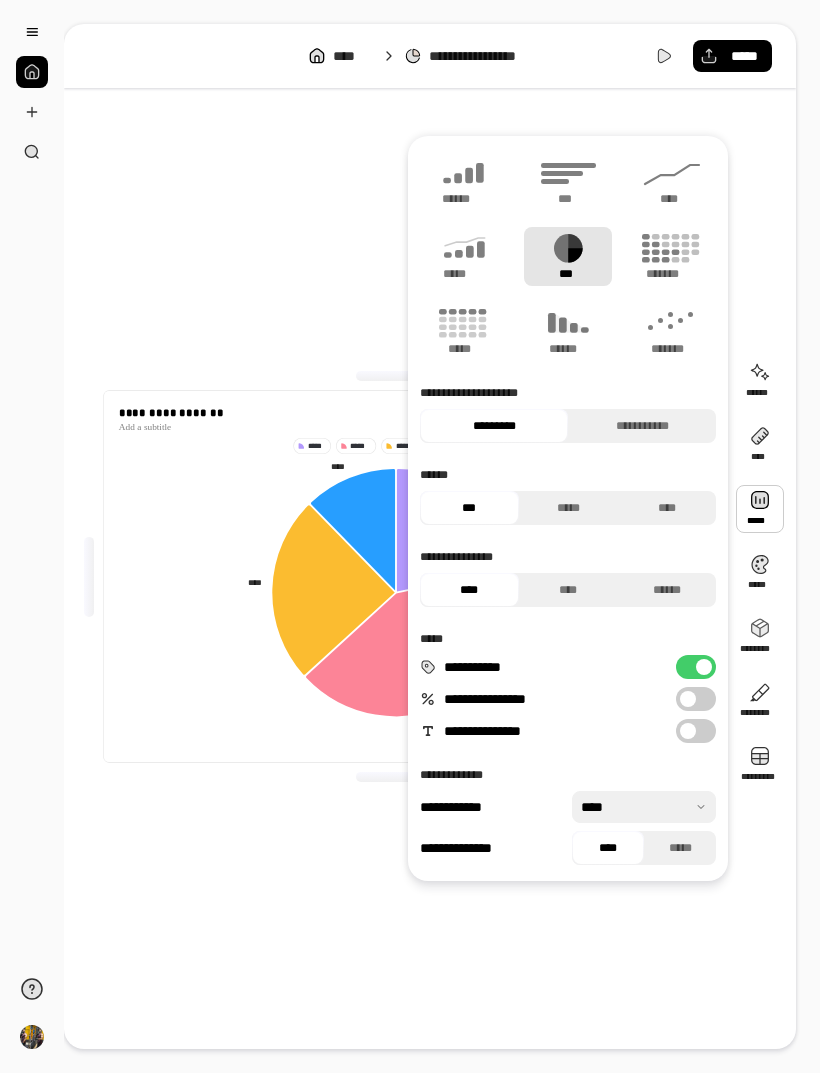click 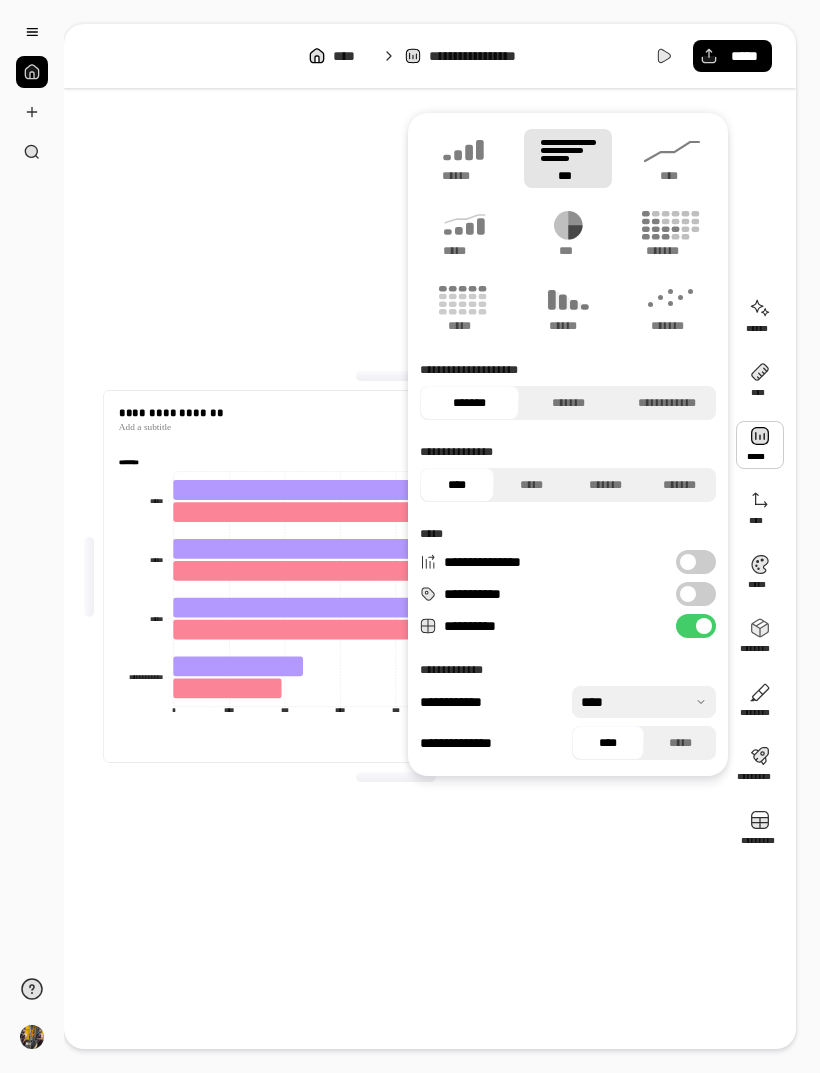 click on "**********" at bounding box center (396, 576) 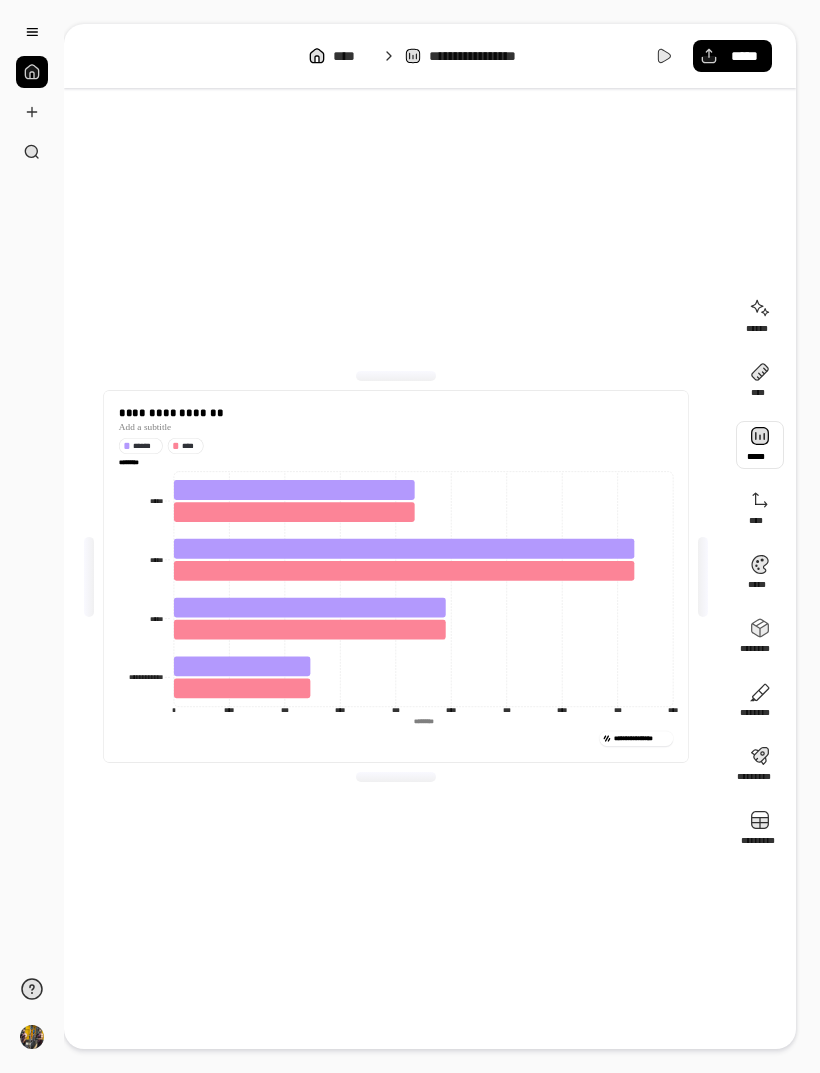 click at bounding box center (760, 445) 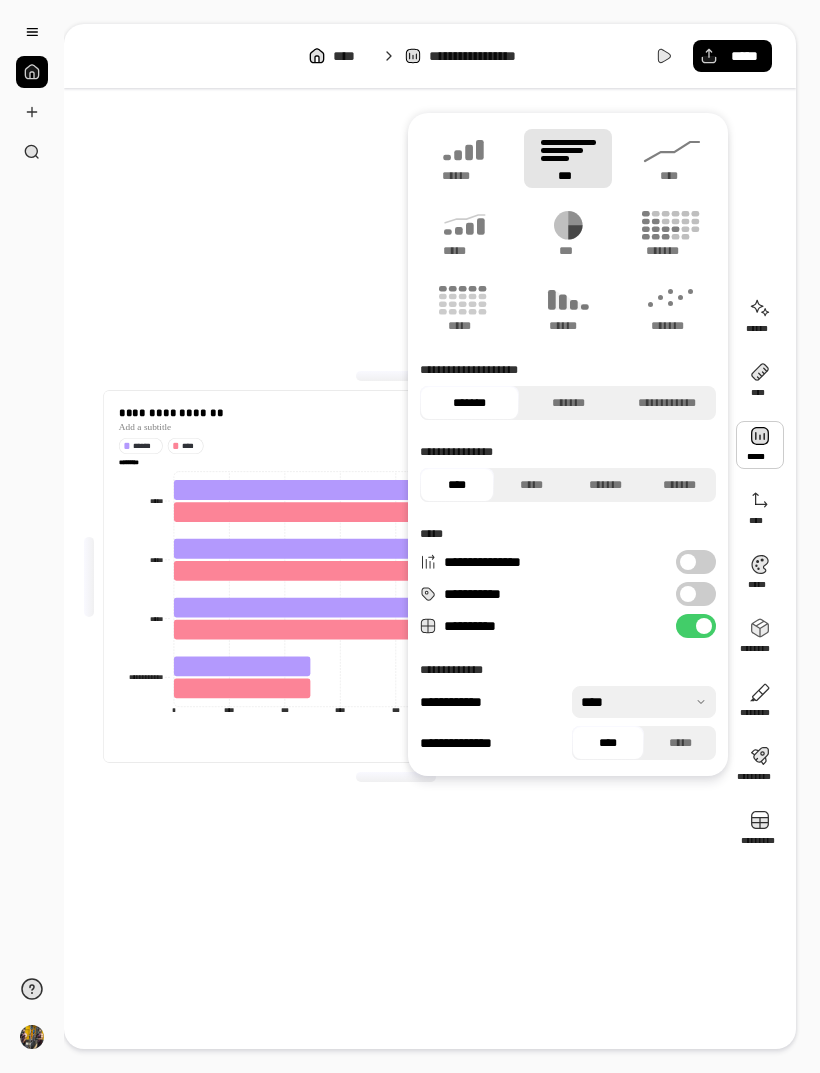 click 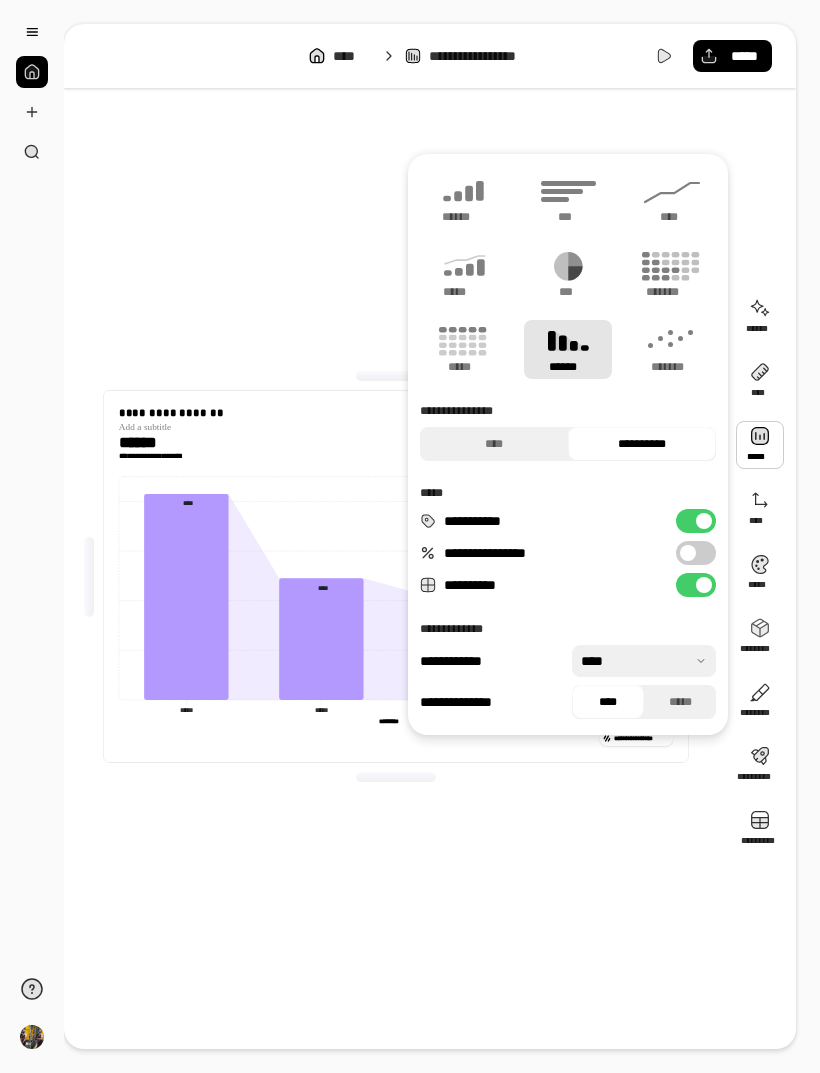 click on "**********" at bounding box center (396, 576) 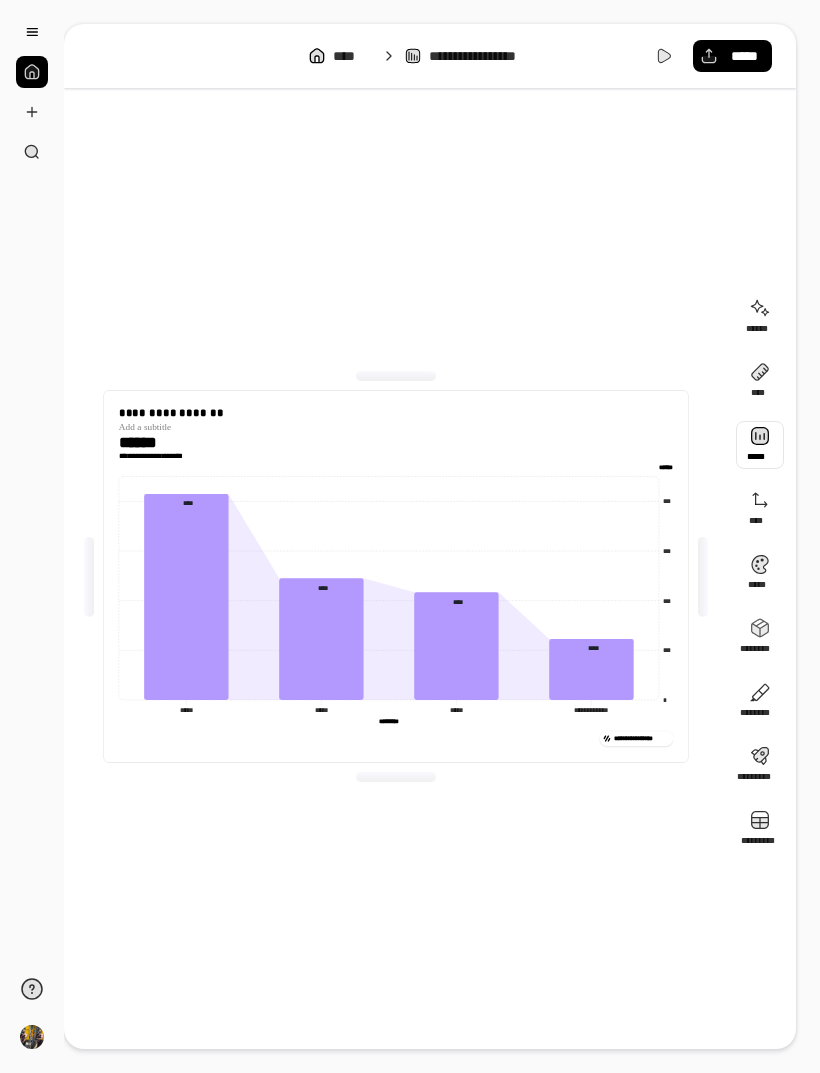click at bounding box center (760, 445) 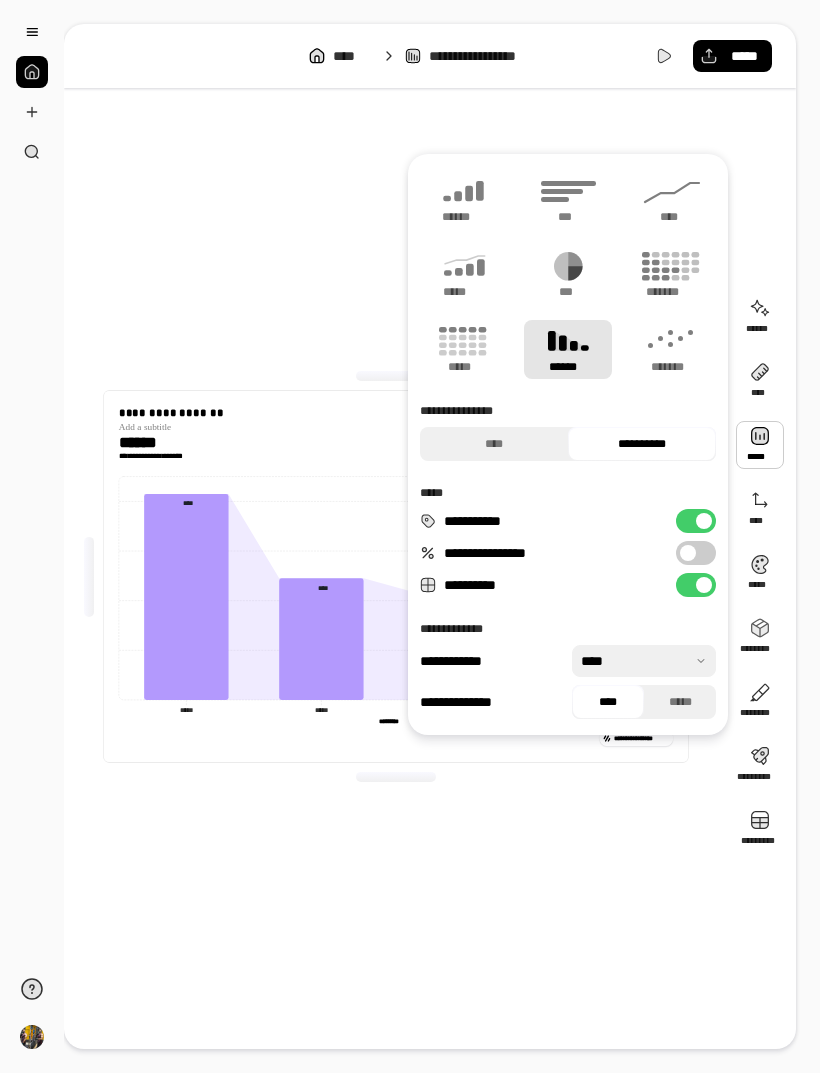 click at bounding box center [760, 445] 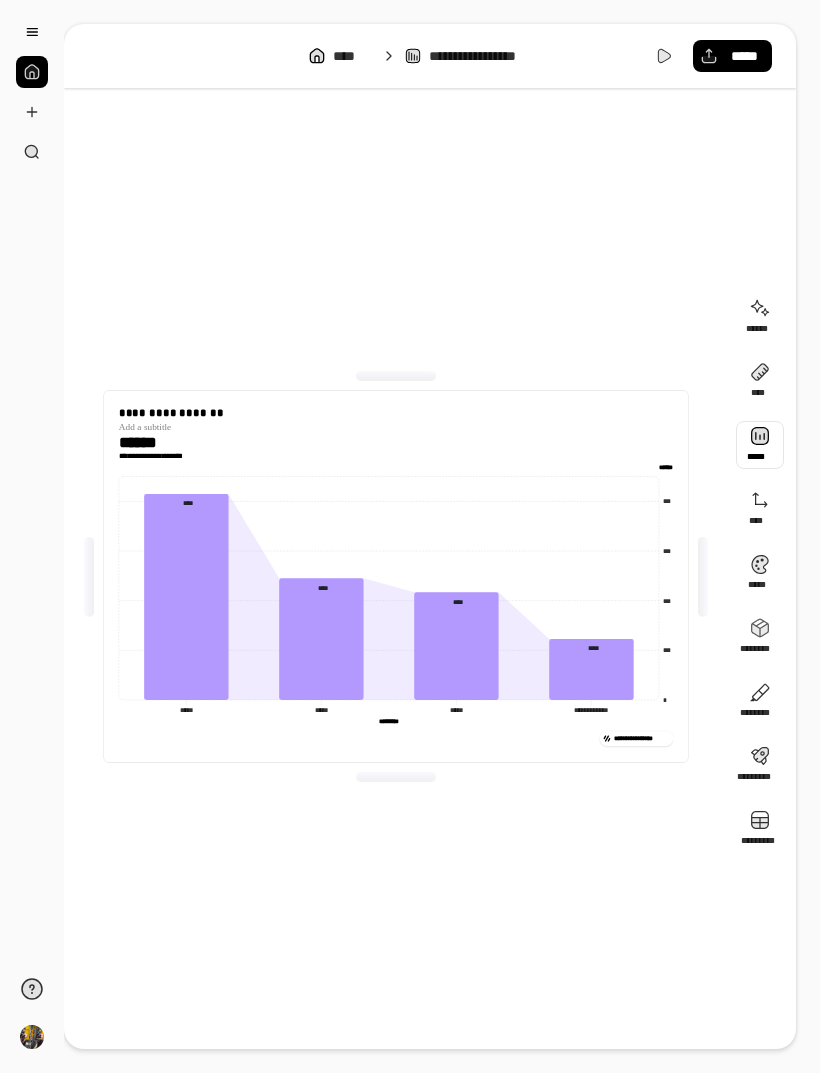 click at bounding box center (760, 445) 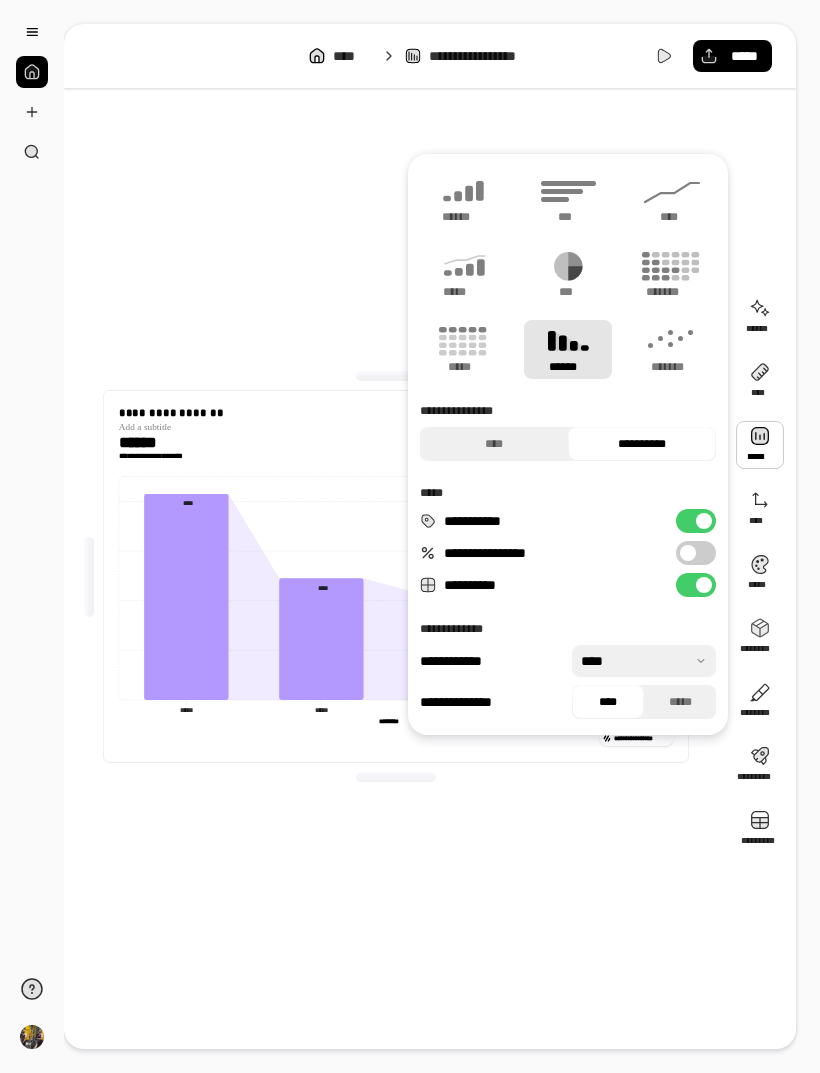 click 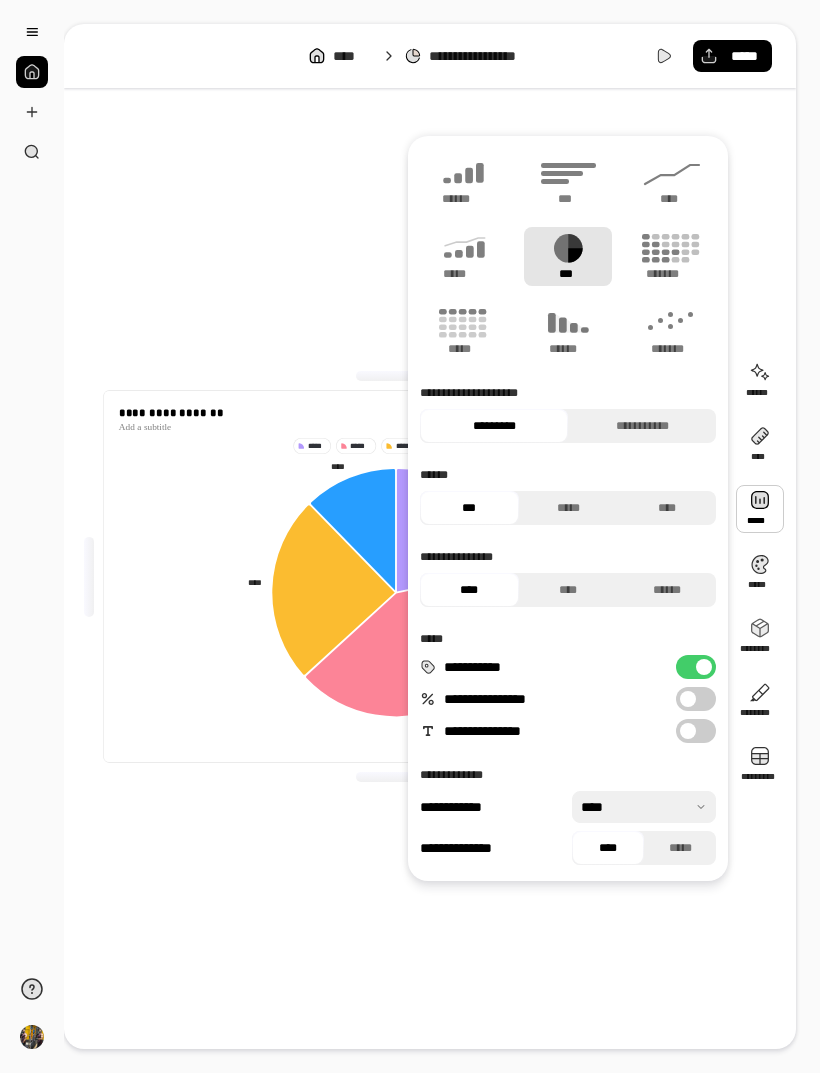 click 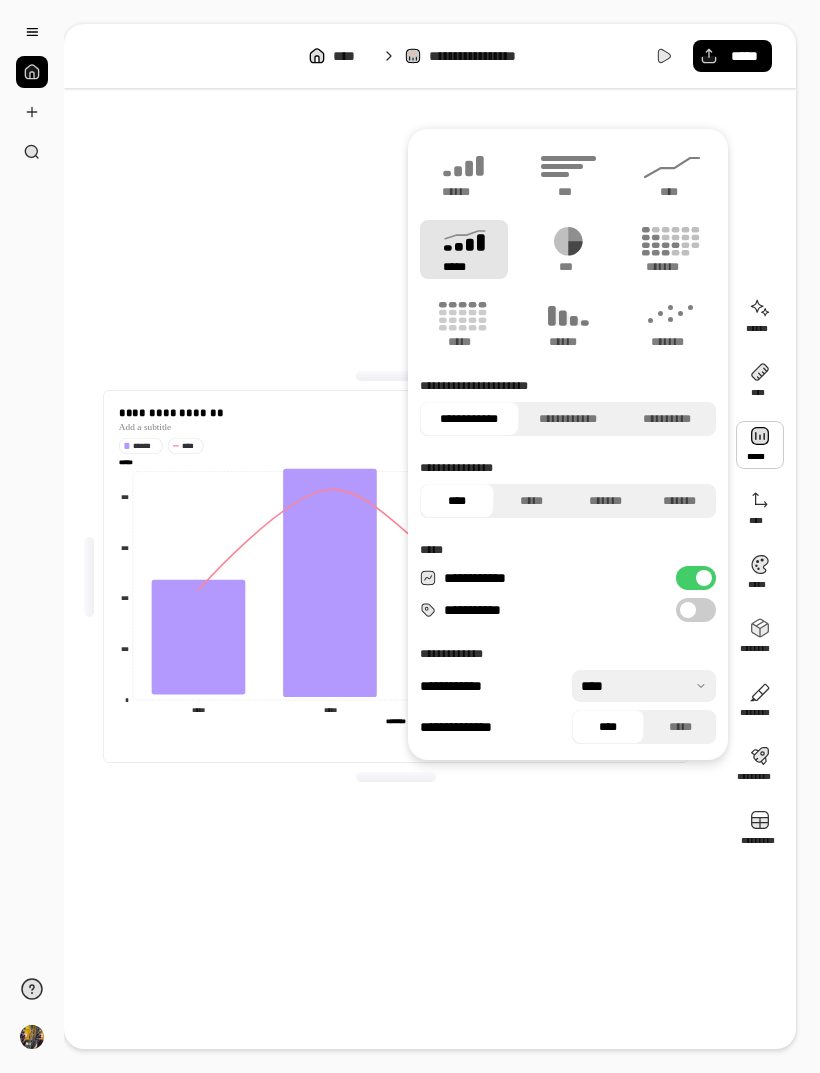 click on "**********" at bounding box center (396, 576) 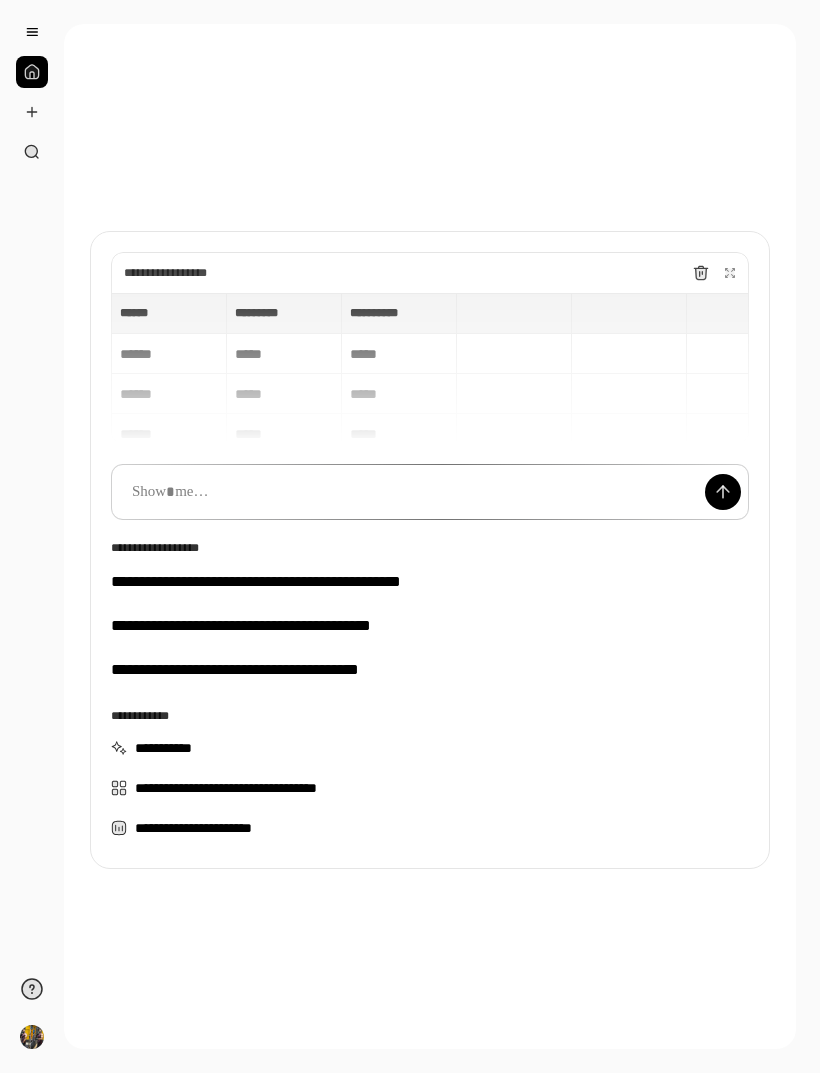 click at bounding box center (430, 492) 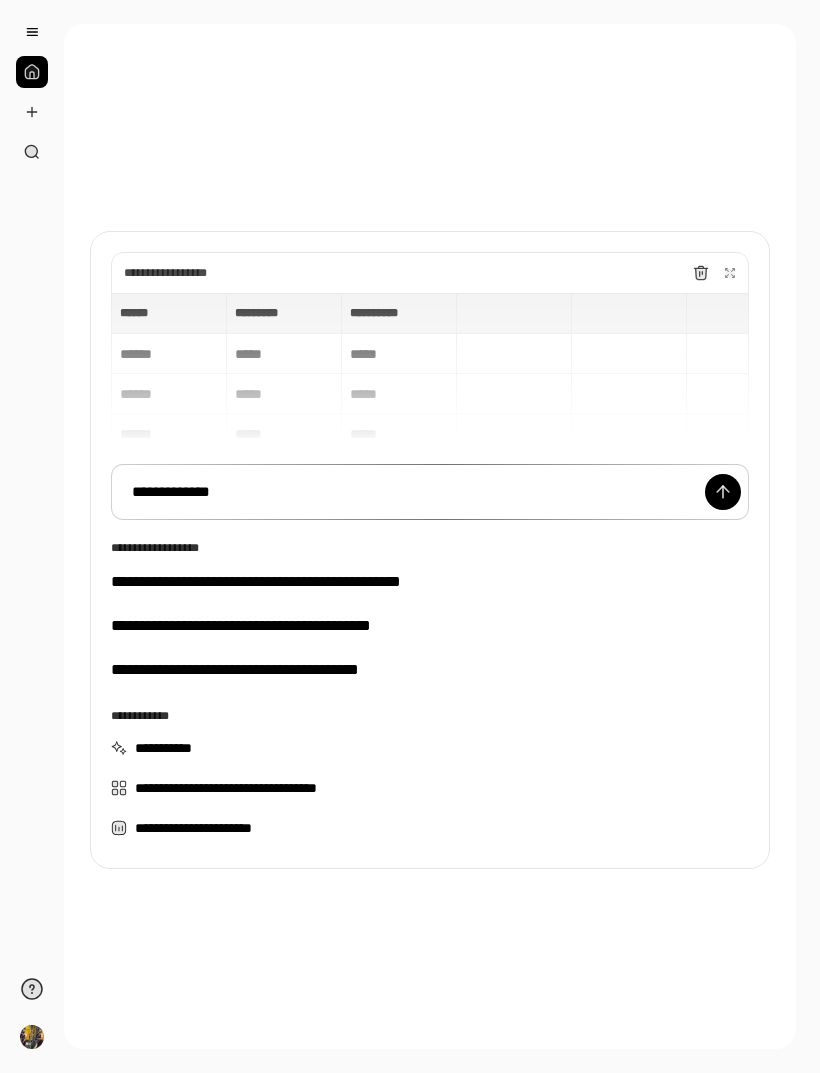 click at bounding box center [723, 492] 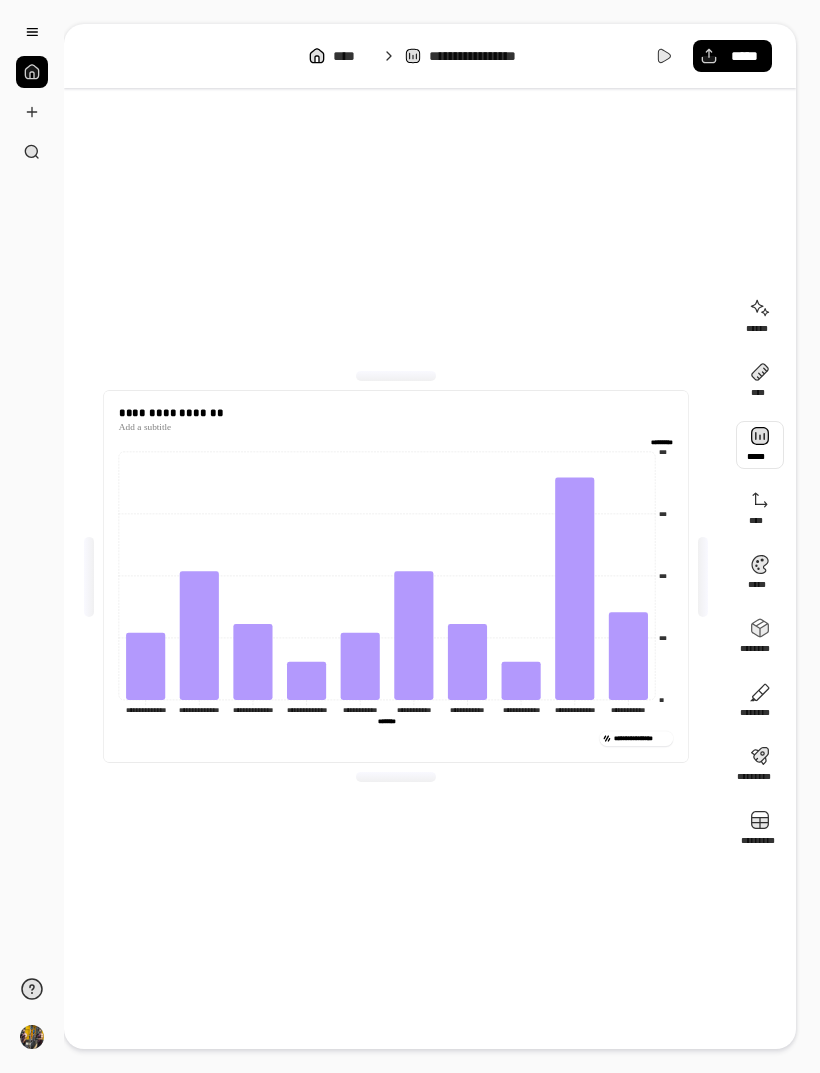 click at bounding box center (760, 445) 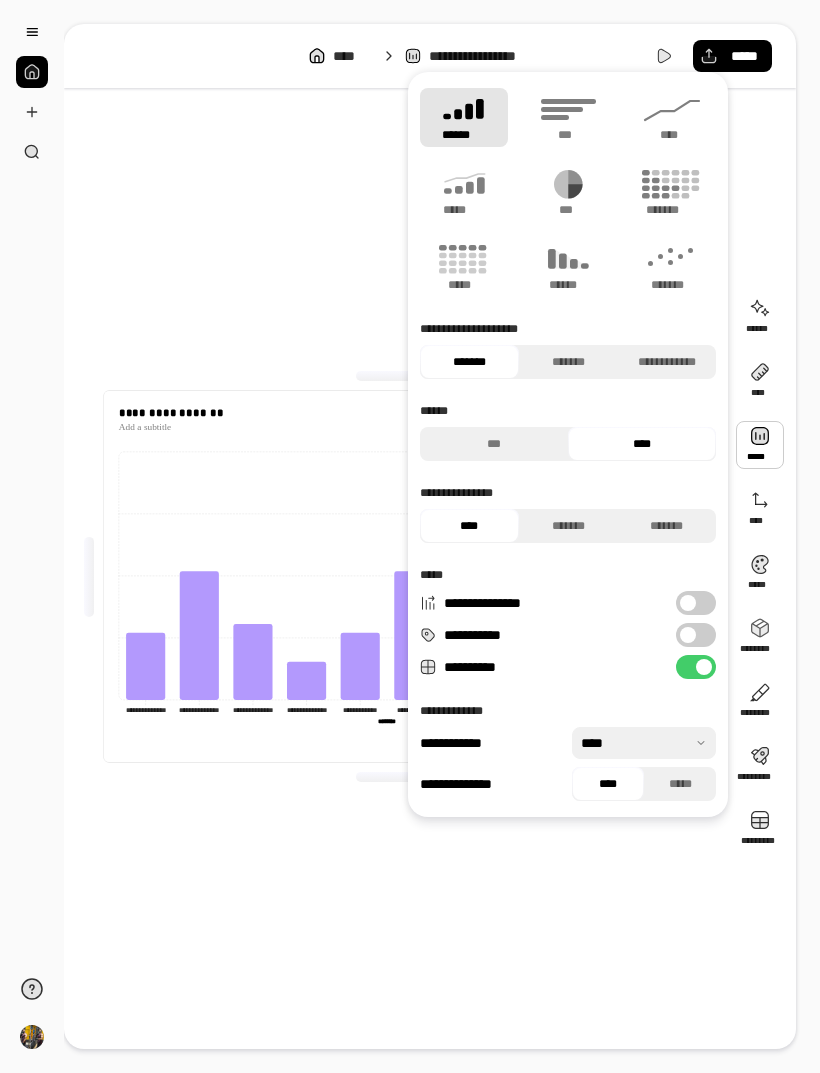 click 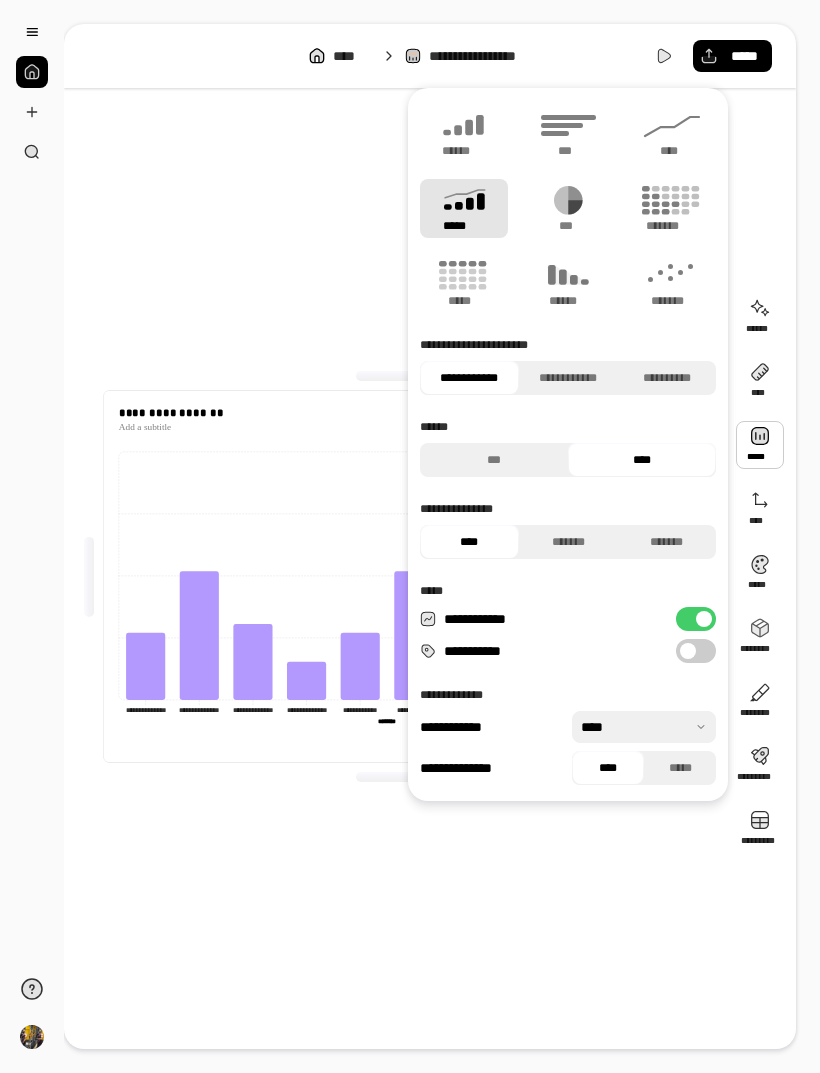 click on "**********" at bounding box center (396, 576) 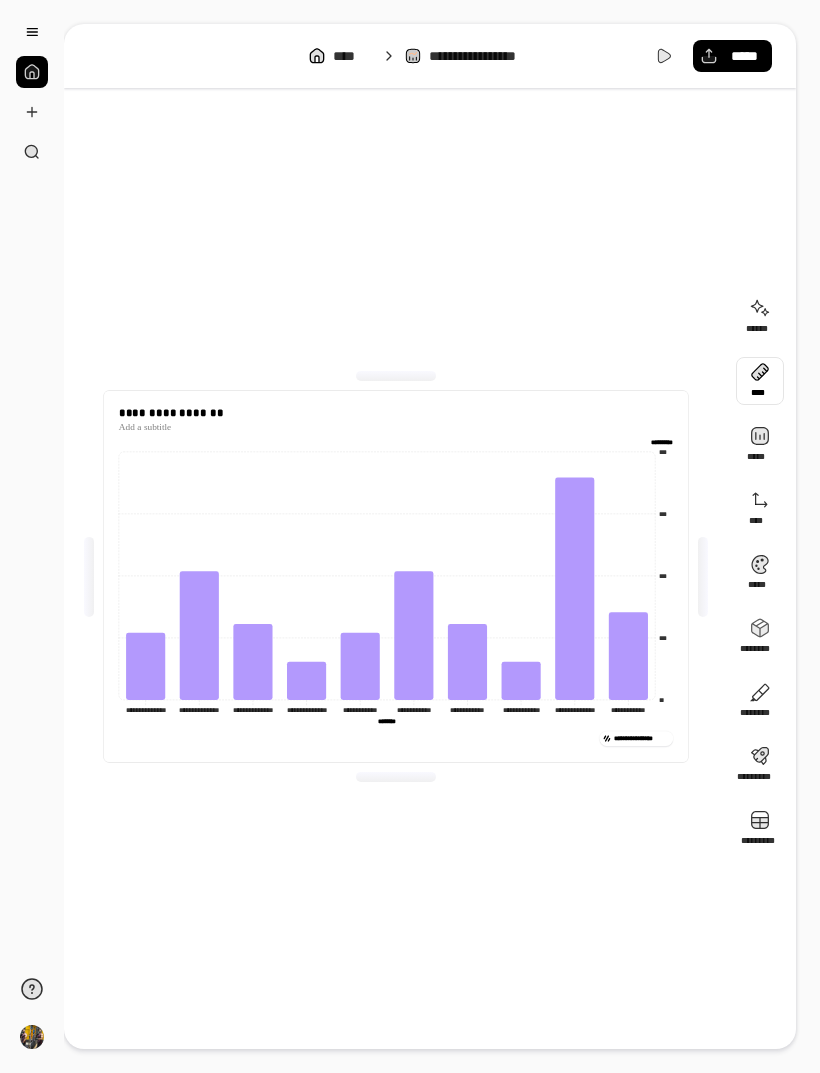 click at bounding box center (760, 381) 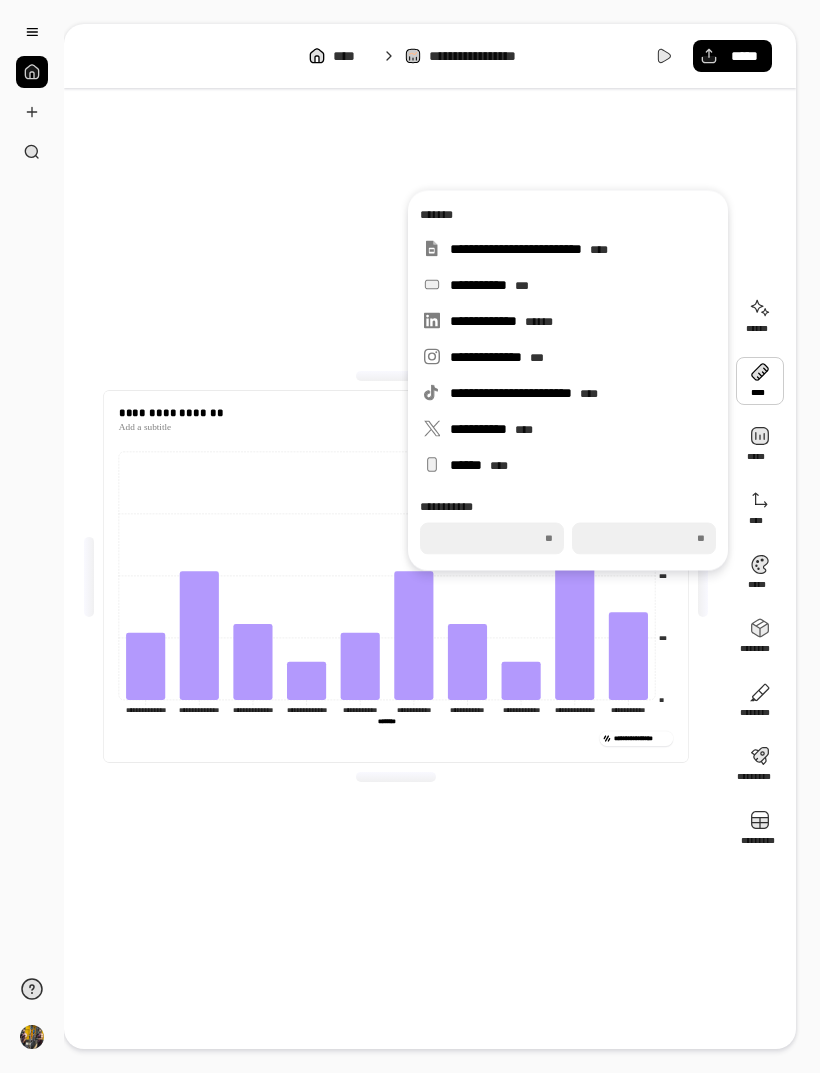 click on "**********" at bounding box center [430, 576] 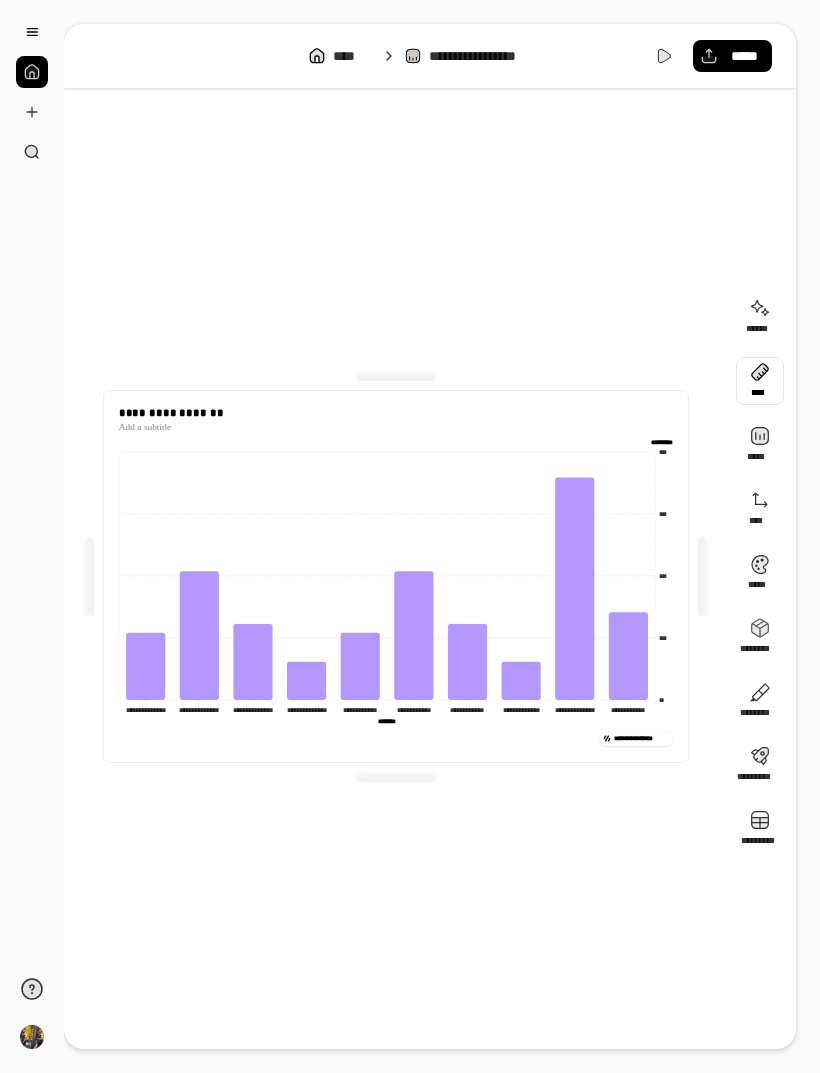 click at bounding box center [760, 381] 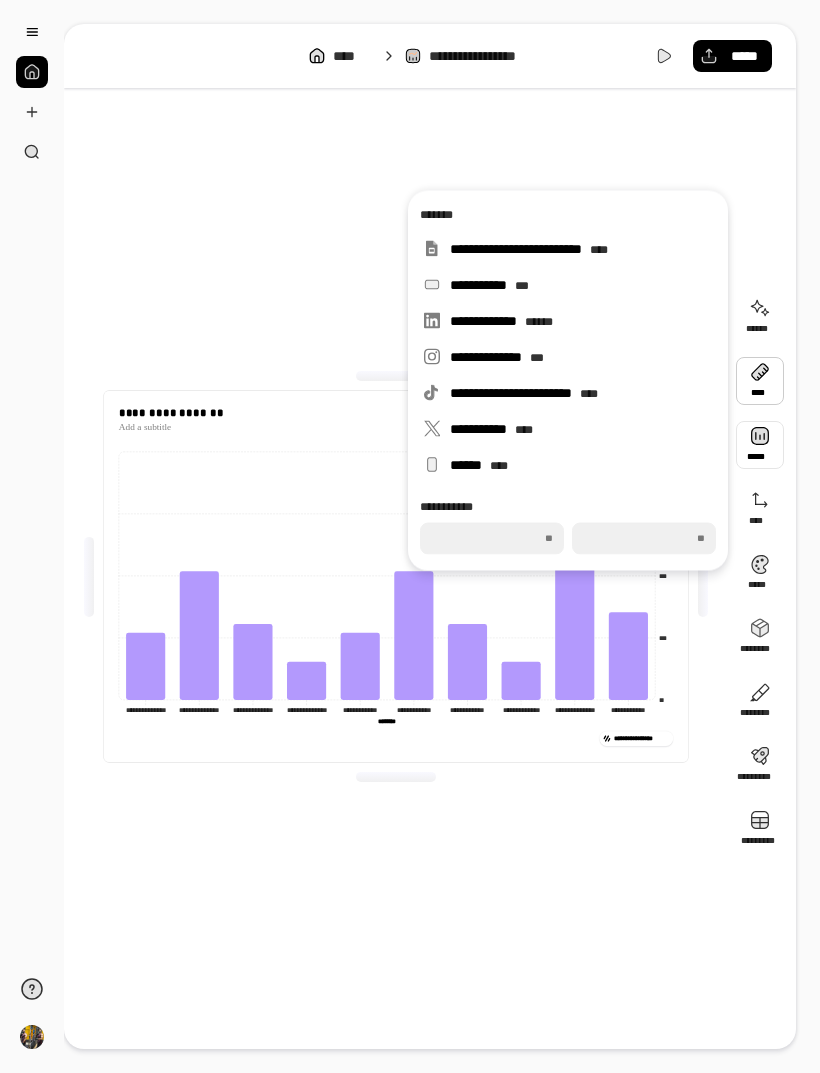 click at bounding box center [760, 445] 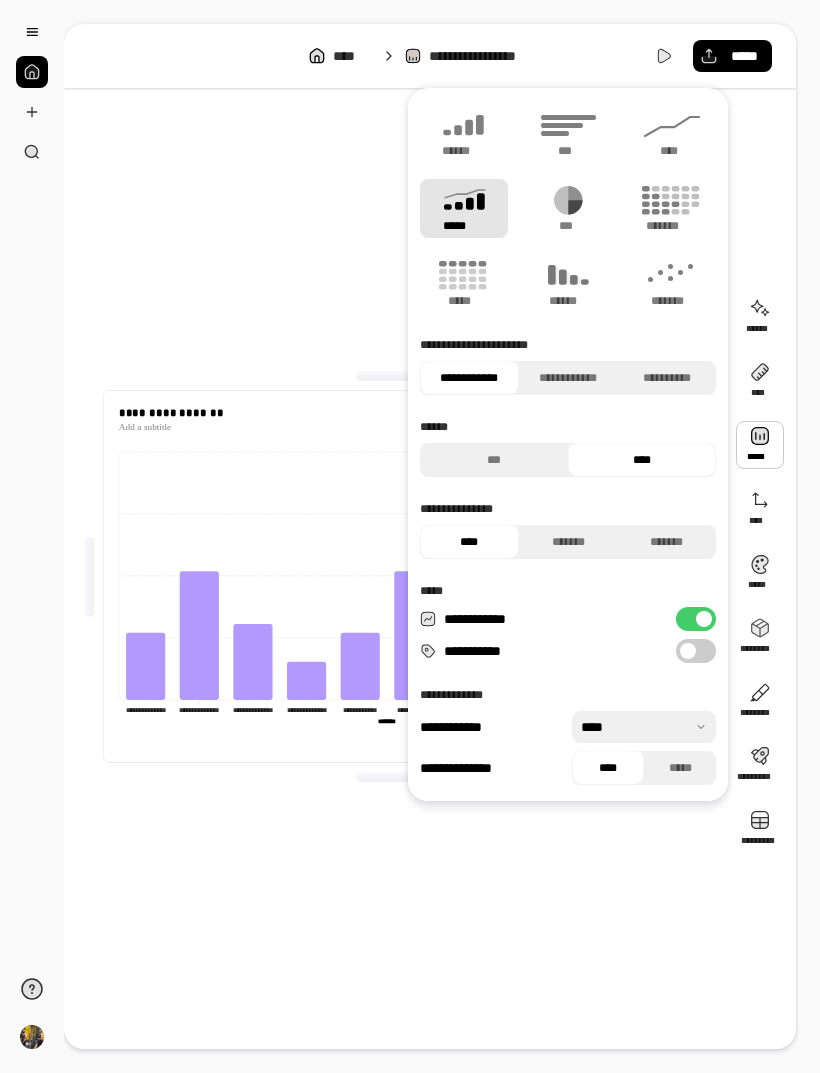 click 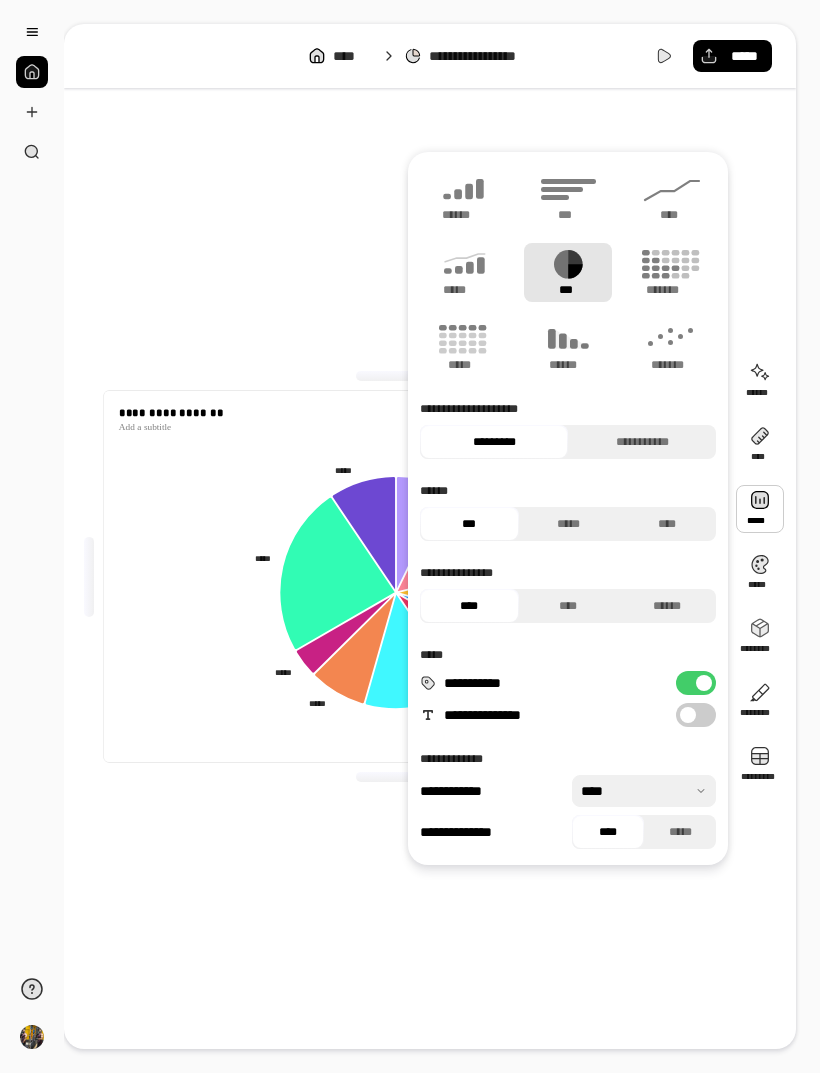 click on "**********" at bounding box center [396, 576] 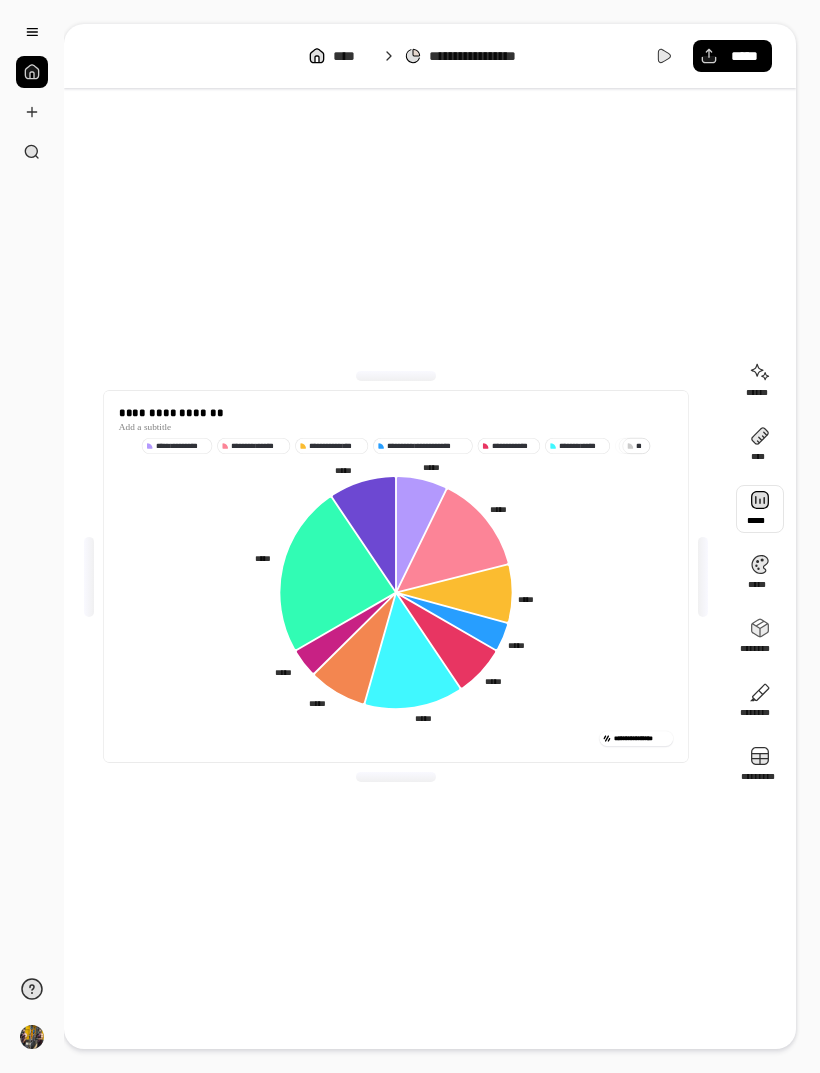 click at bounding box center [760, 509] 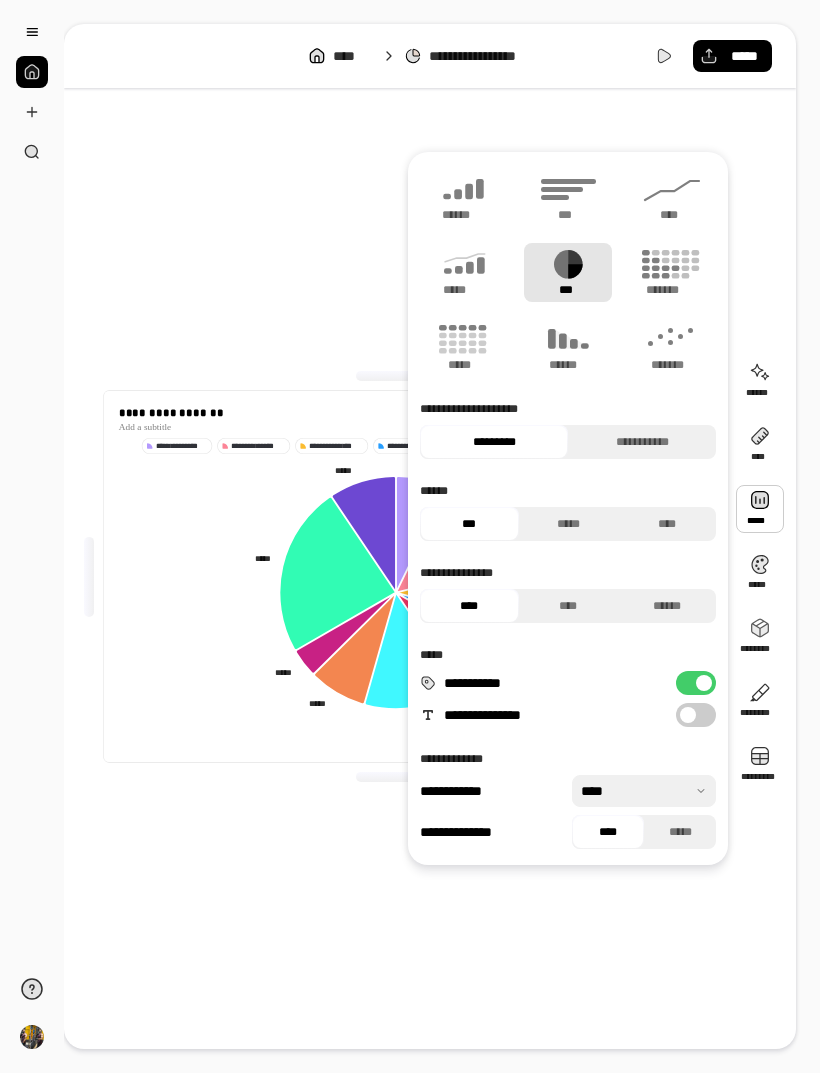 click 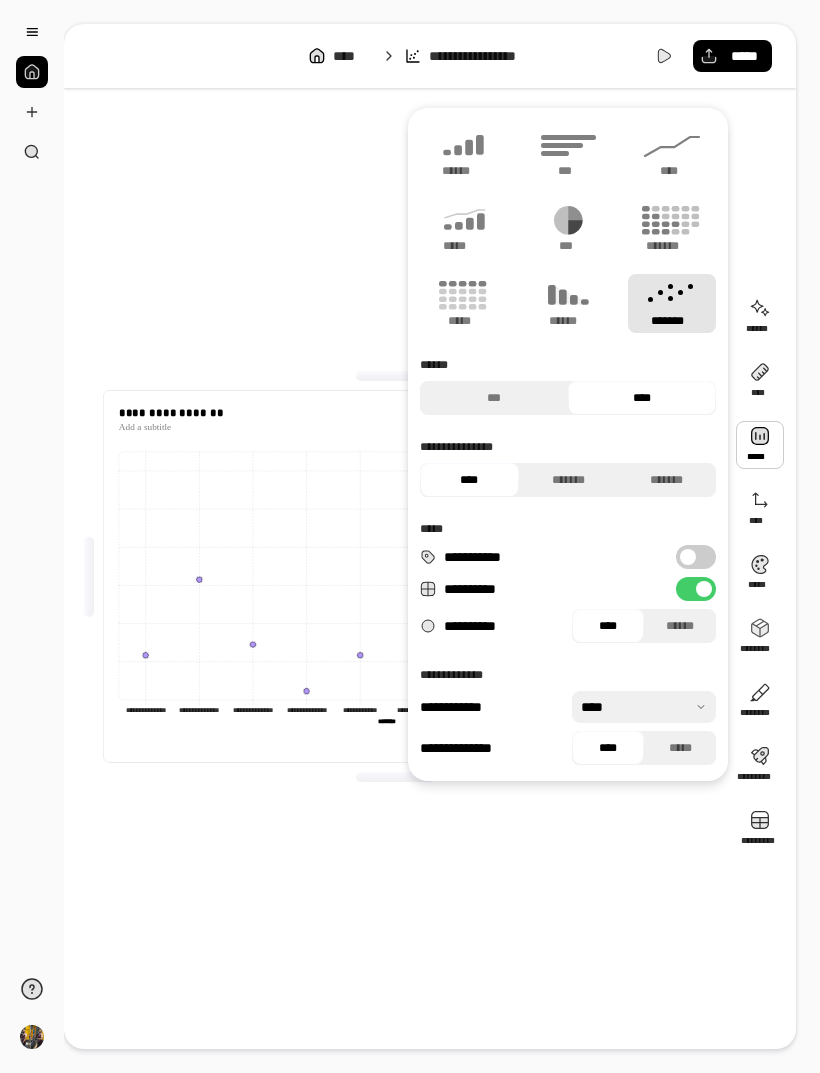 click on "***" at bounding box center [494, 398] 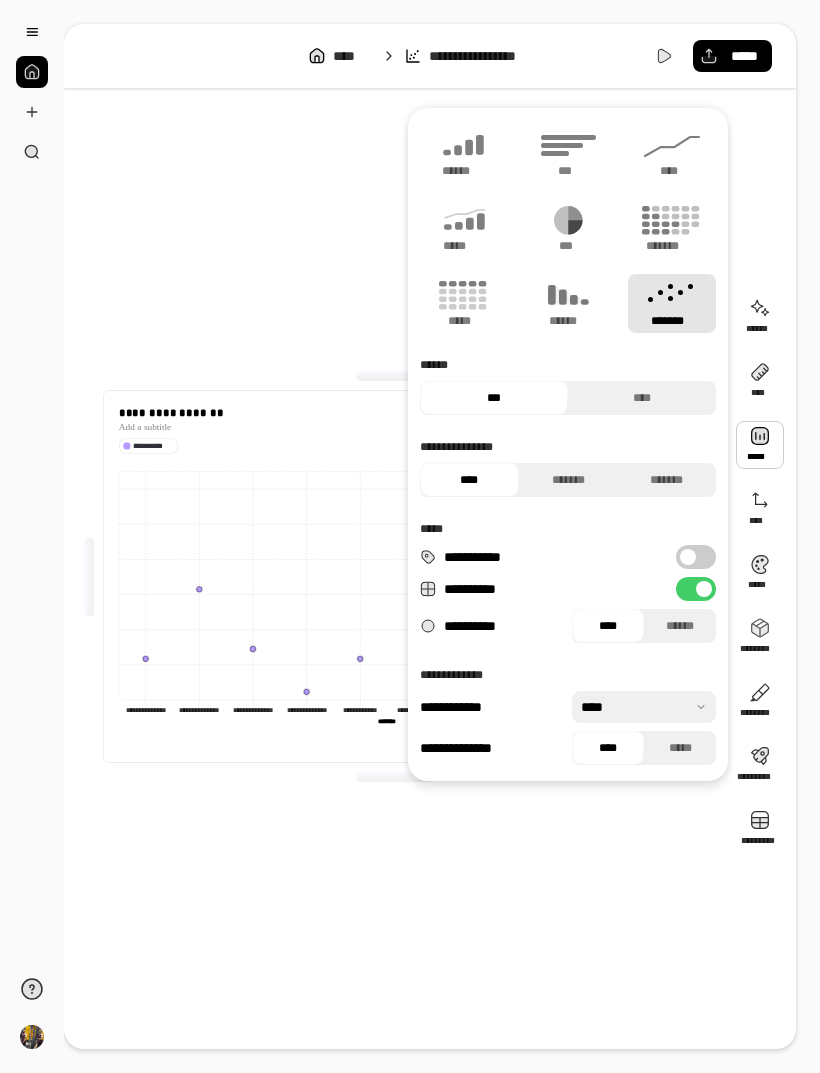 click on "*******" at bounding box center (568, 480) 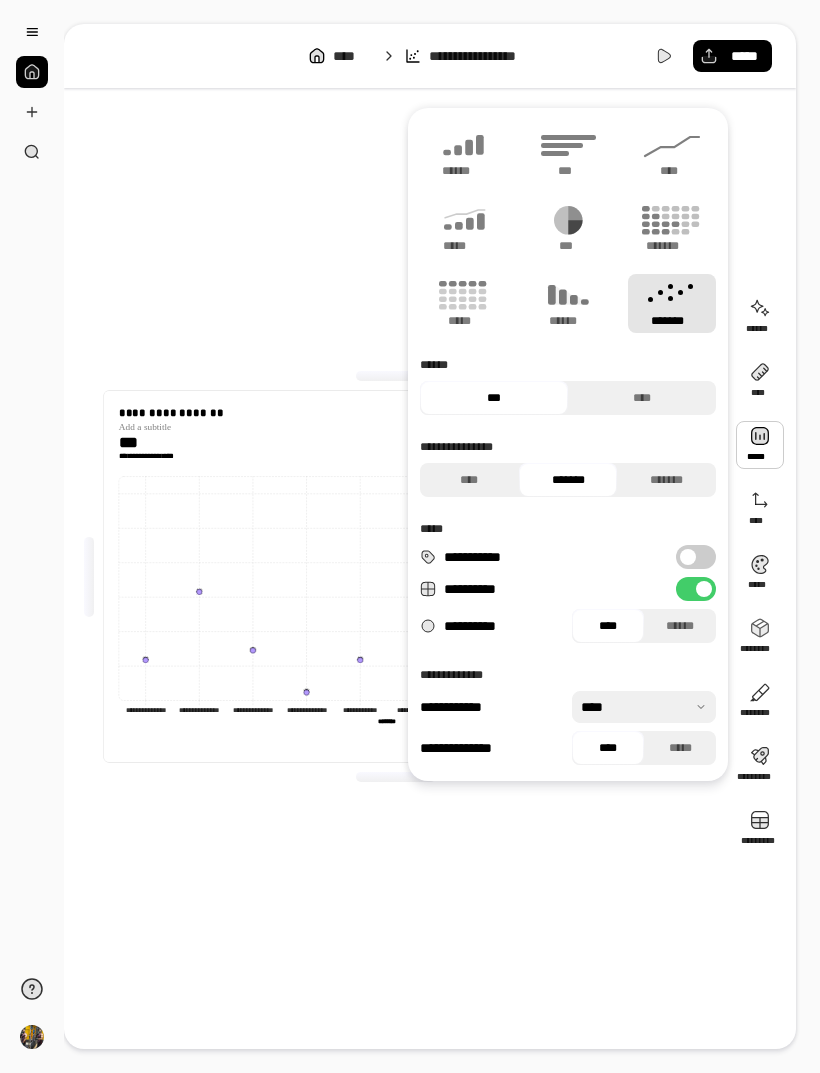 click on "****" at bounding box center [469, 480] 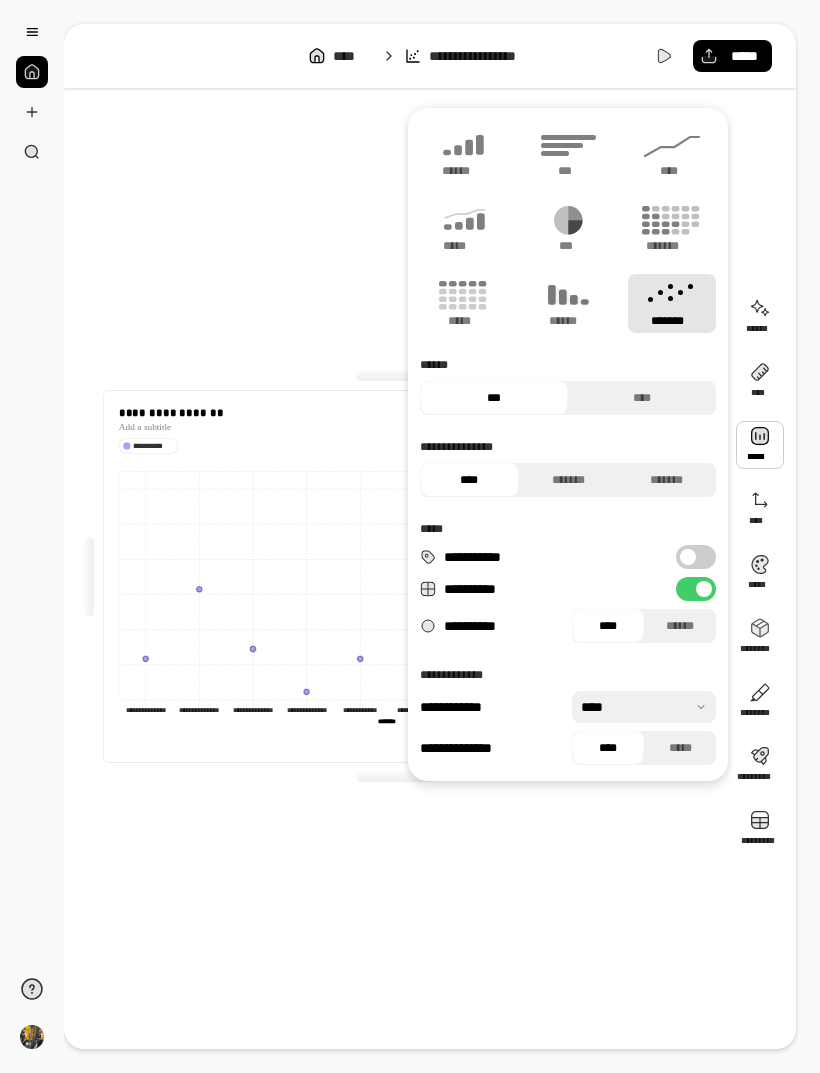 click on "******" at bounding box center [464, 171] 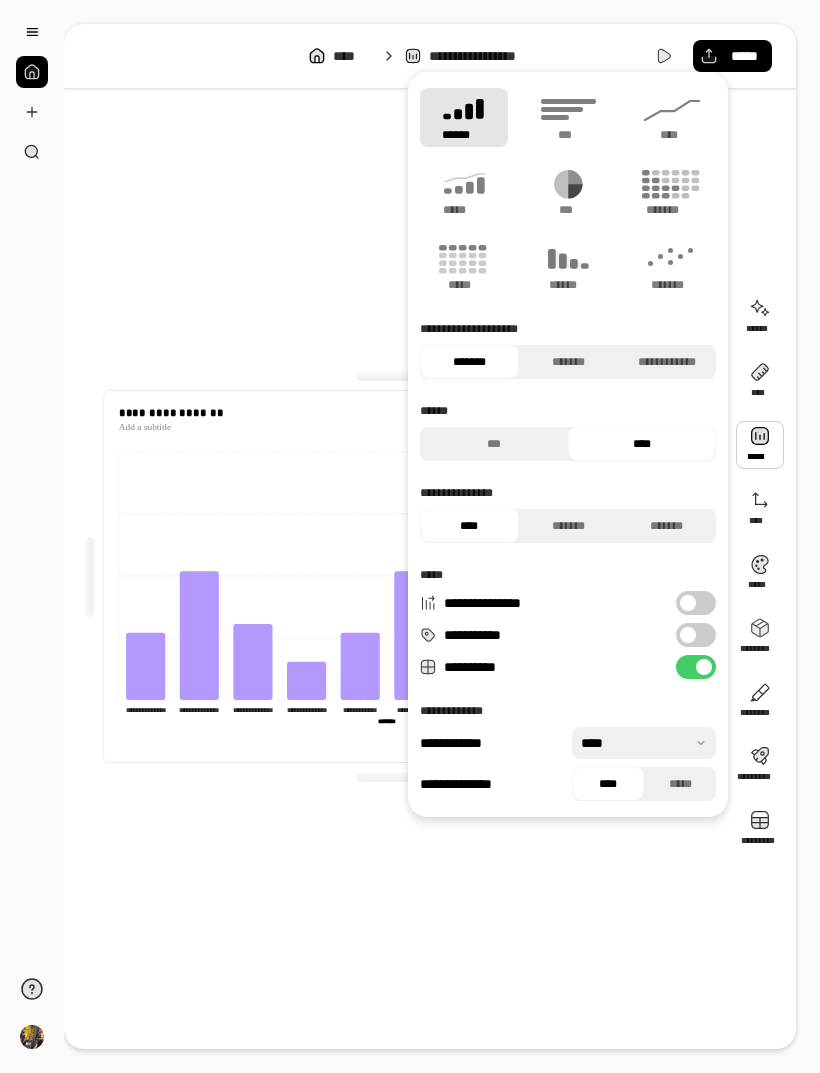 click on "**********" at bounding box center (396, 576) 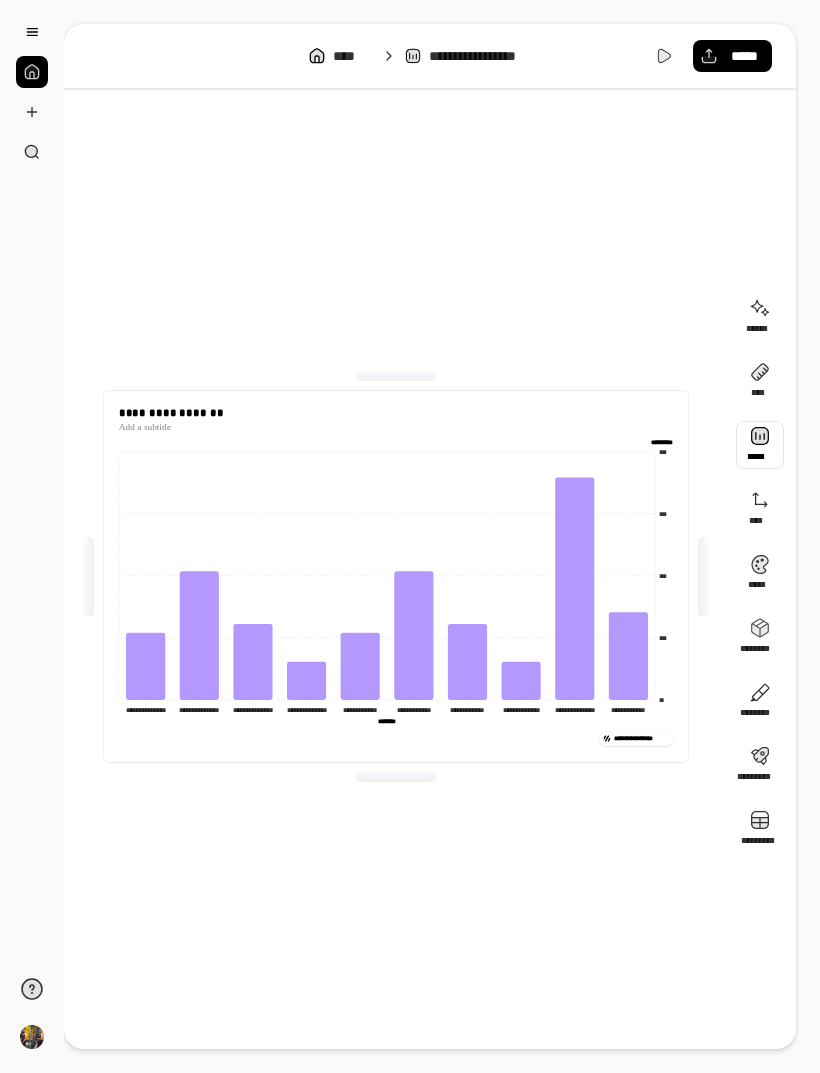 click at bounding box center [760, 445] 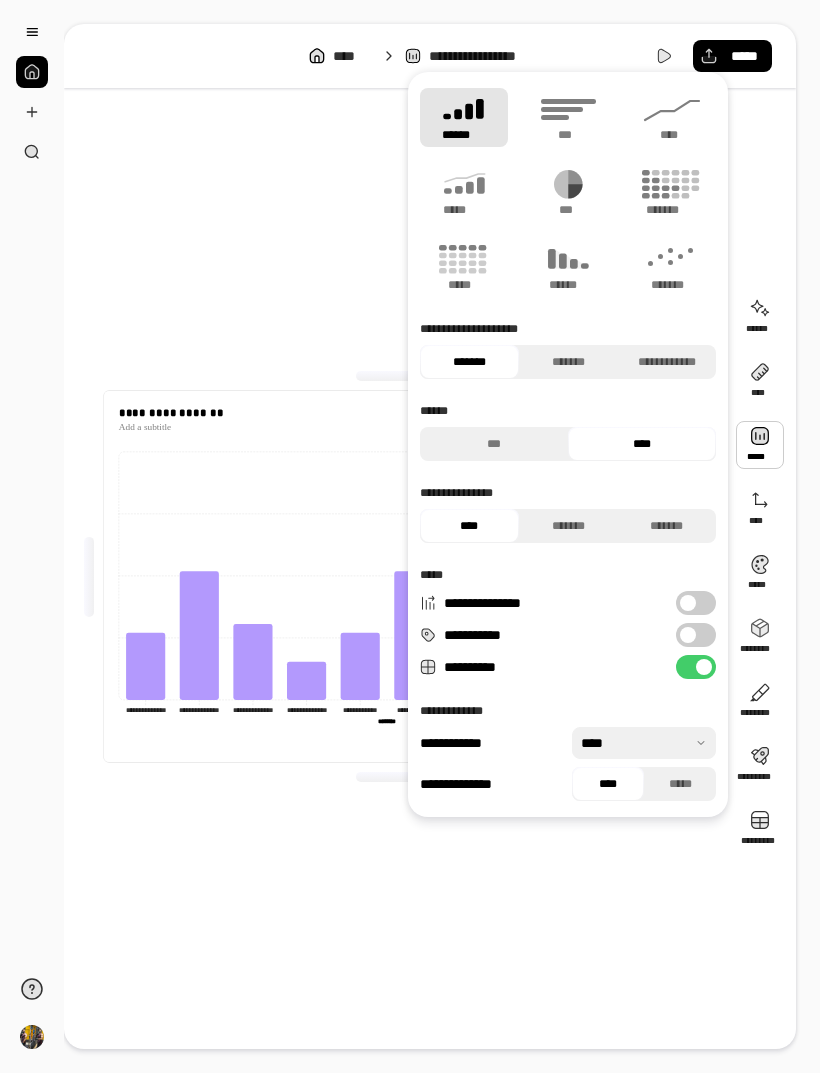click on "***" at bounding box center [567, 135] 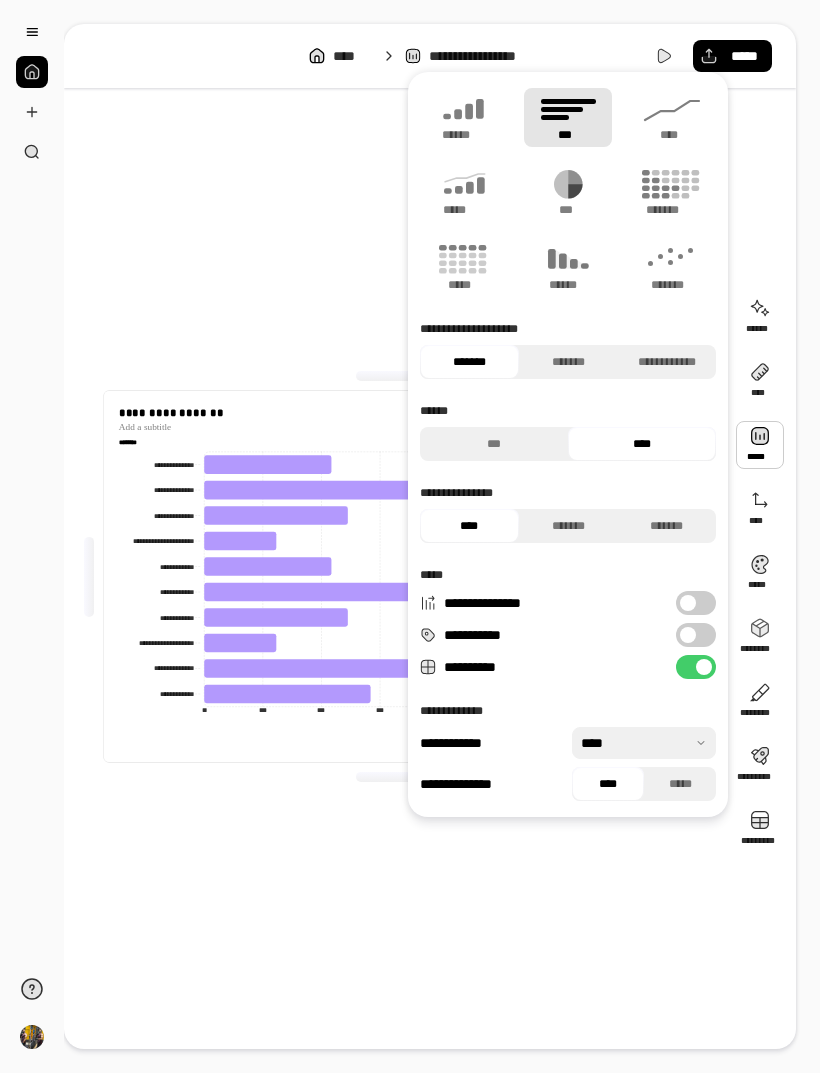 click on "**********" at bounding box center (396, 576) 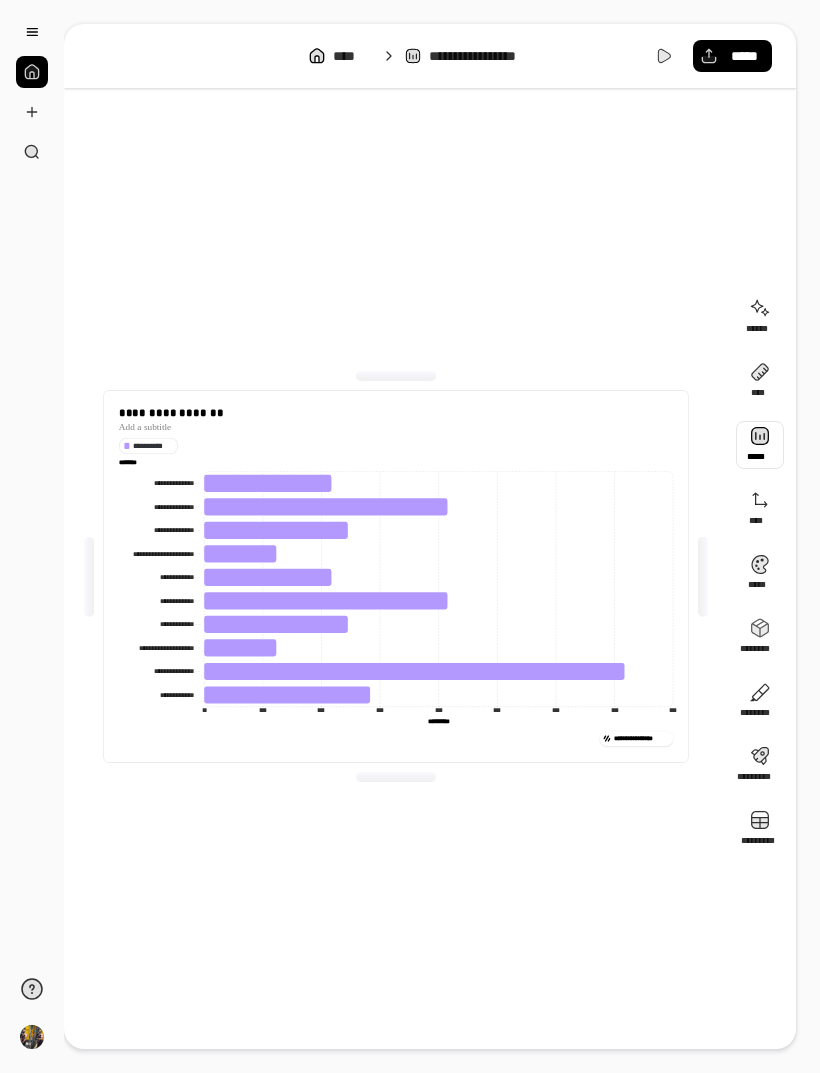 click at bounding box center [760, 445] 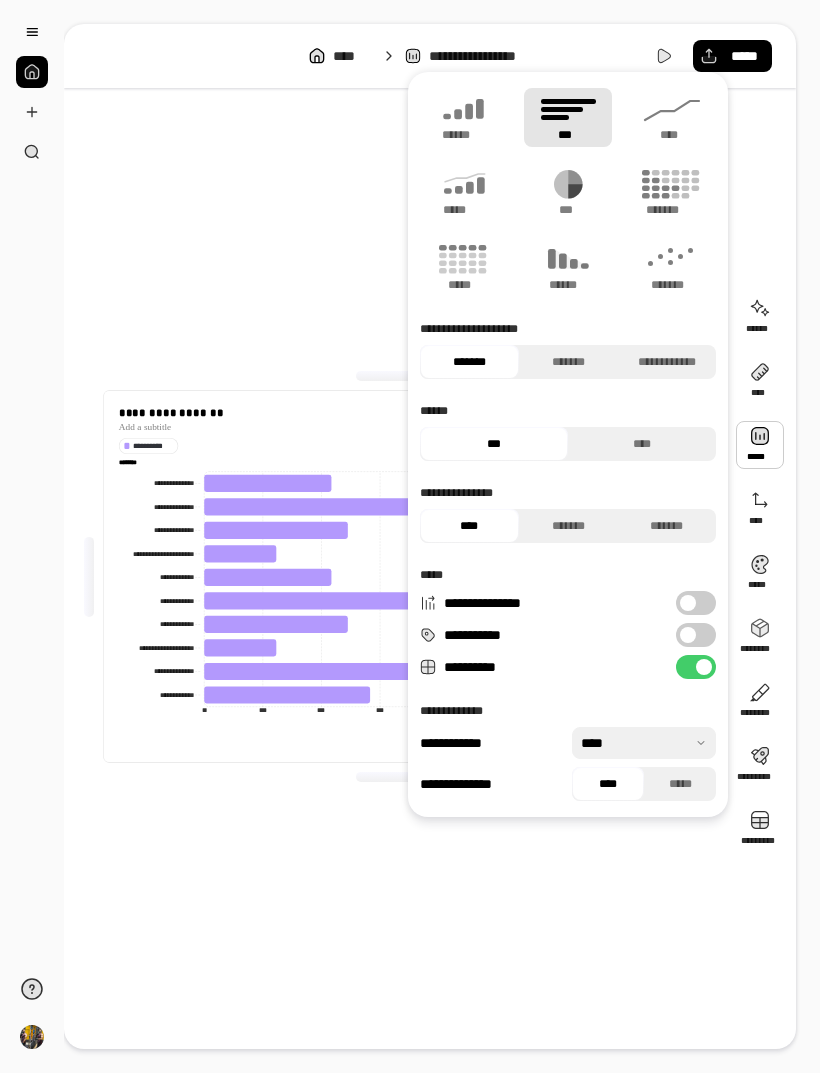 click on "****" at bounding box center [672, 135] 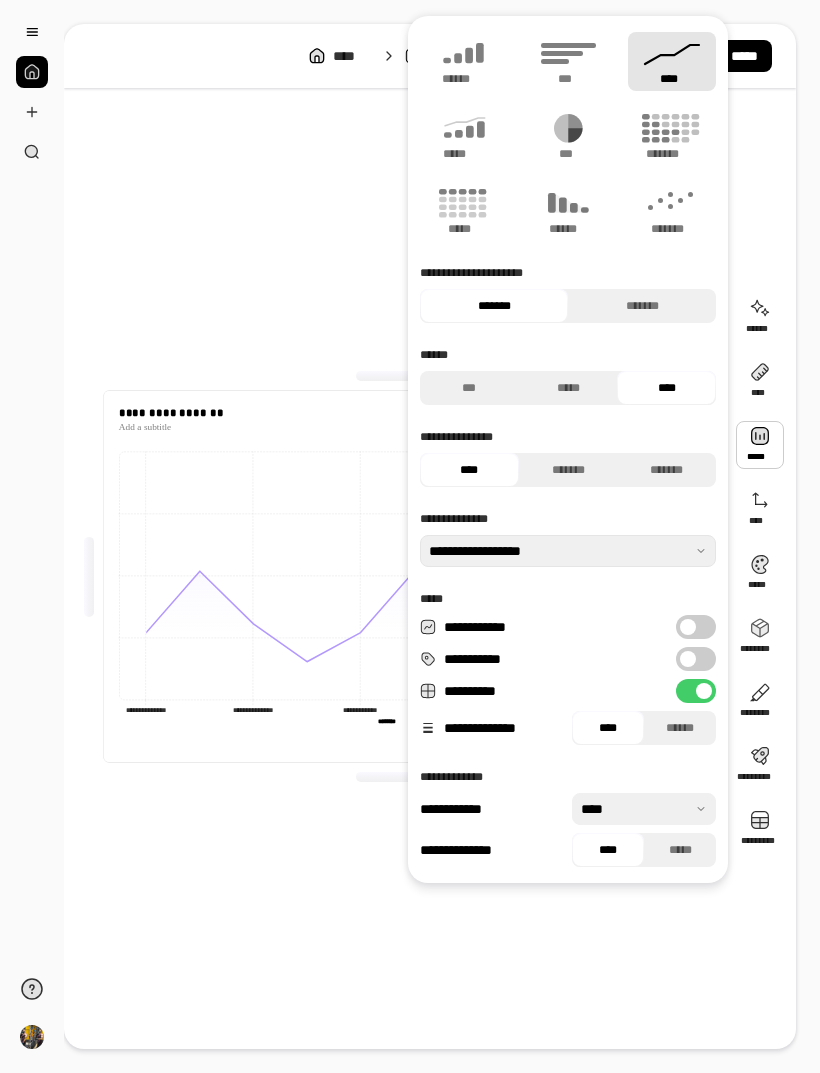 click on "**********" at bounding box center (396, 576) 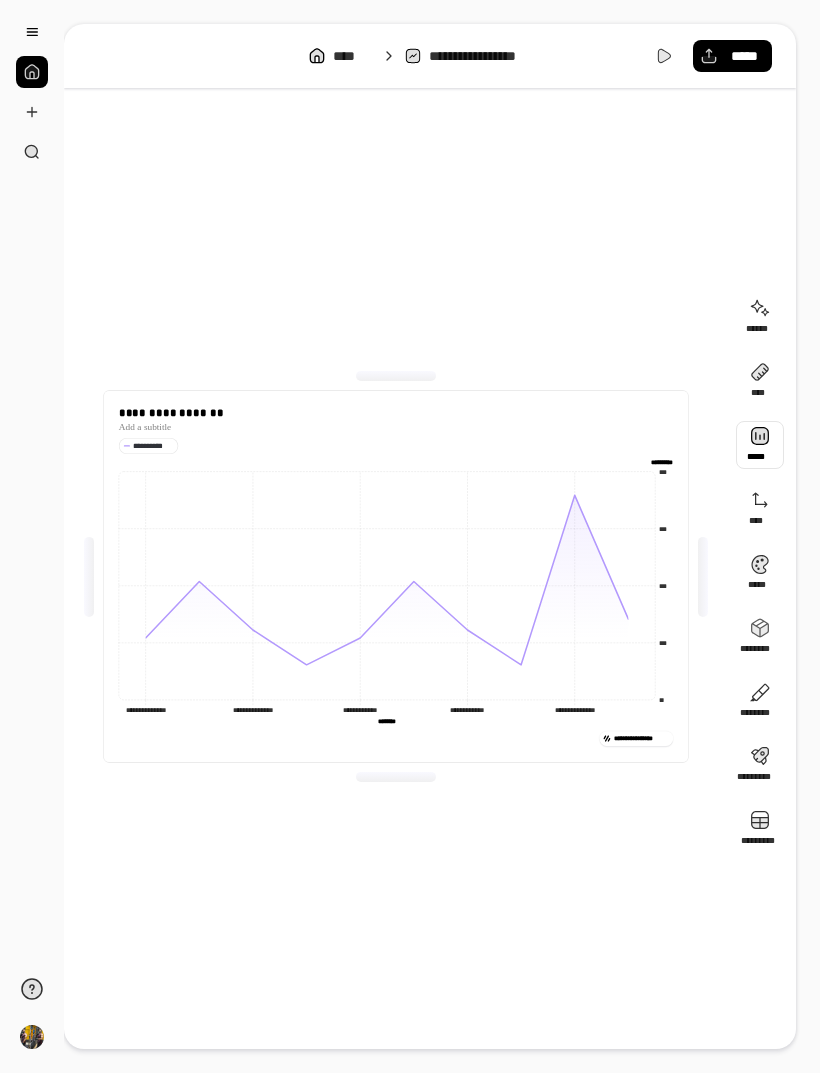 click at bounding box center [760, 445] 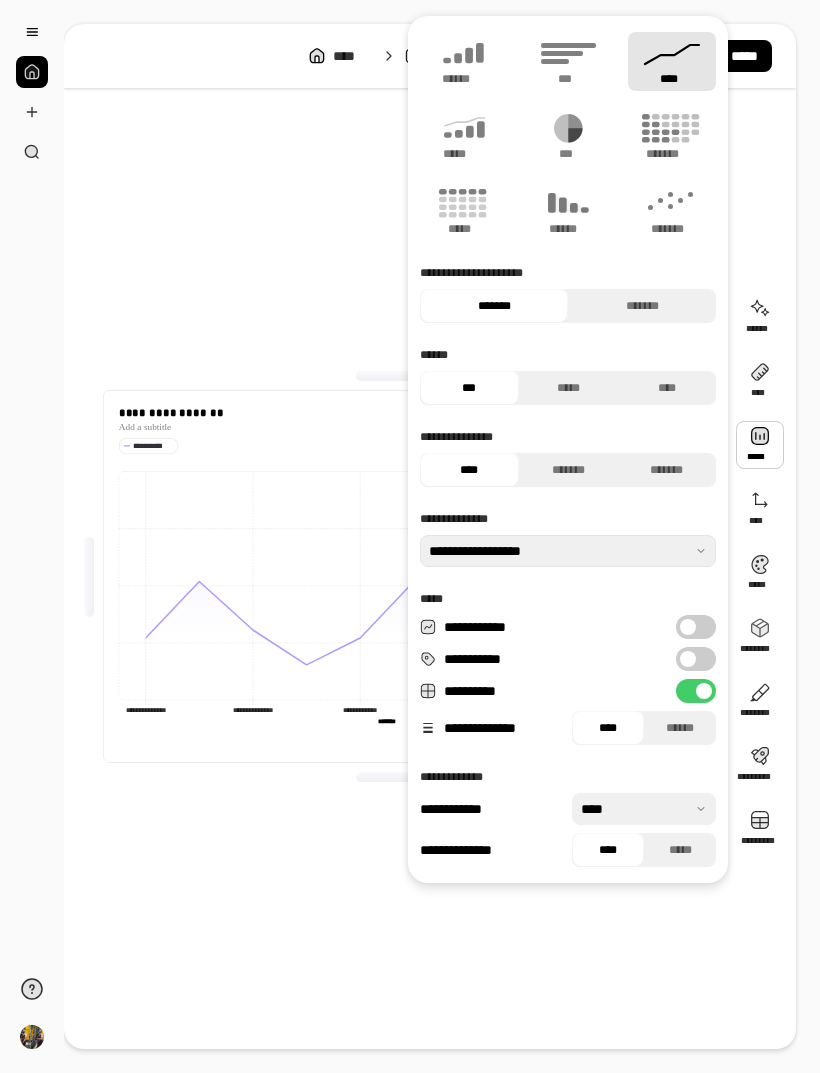 click 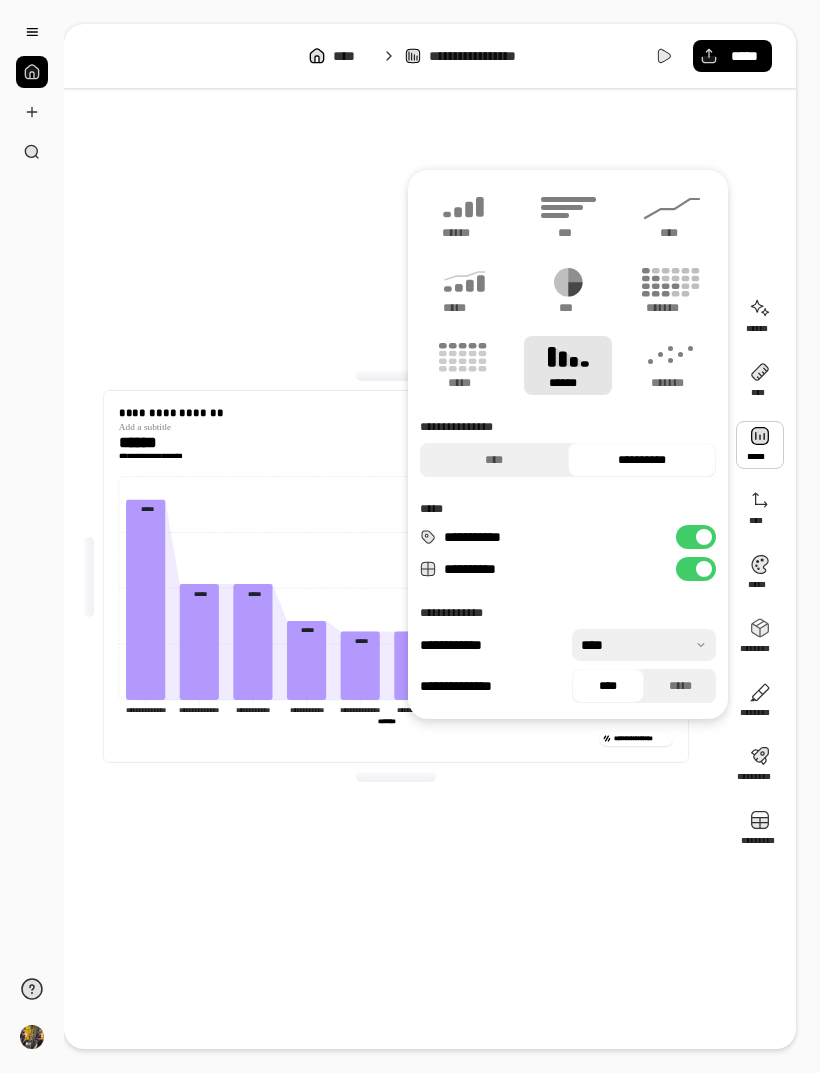 click on "**********" at bounding box center [396, 576] 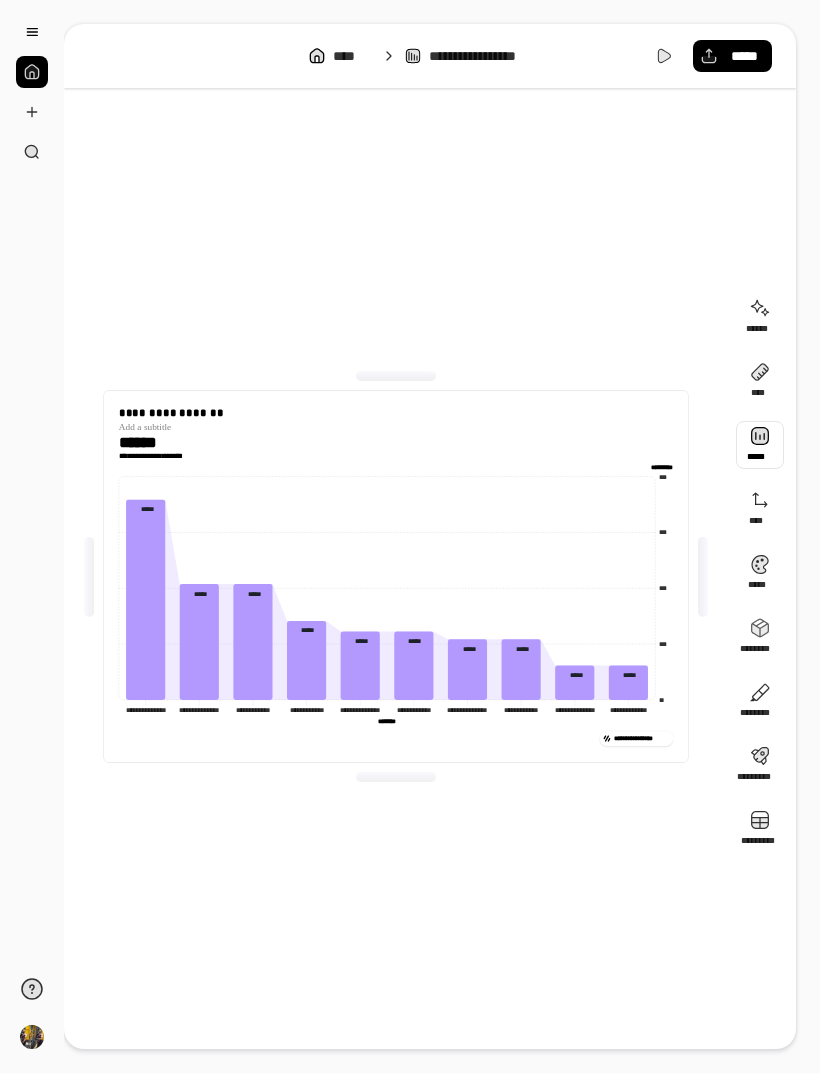 click at bounding box center [760, 445] 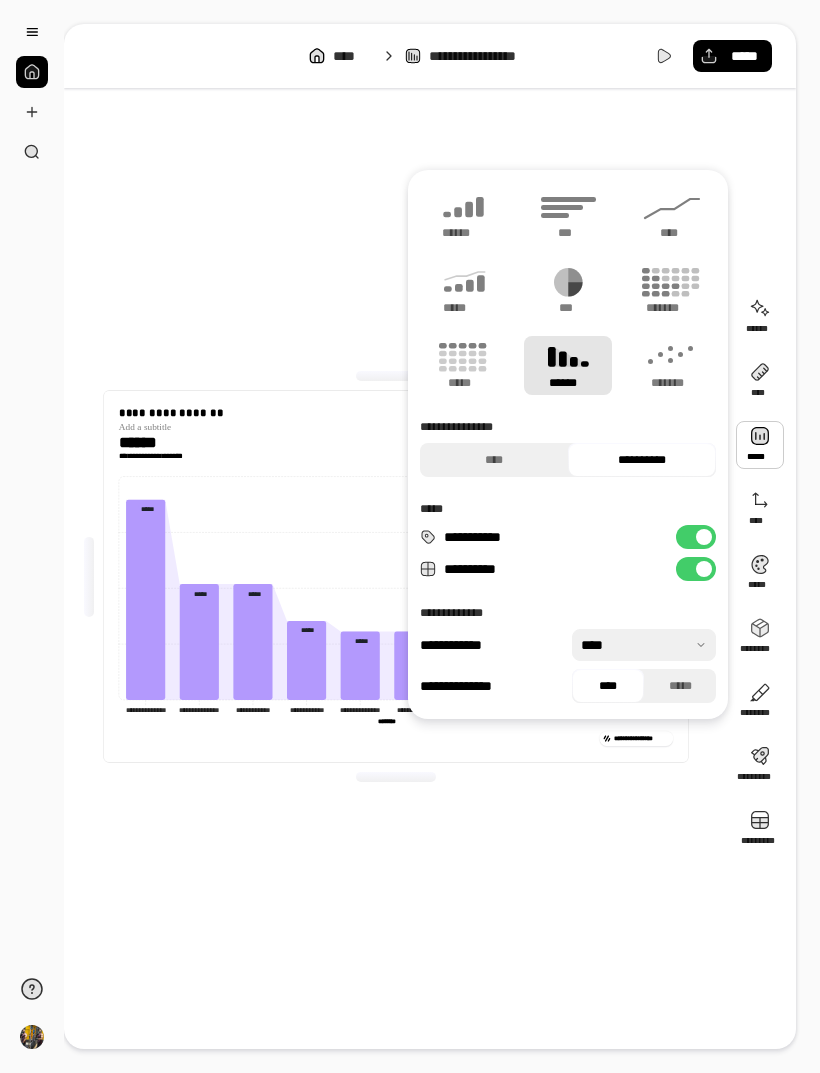 click on "***" at bounding box center [567, 233] 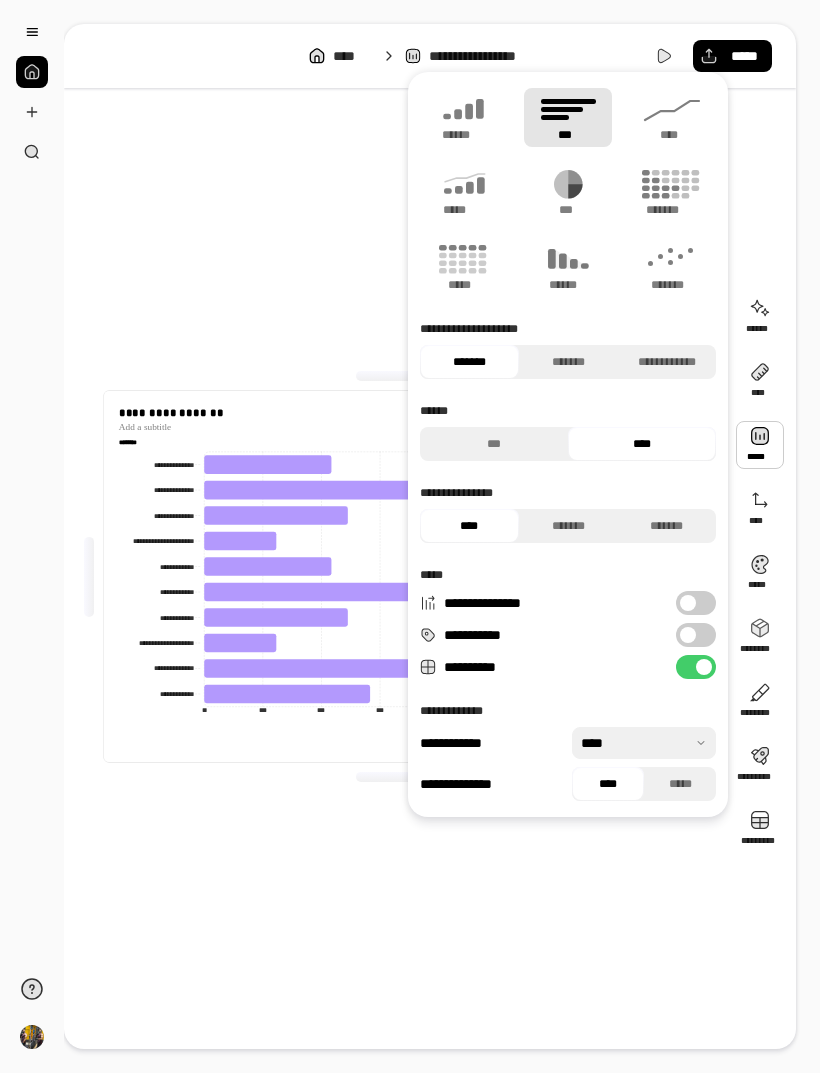 click on "***" at bounding box center [568, 210] 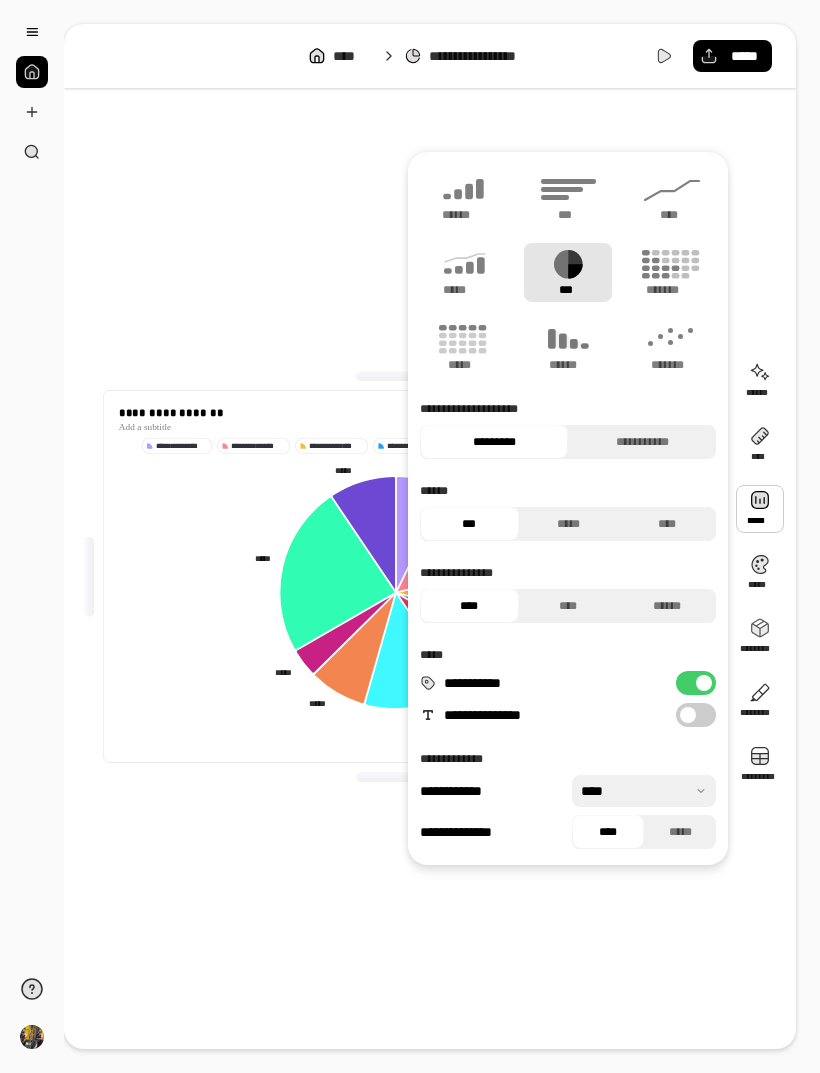 click on "*****" at bounding box center (463, 290) 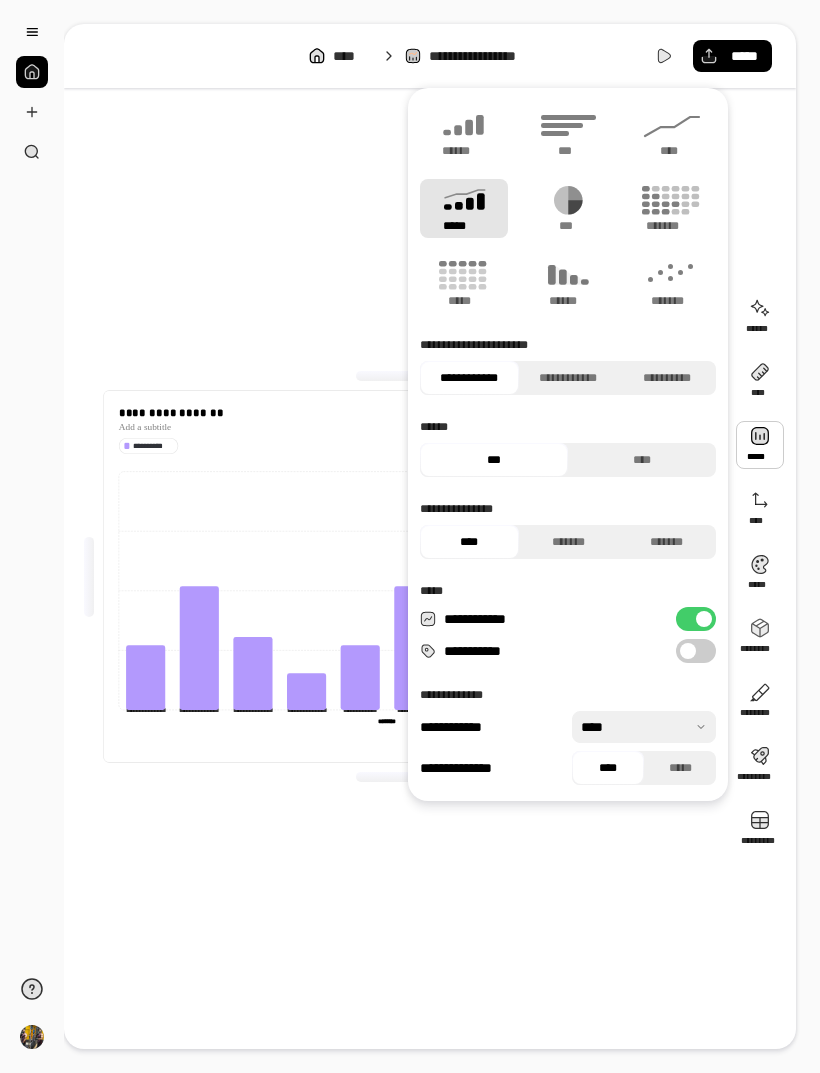 click 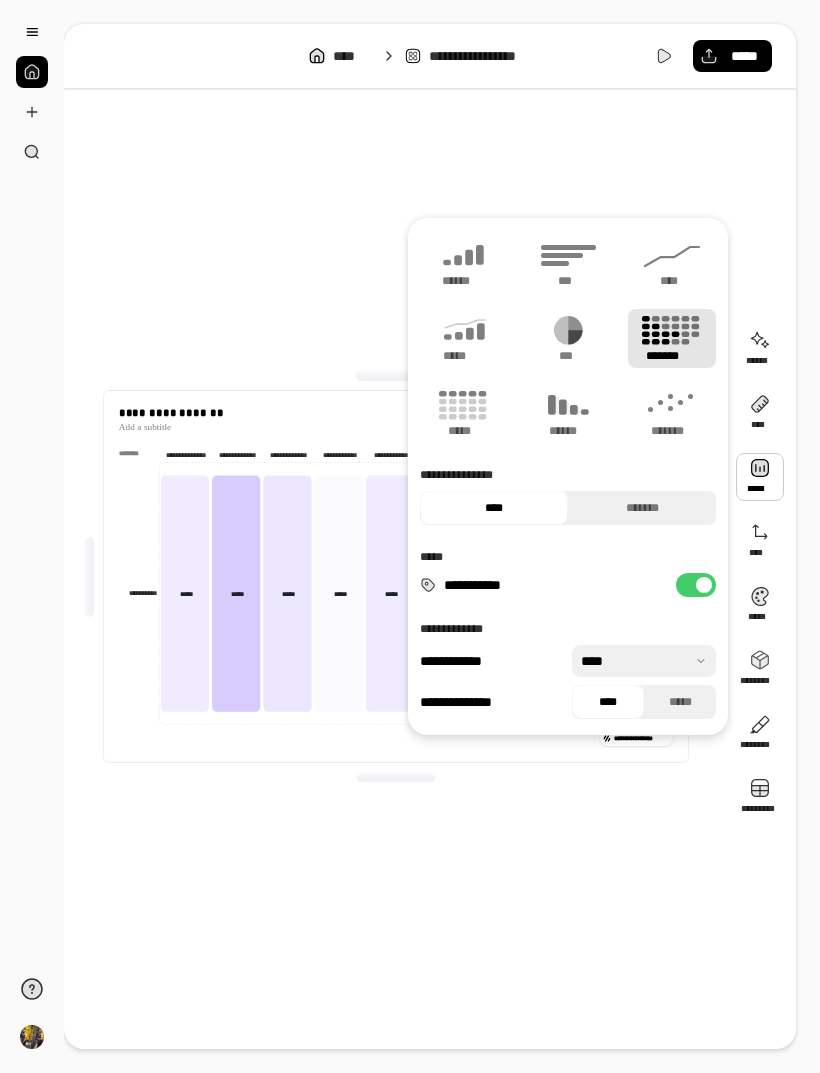 click on "**********" at bounding box center [396, 576] 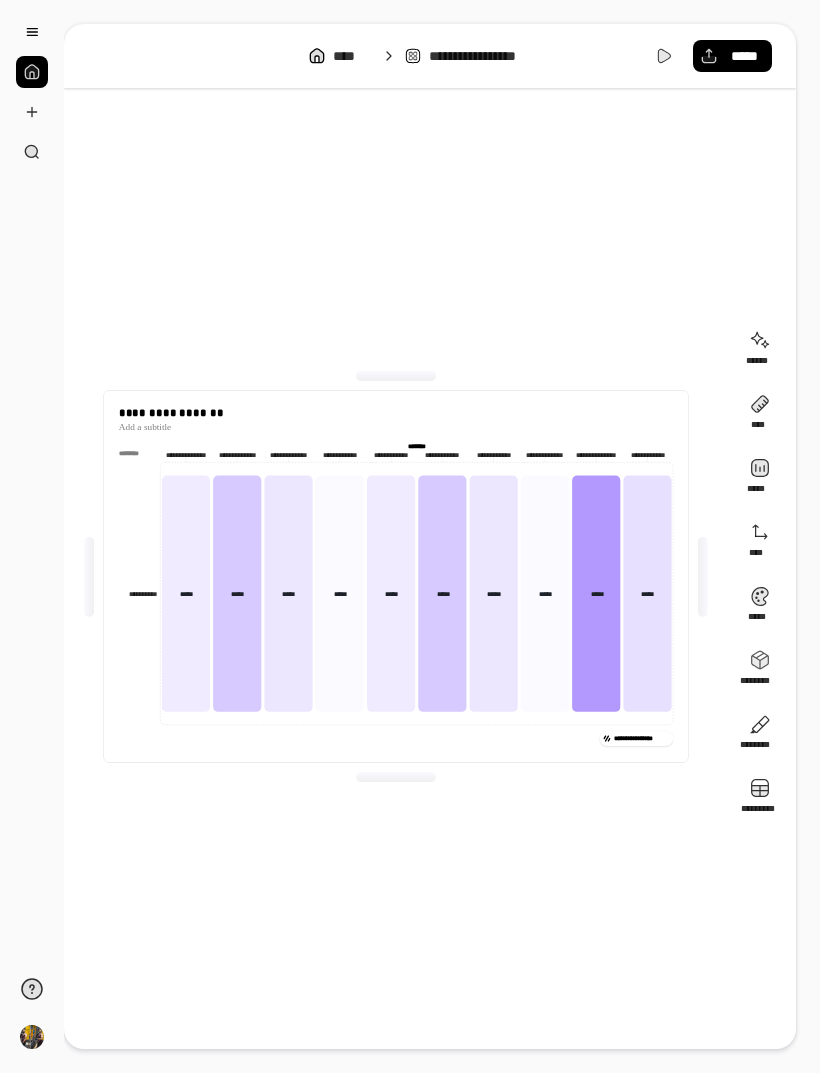 click on "****" at bounding box center (352, 56) 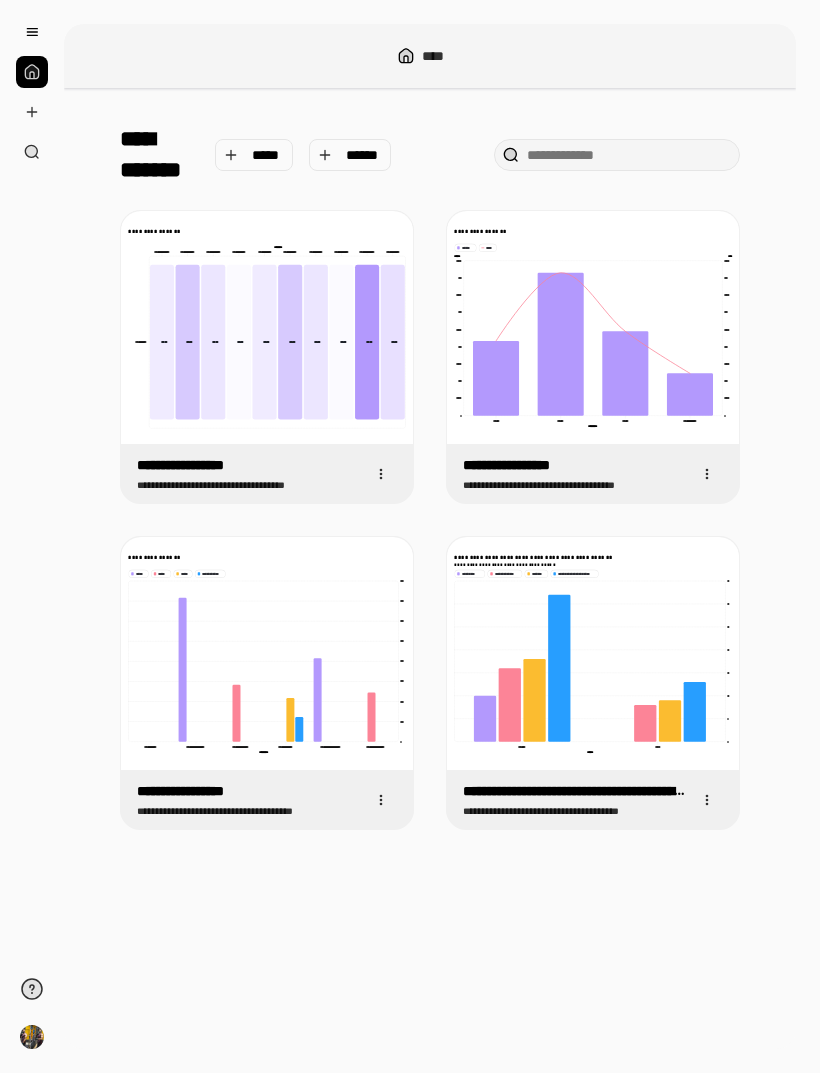 click at bounding box center (381, 474) 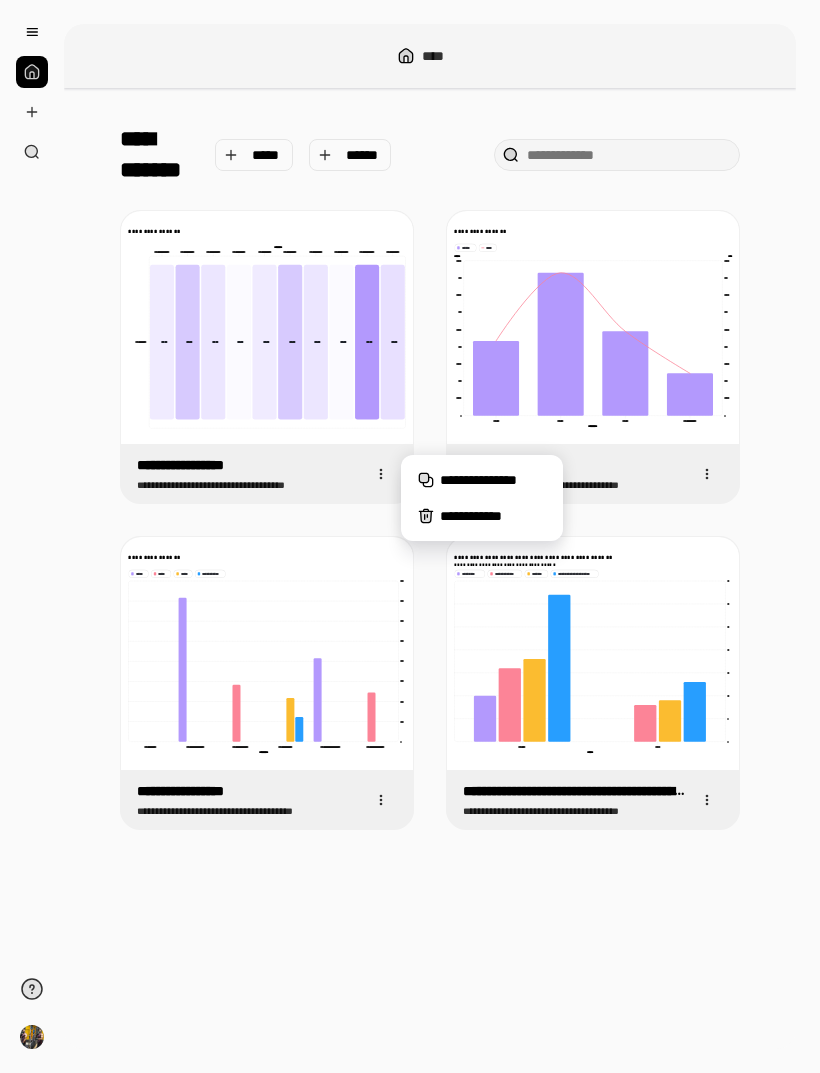 click on "**" at bounding box center (32, 536) 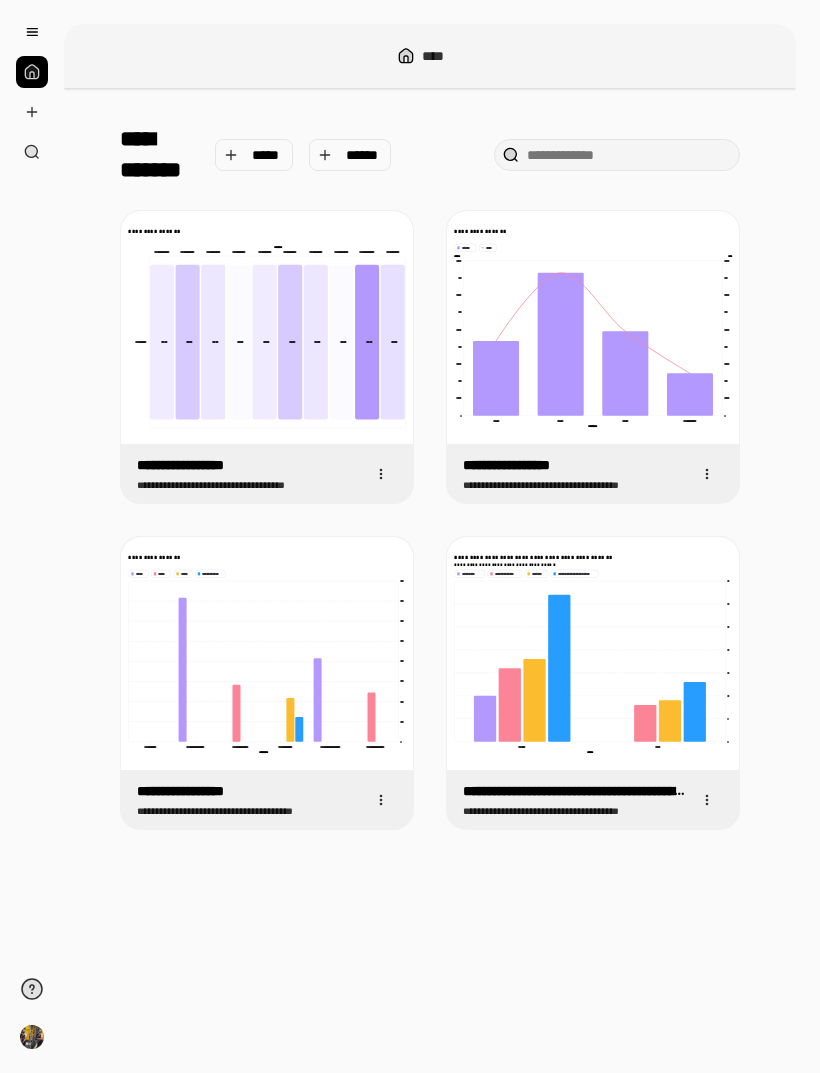 click on "**********" at bounding box center (159, 155) 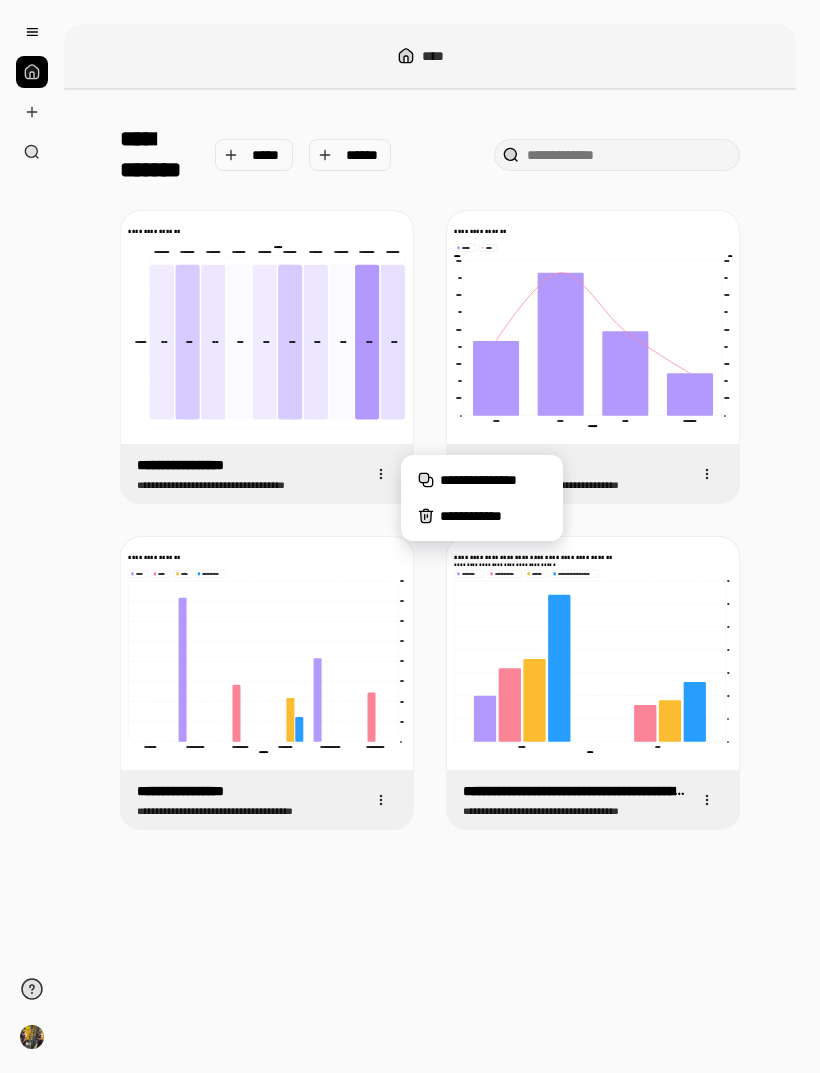 click on "**" at bounding box center (32, 536) 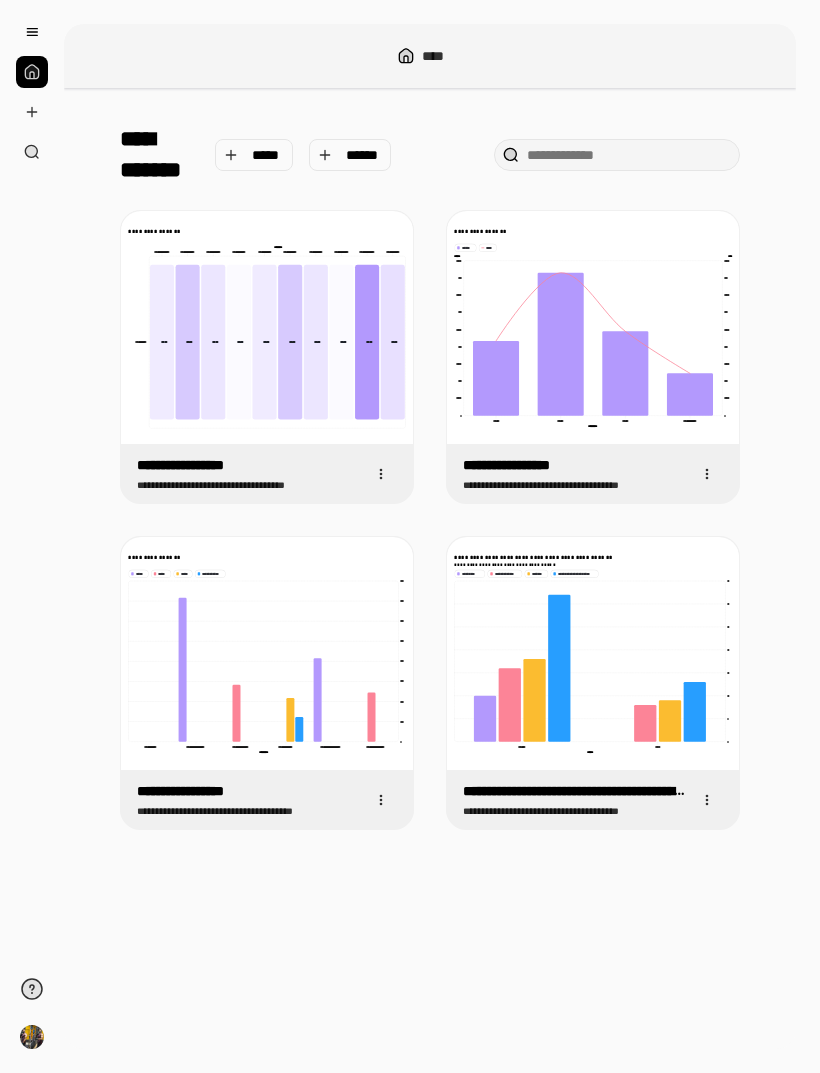click at bounding box center (381, 474) 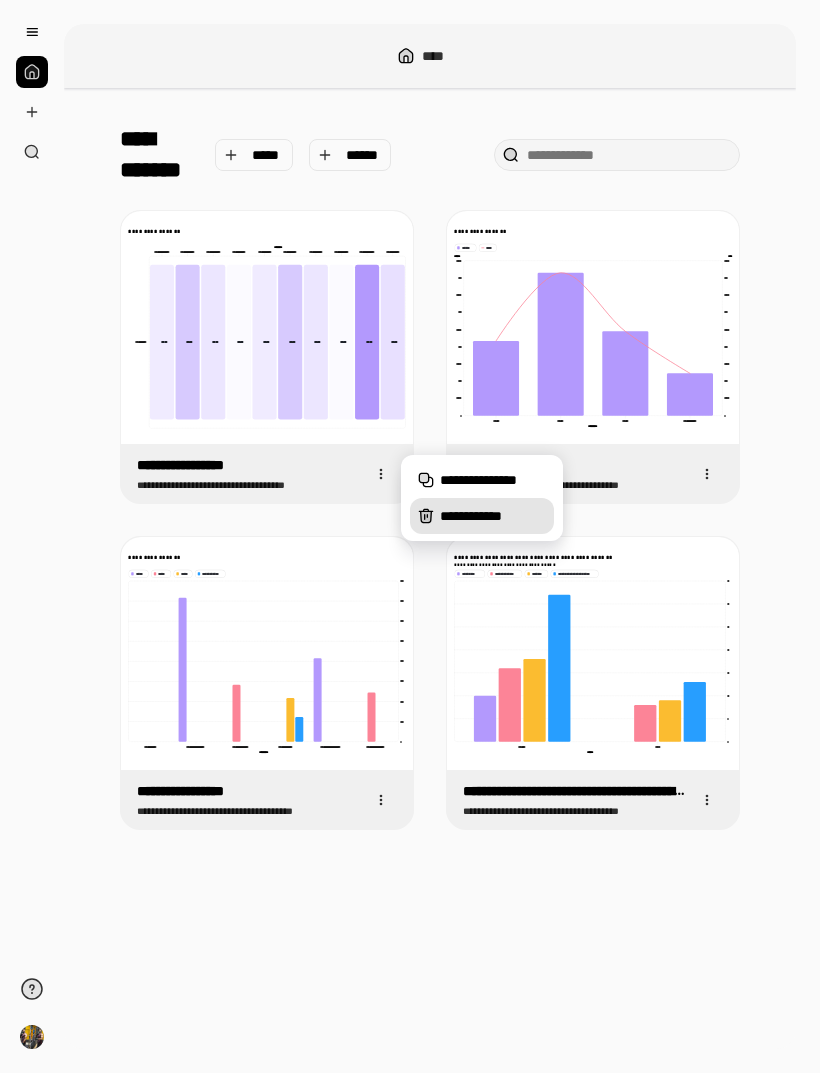 click on "**********" at bounding box center (482, 516) 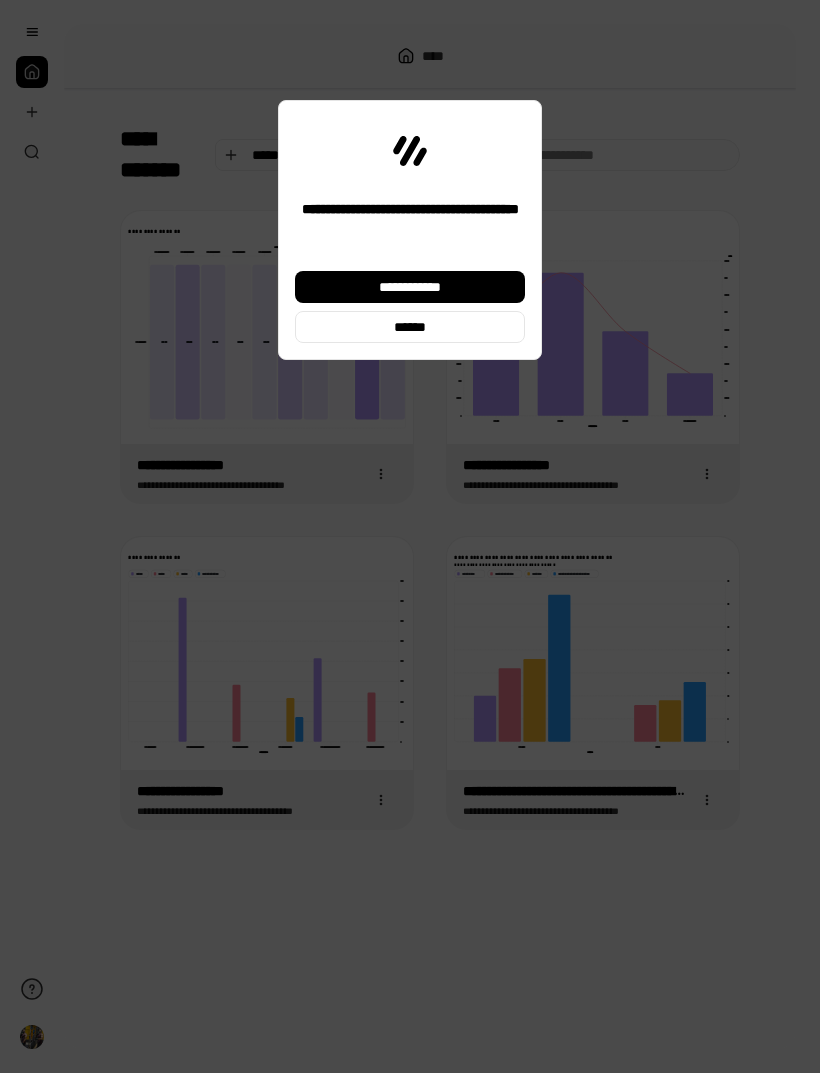 click on "**********" at bounding box center [410, 287] 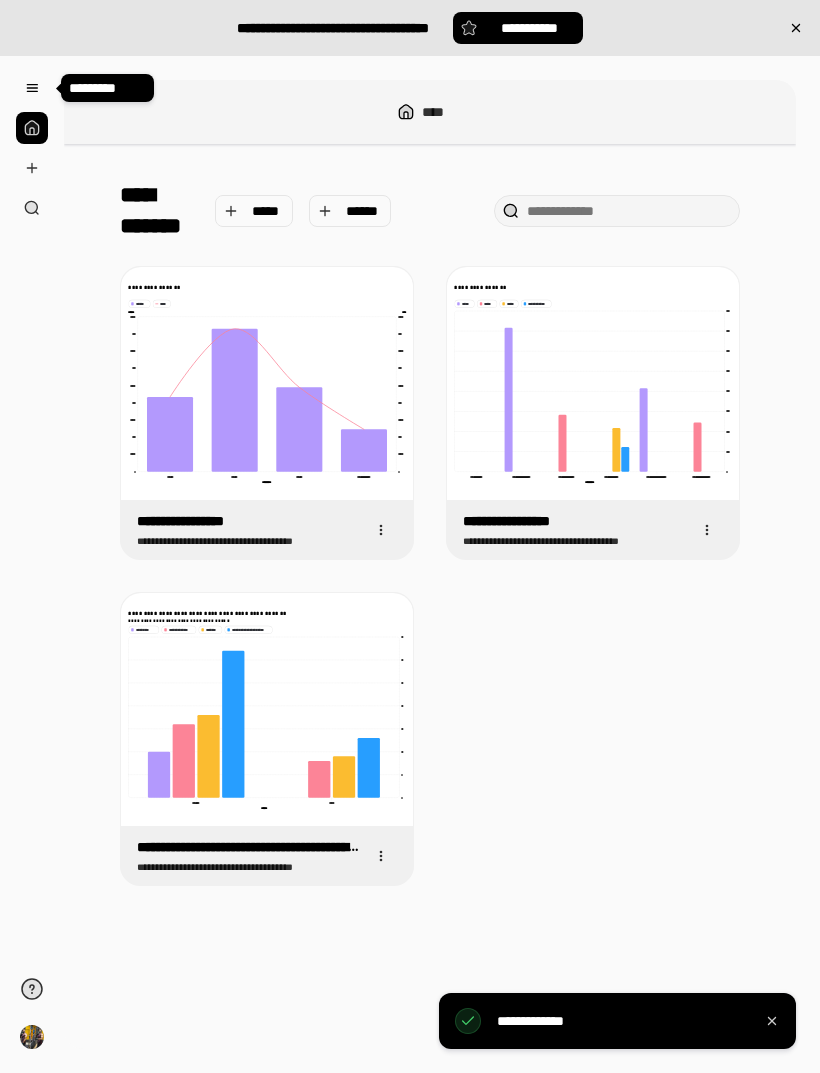 click at bounding box center [381, 530] 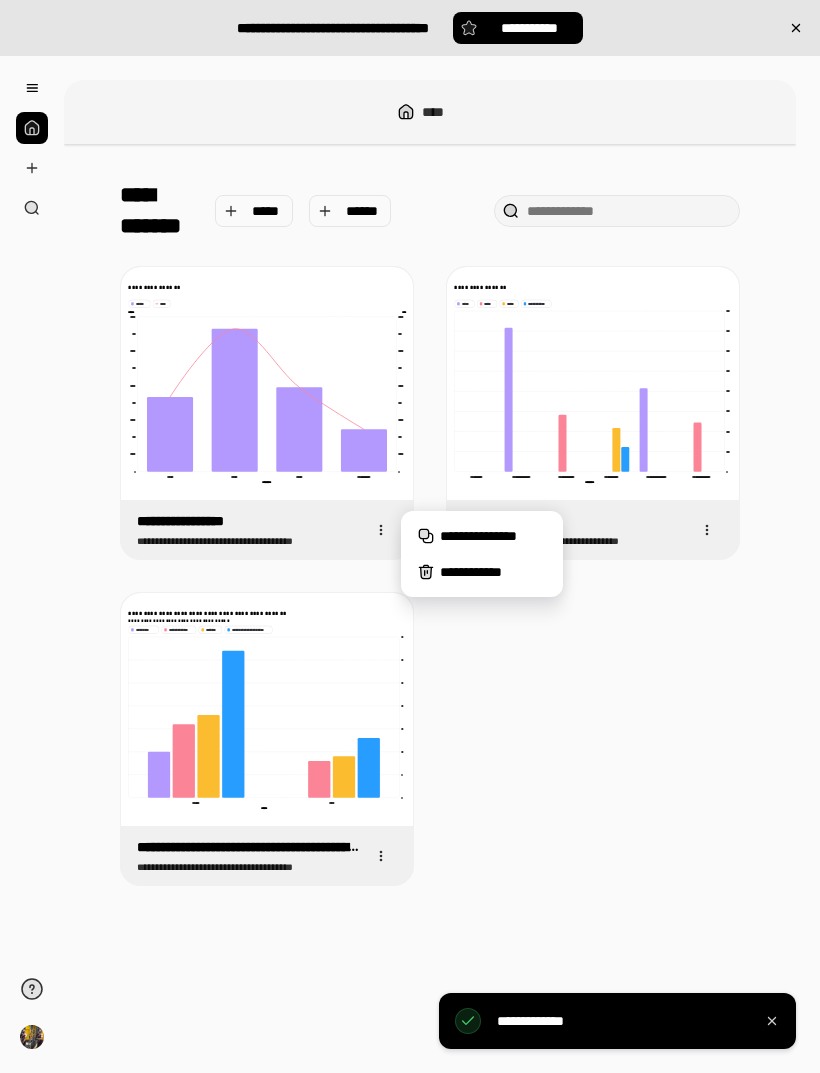 click on "**********" at bounding box center [482, 572] 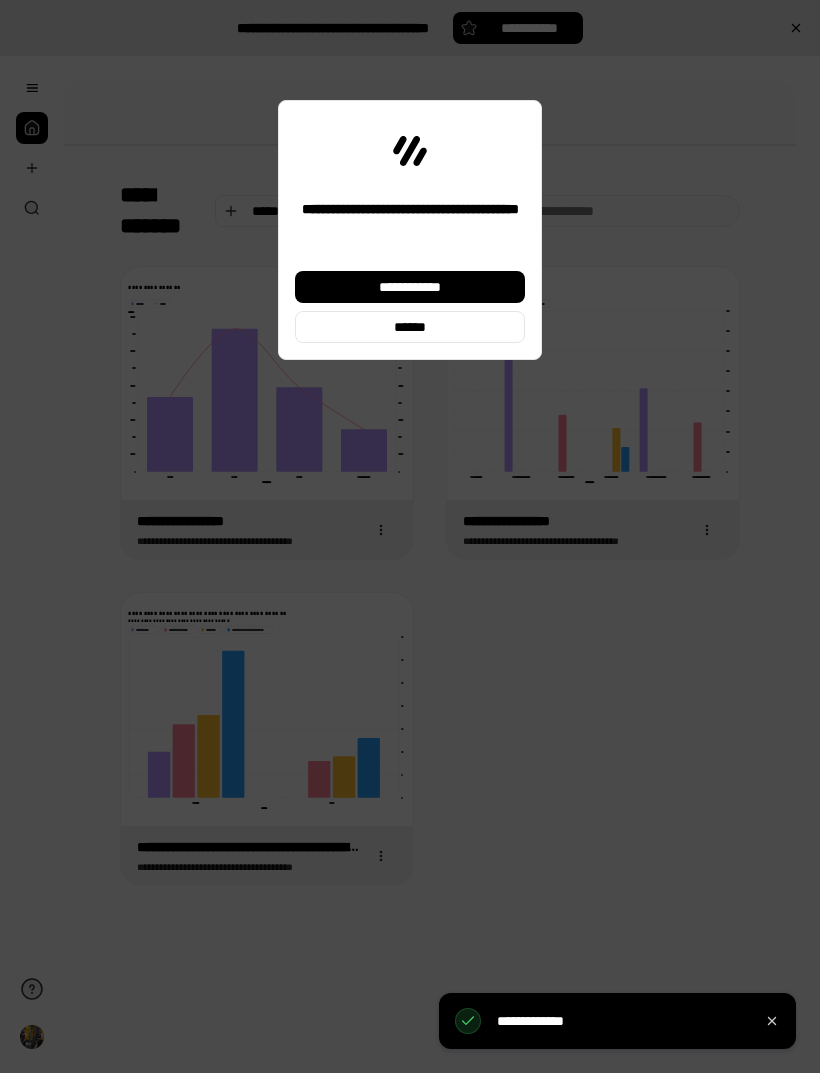 click on "**********" at bounding box center [410, 287] 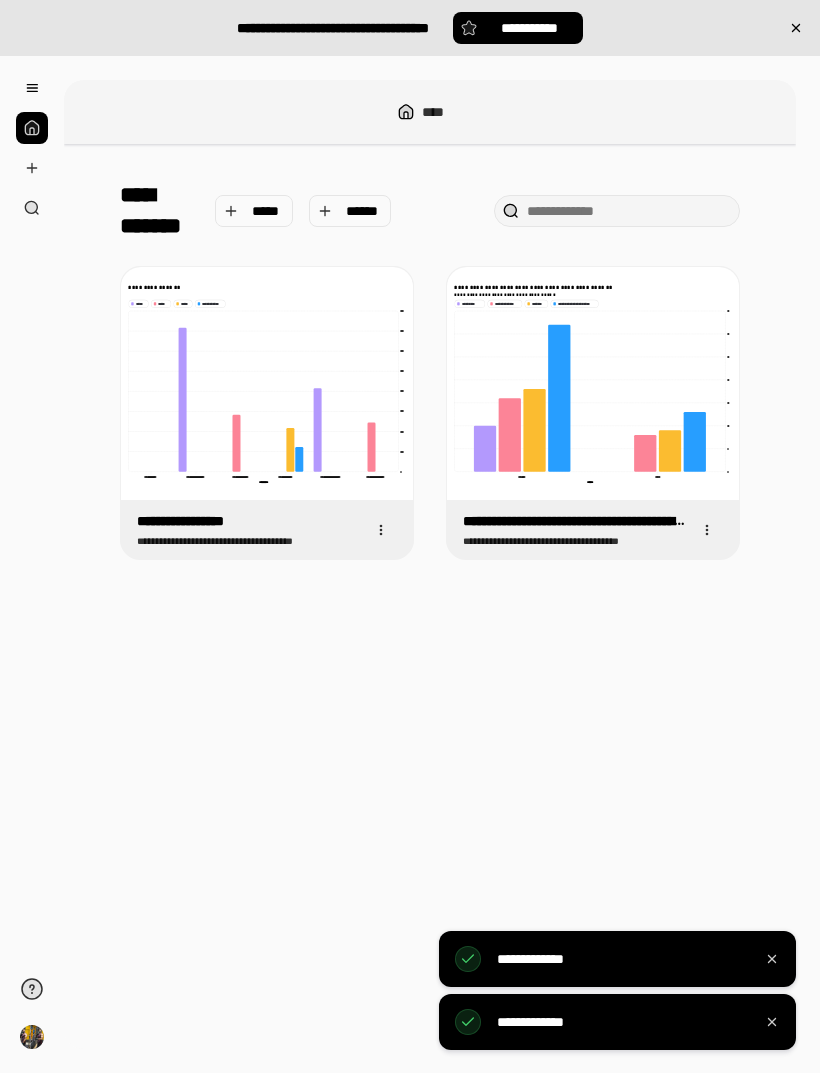 click at bounding box center [381, 530] 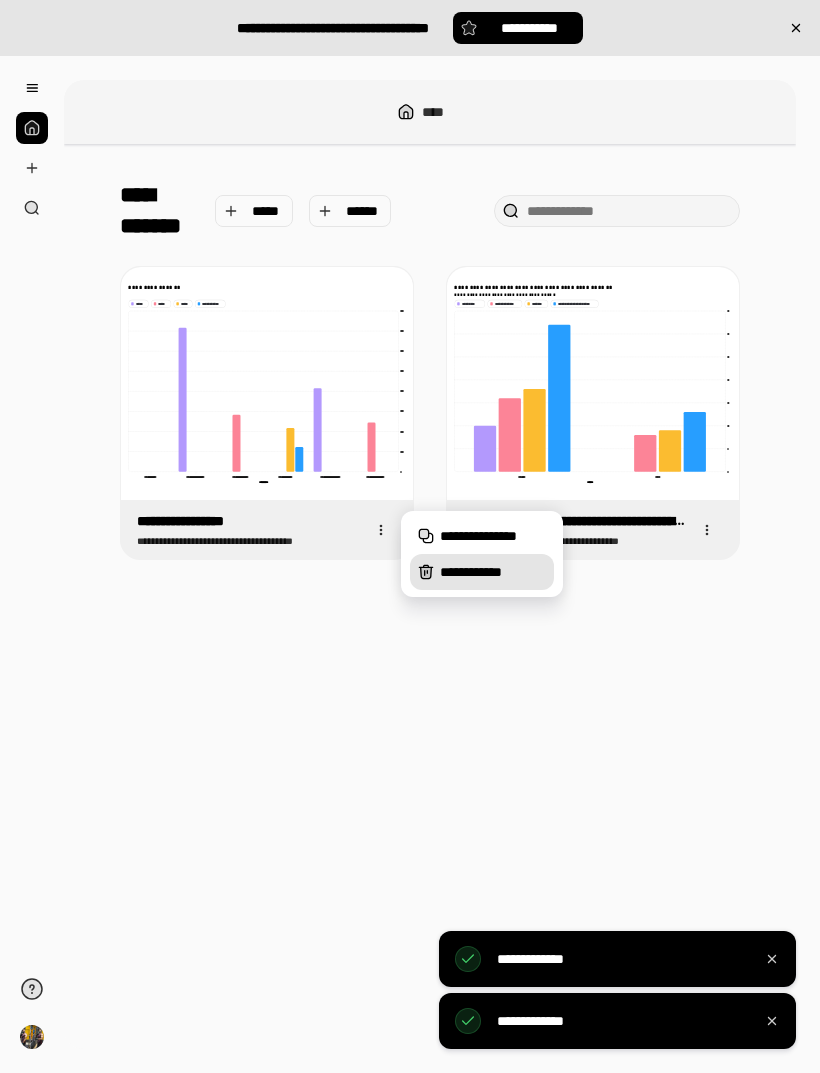 click on "**********" at bounding box center (482, 572) 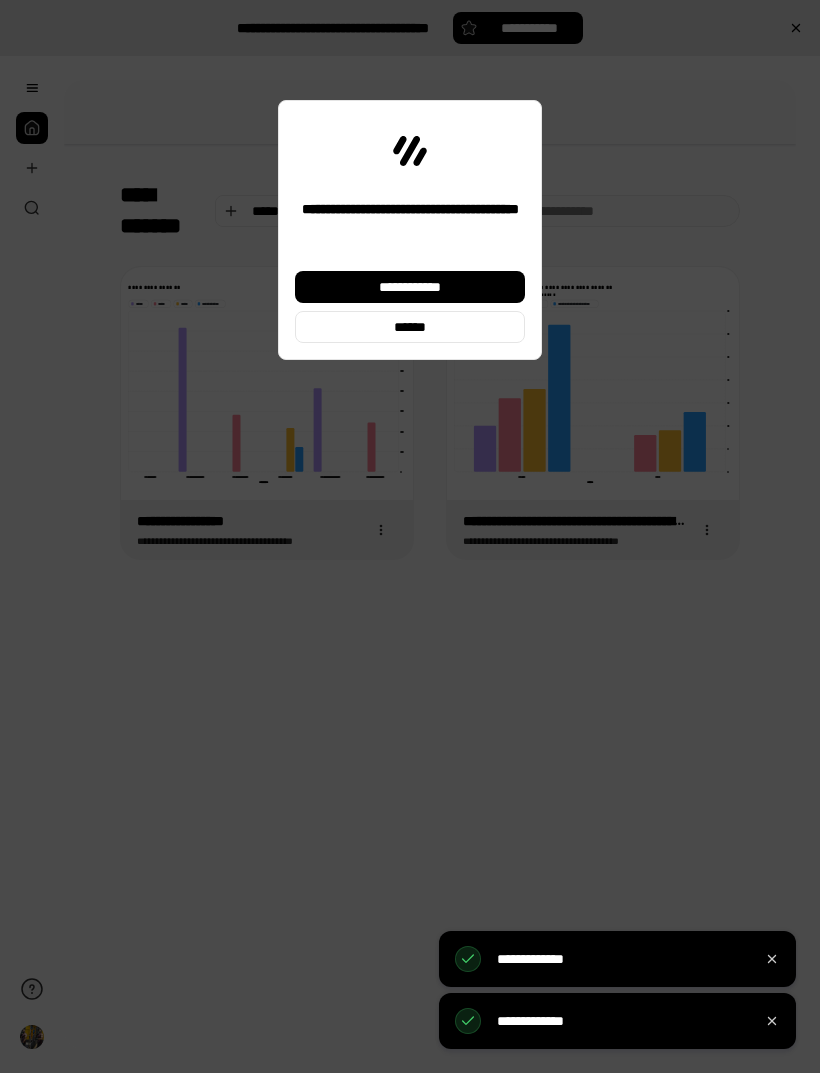 click on "**********" at bounding box center (410, 287) 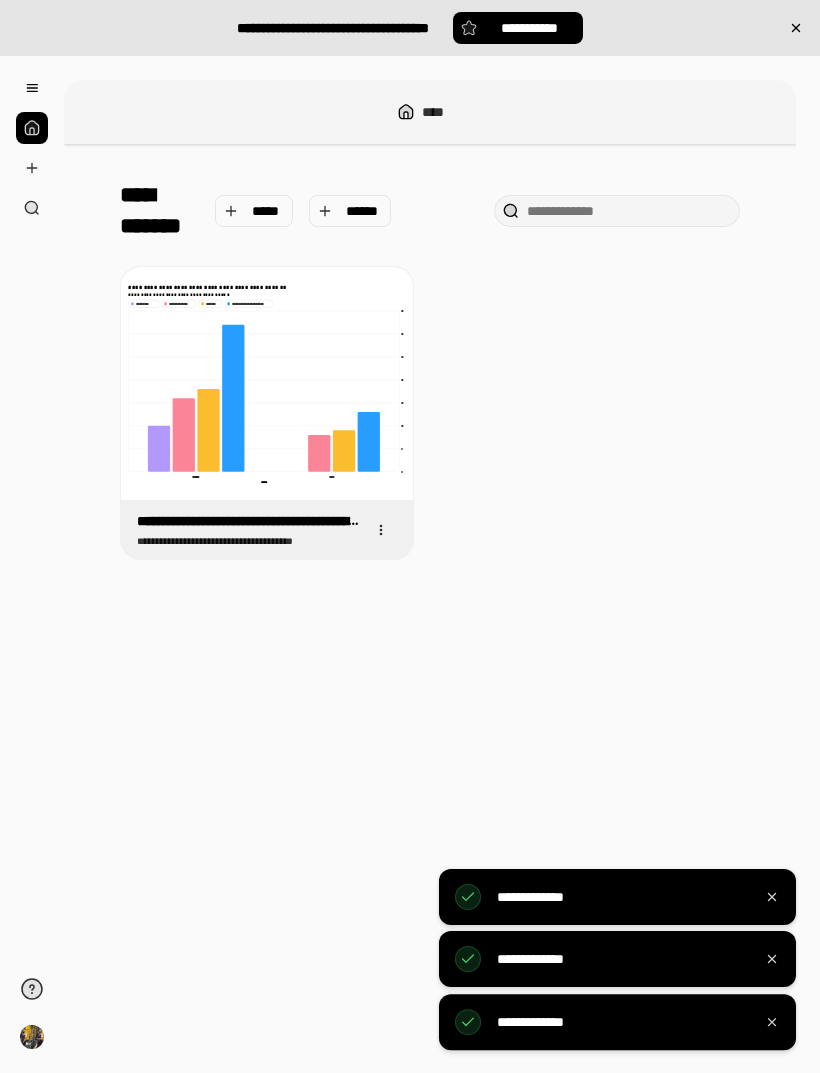 click at bounding box center [381, 530] 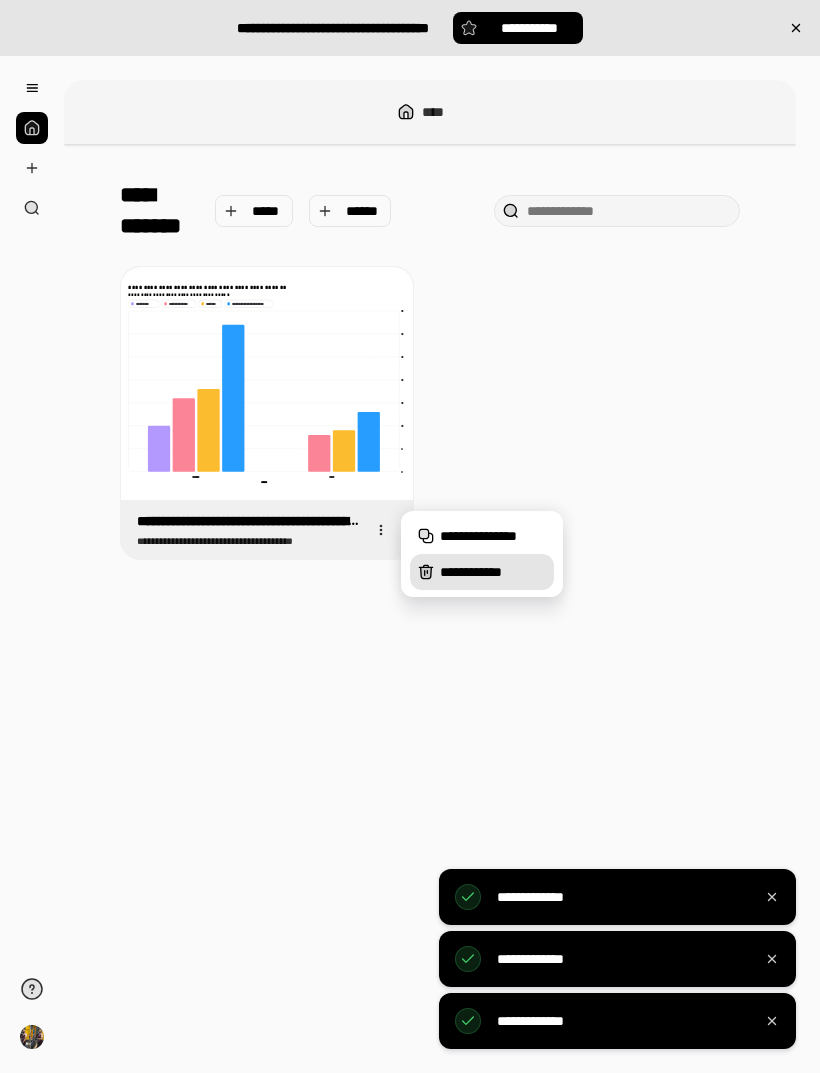 click on "**********" at bounding box center [493, 572] 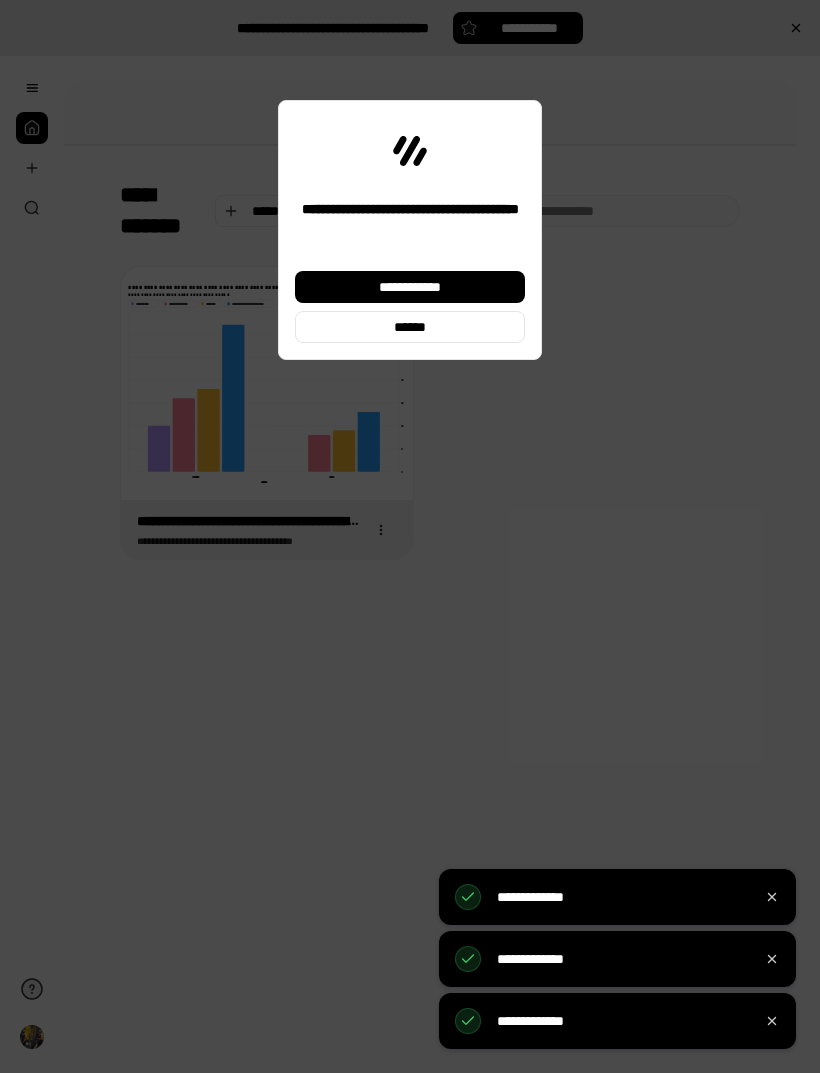 click on "**********" at bounding box center (410, 287) 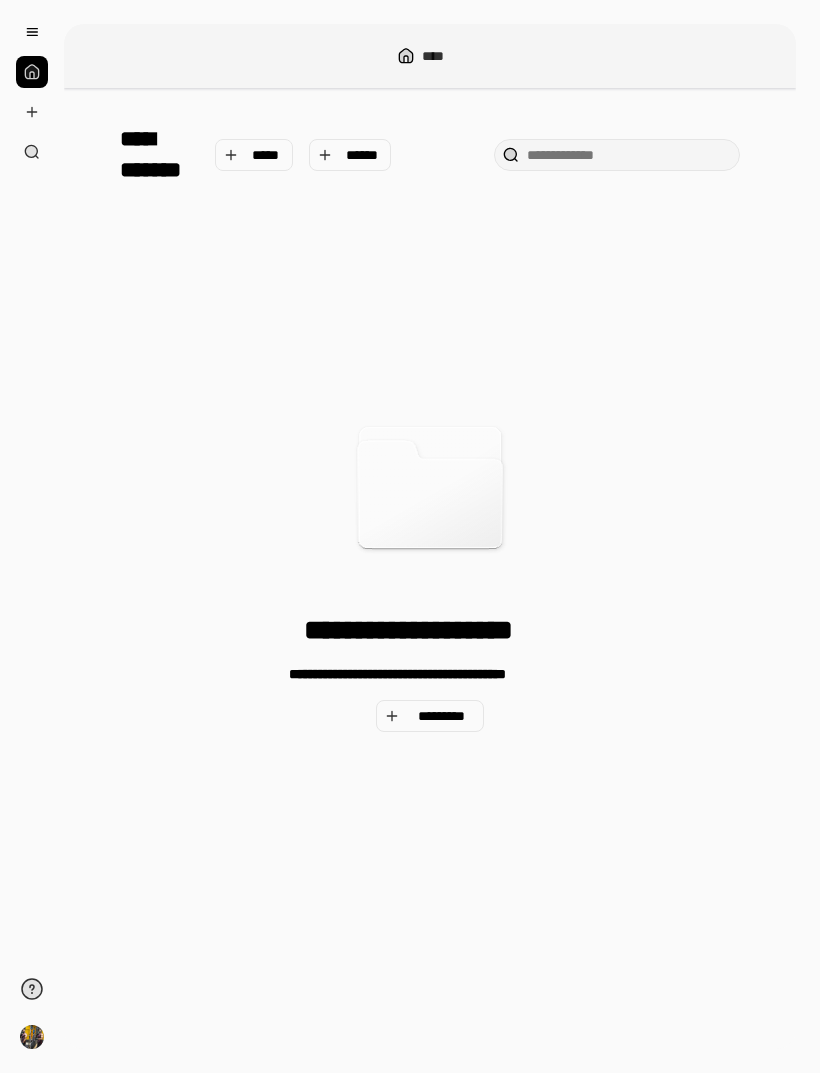 click on "**********" at bounding box center (430, 471) 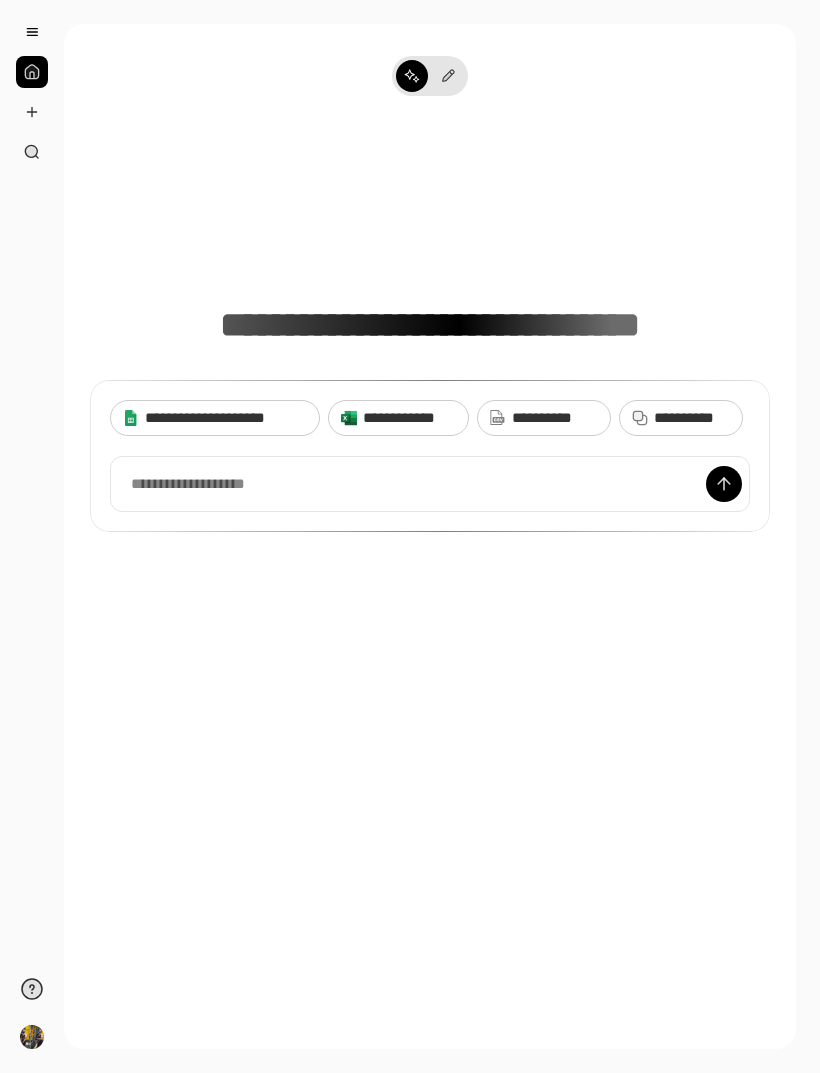 click at bounding box center (430, 484) 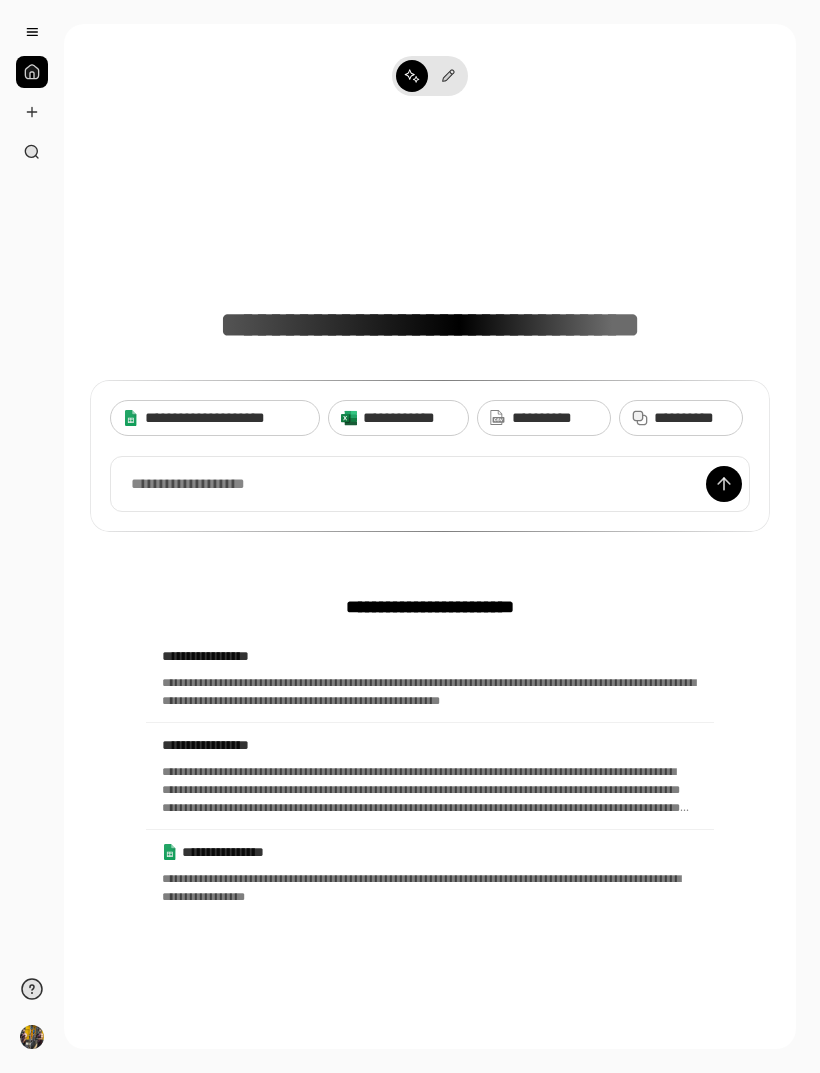 click at bounding box center (430, 484) 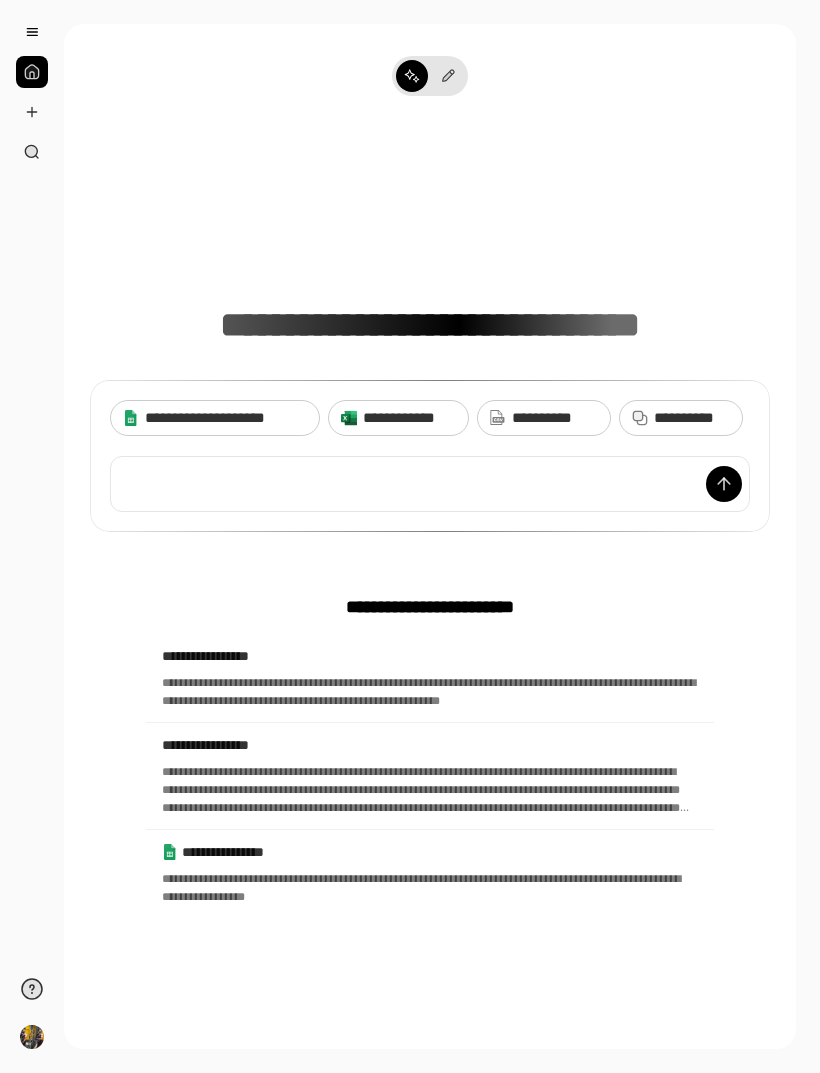 type 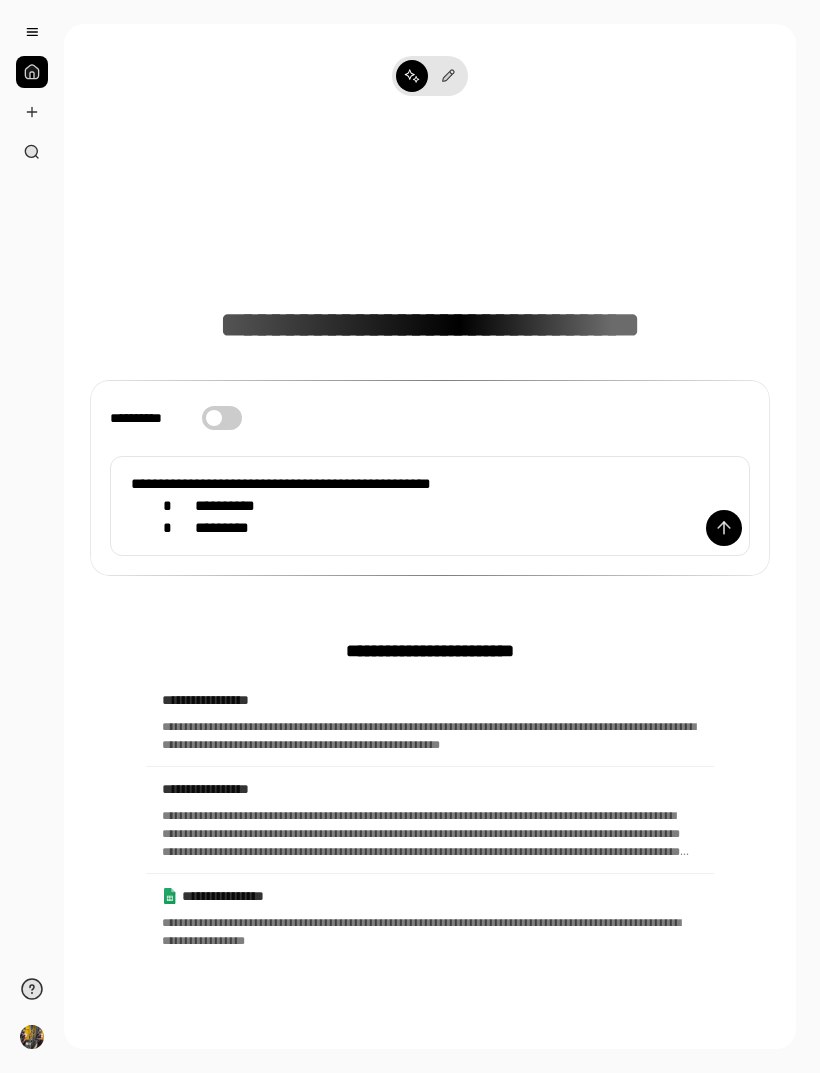 click at bounding box center (724, 528) 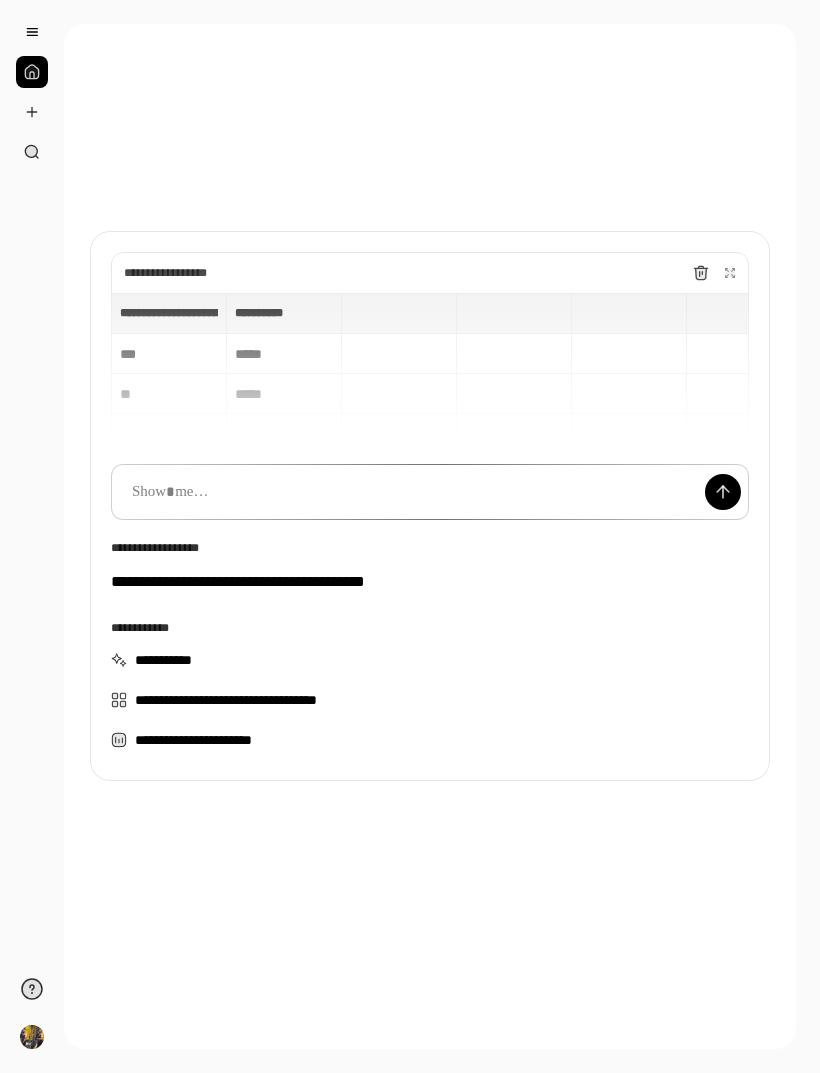click at bounding box center [430, 492] 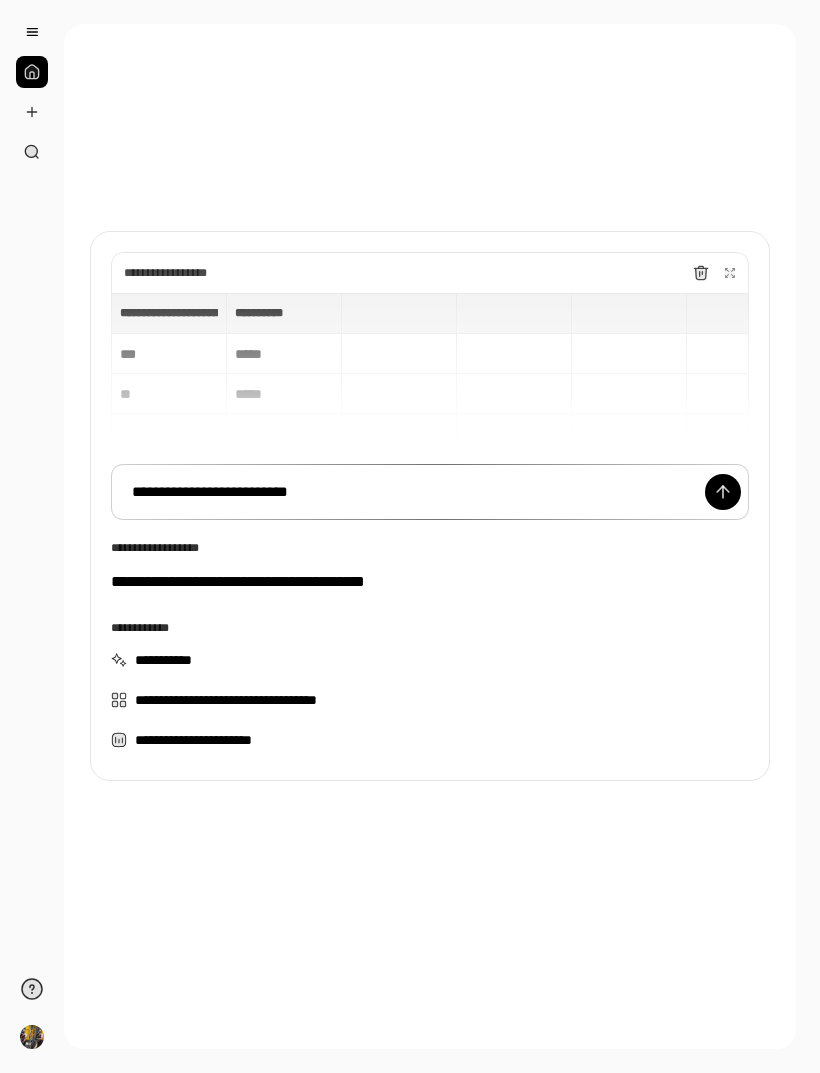 click at bounding box center (723, 492) 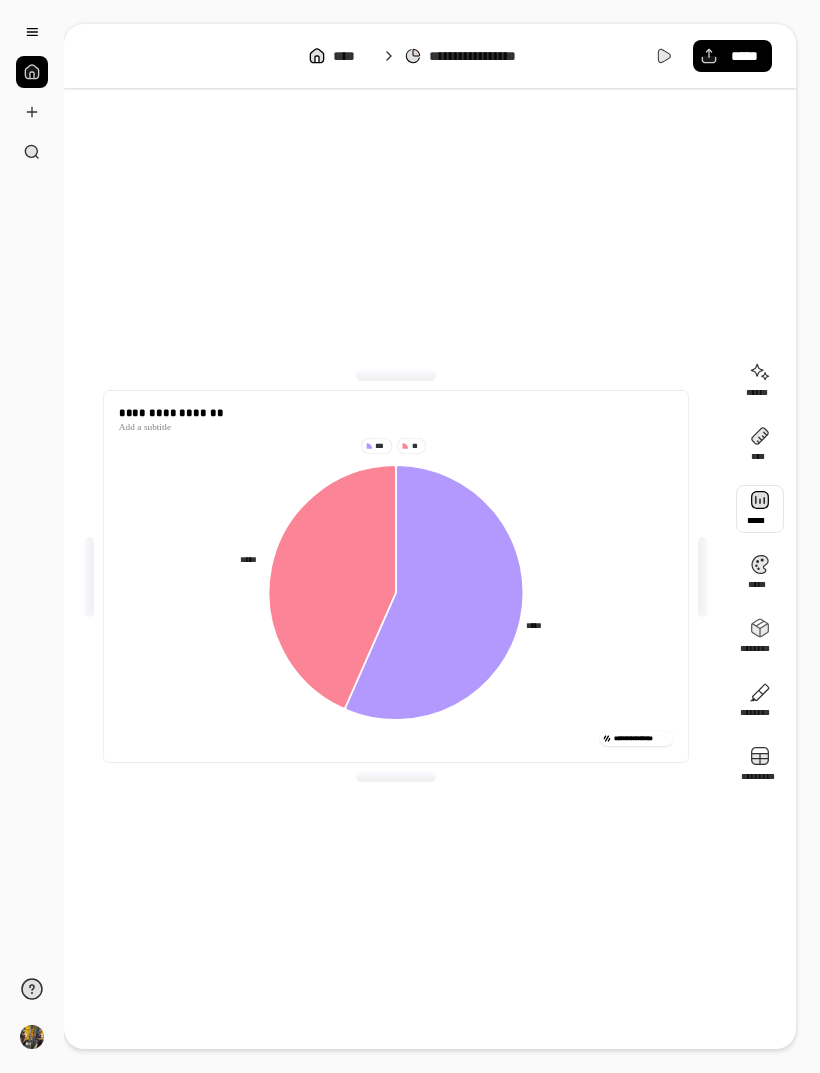 click at bounding box center (760, 509) 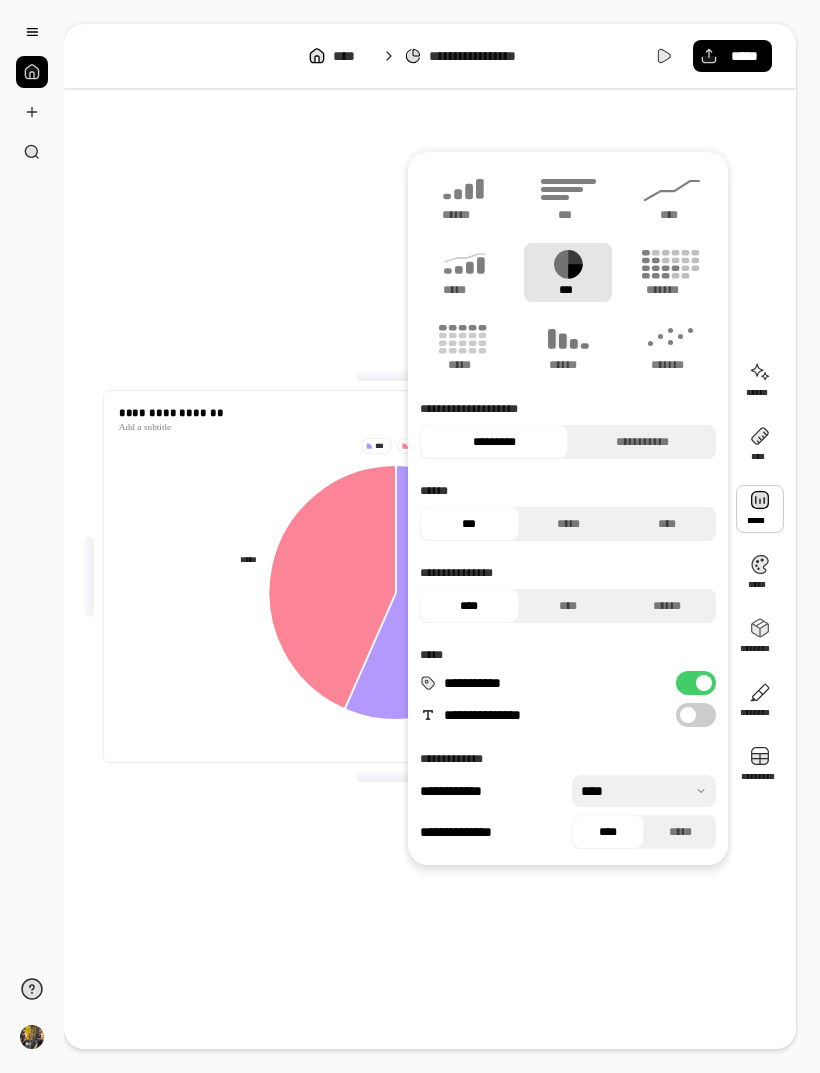 click 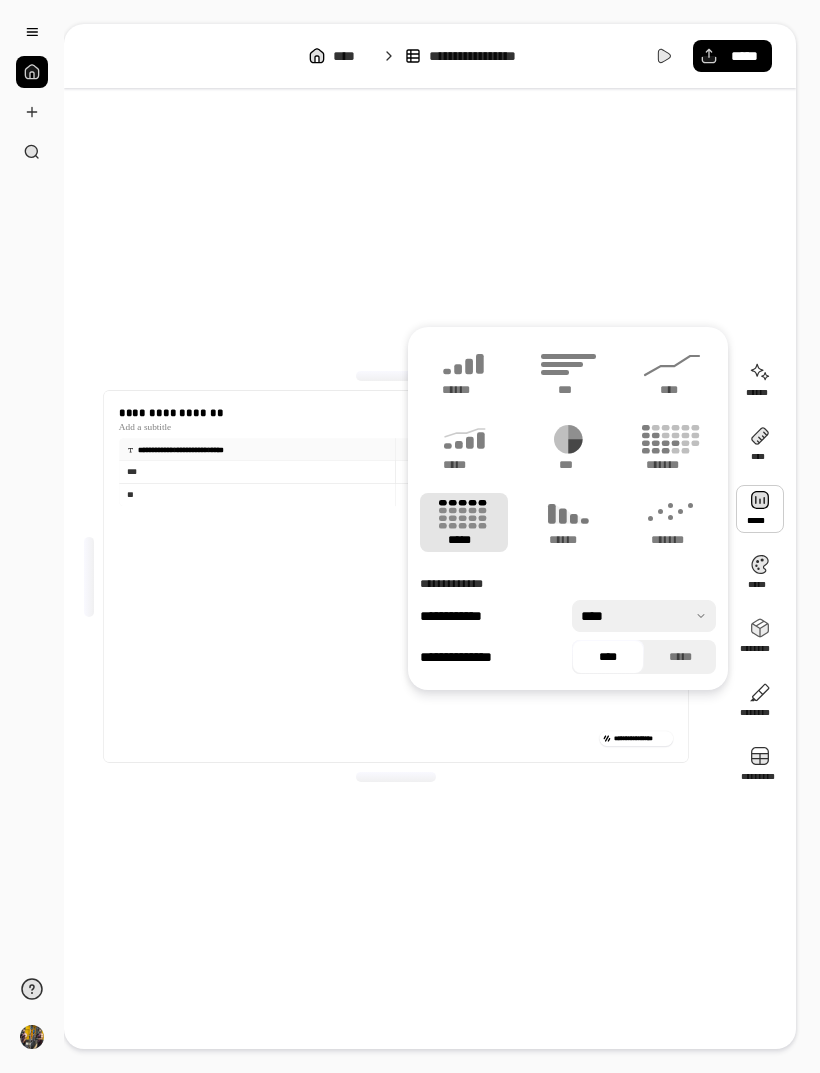 click 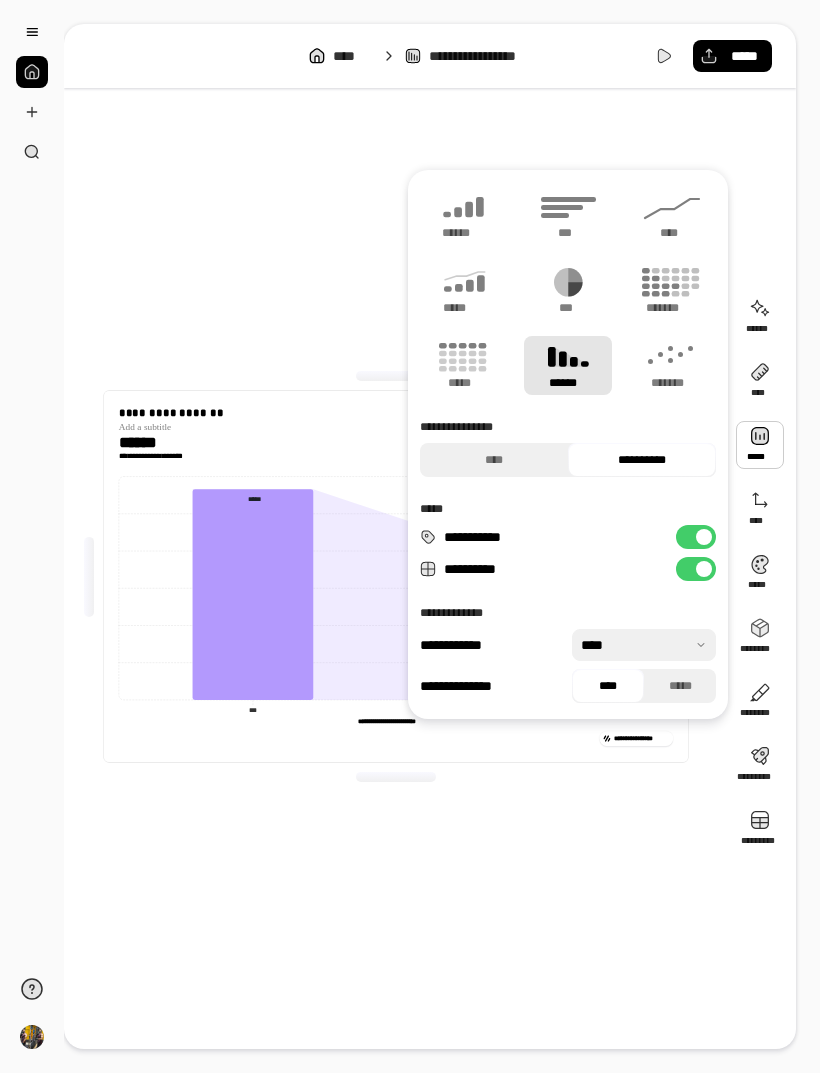 click on "**********" at bounding box center (430, 536) 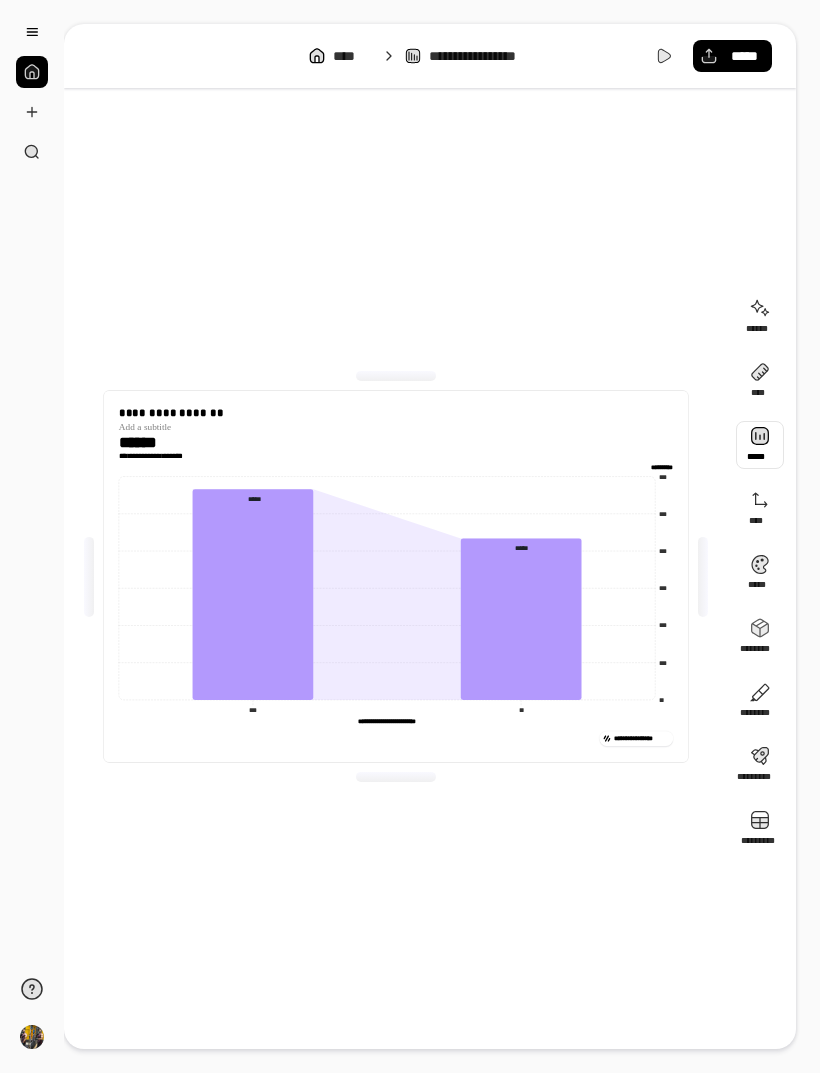 click at bounding box center (760, 445) 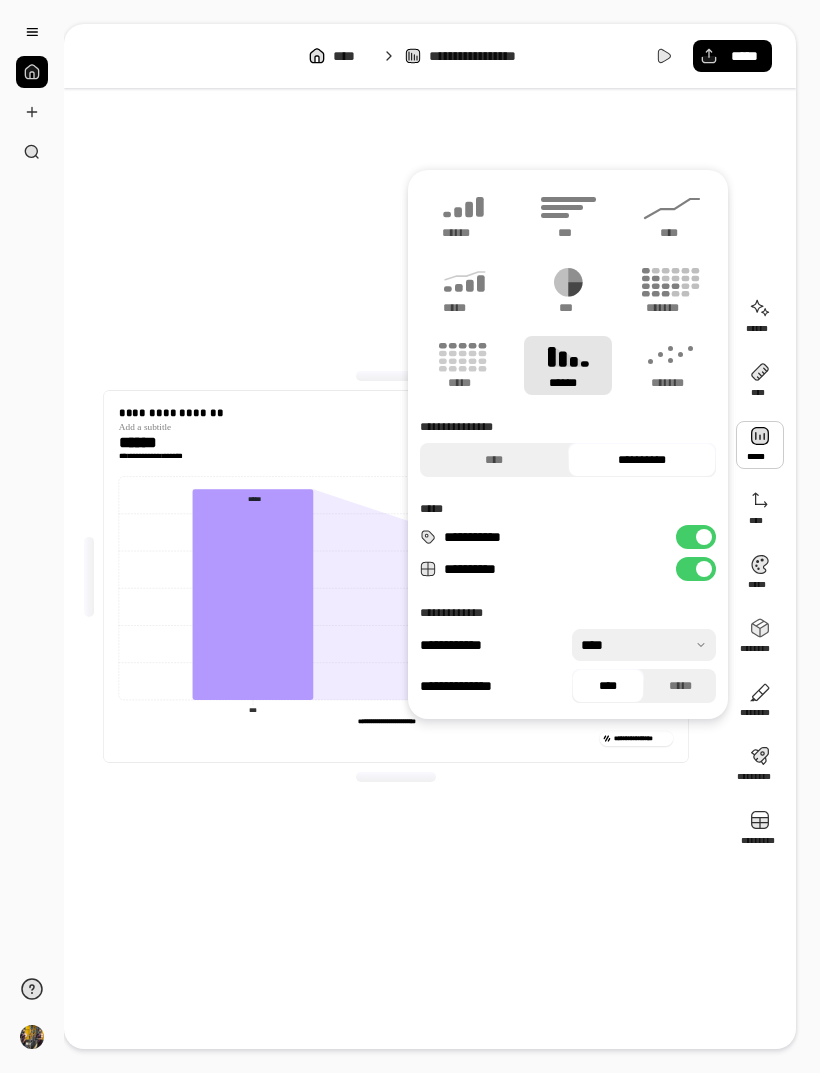 click 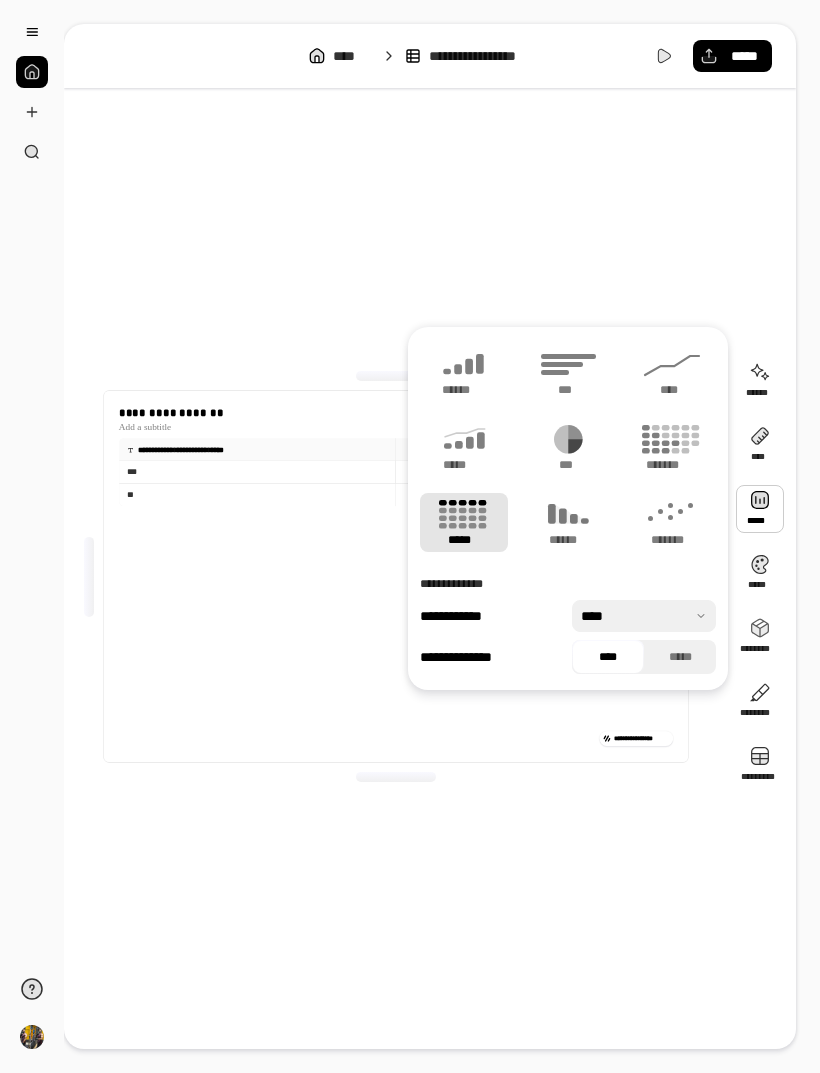 click 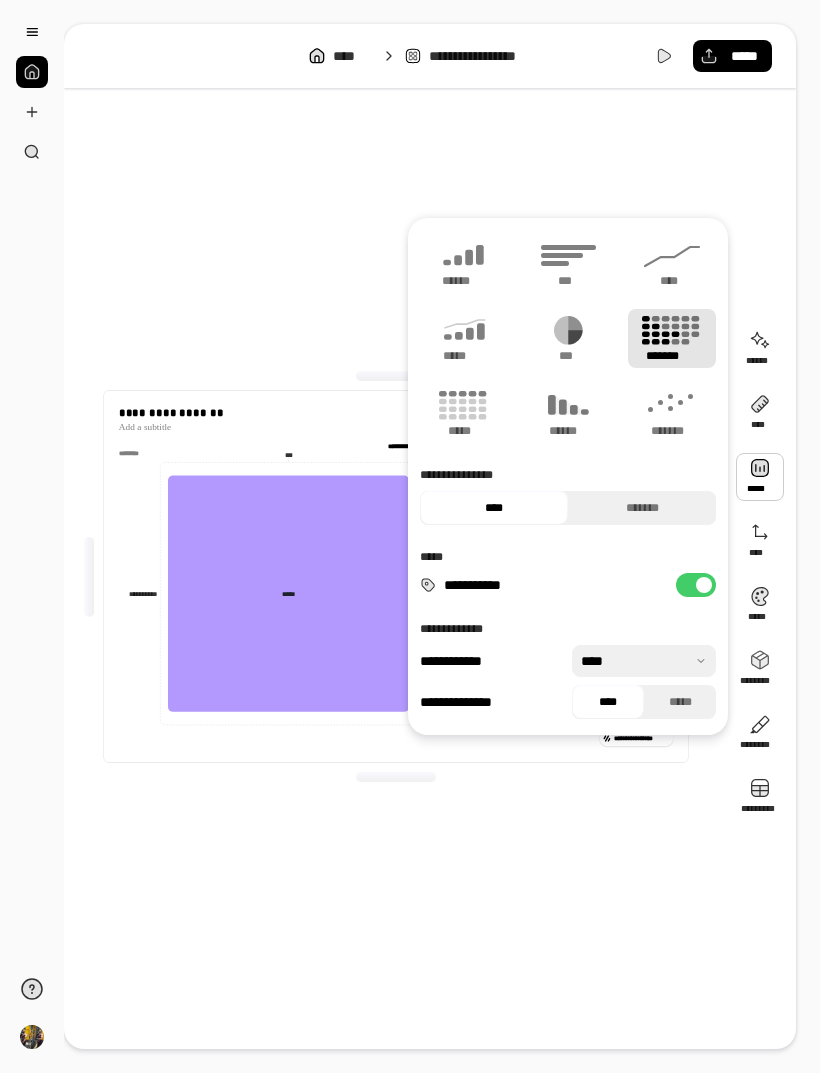 click on "***" at bounding box center [568, 263] 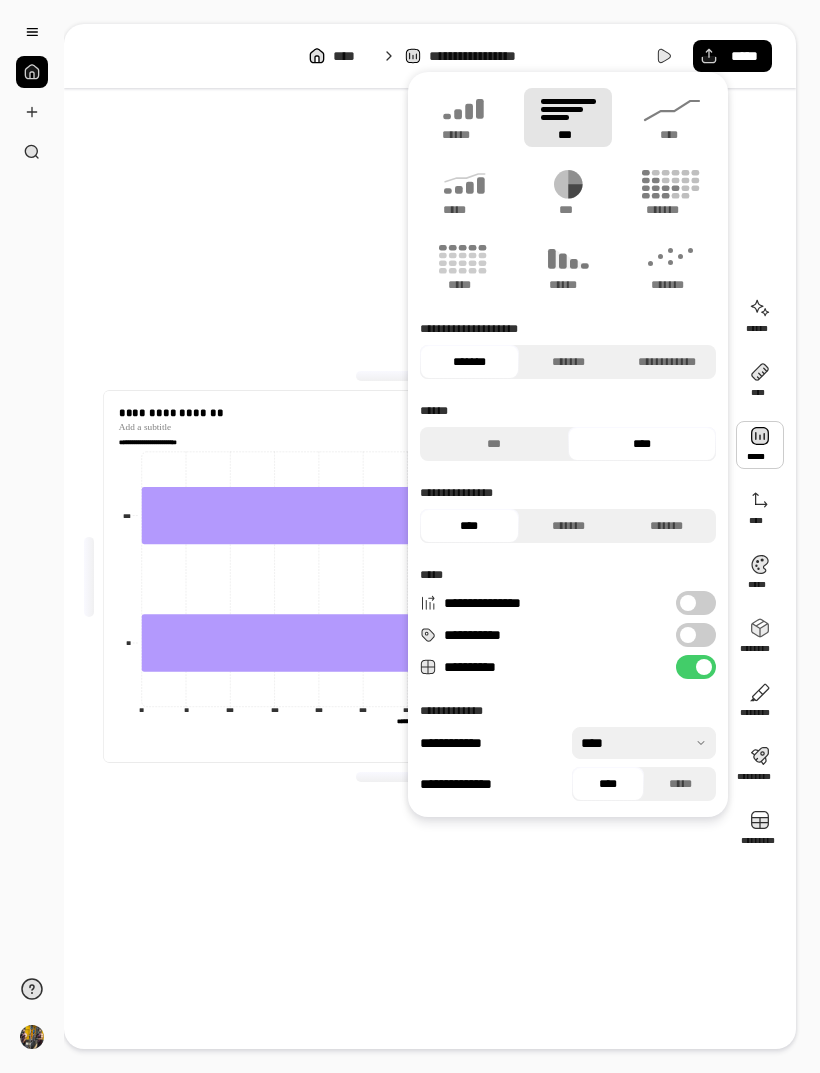 click on "**********" at bounding box center [396, 576] 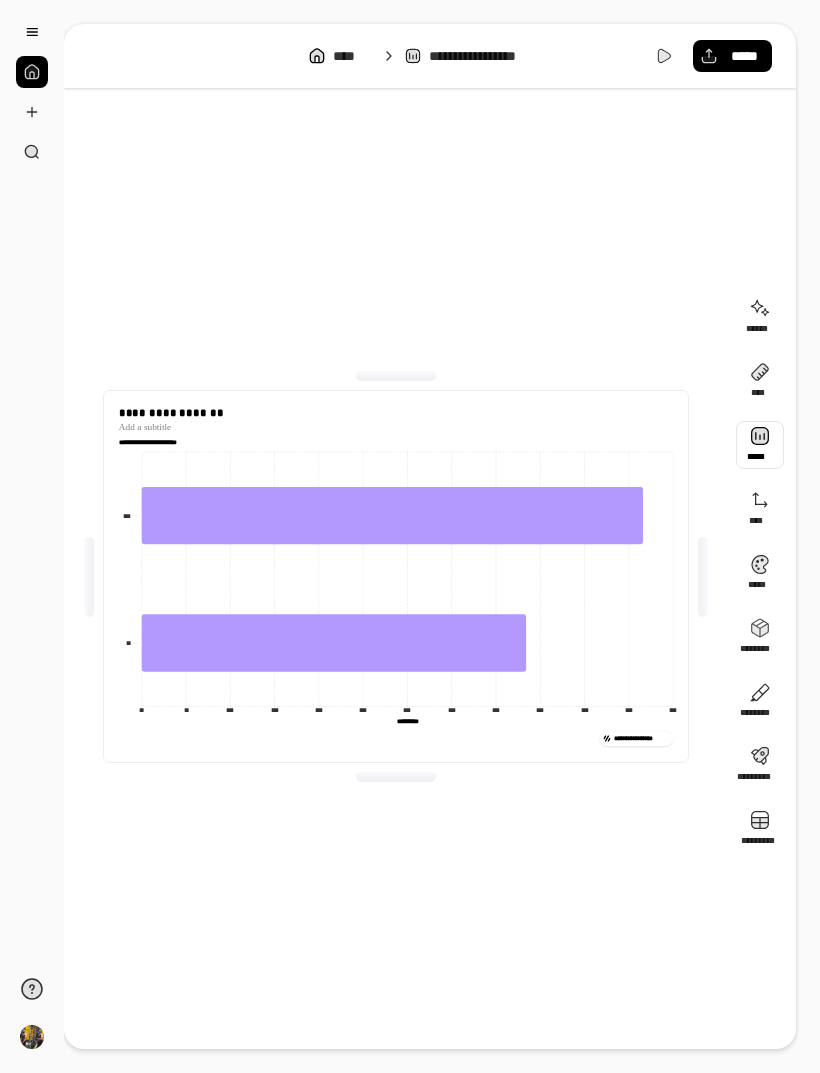 click at bounding box center (760, 445) 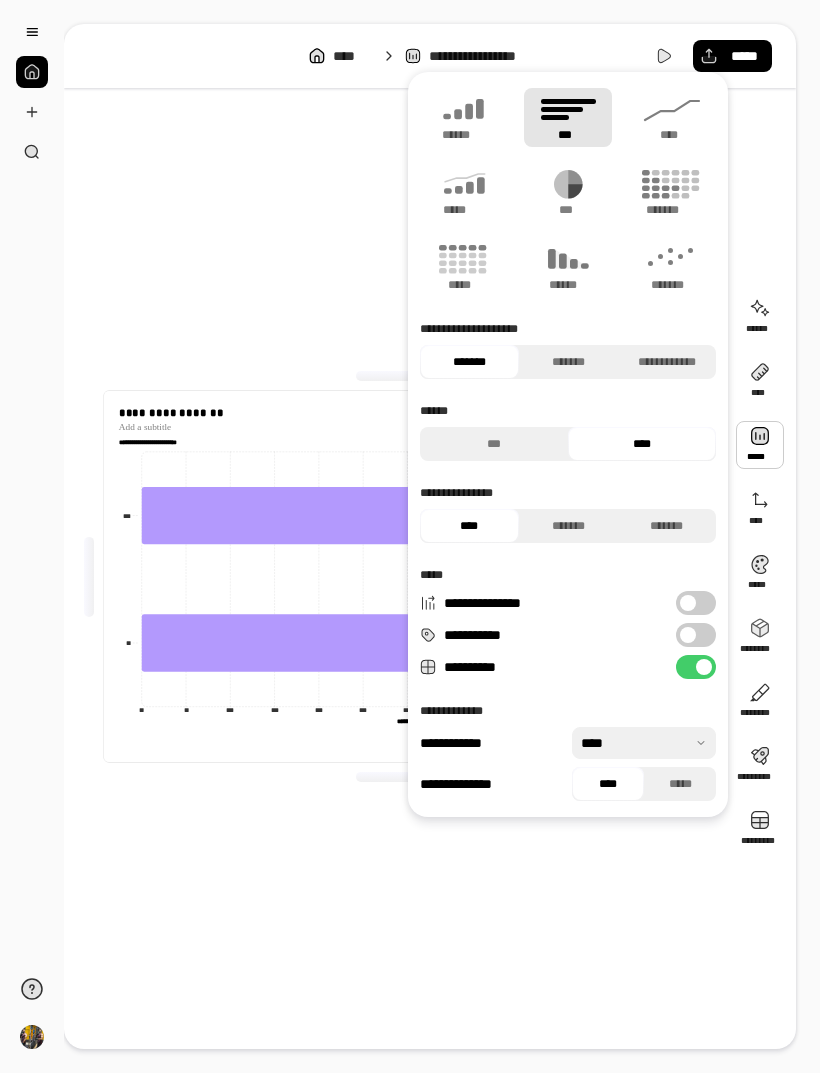 click 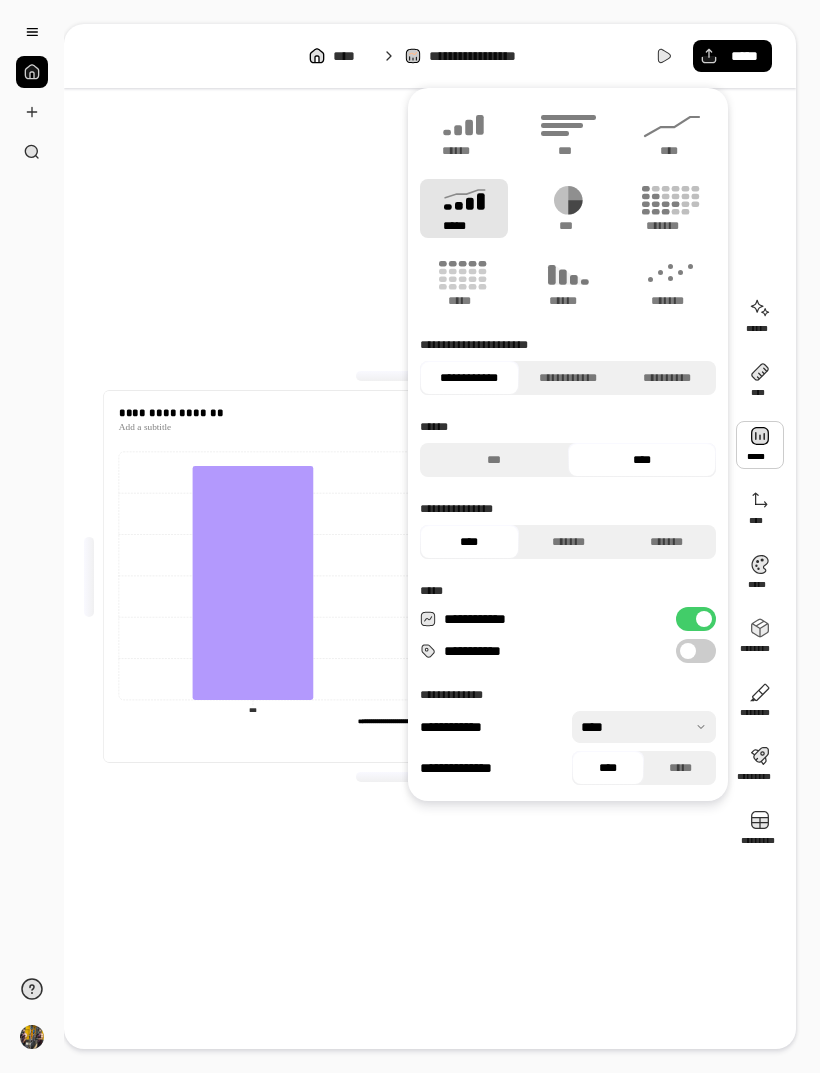 click on "**********" at bounding box center [396, 576] 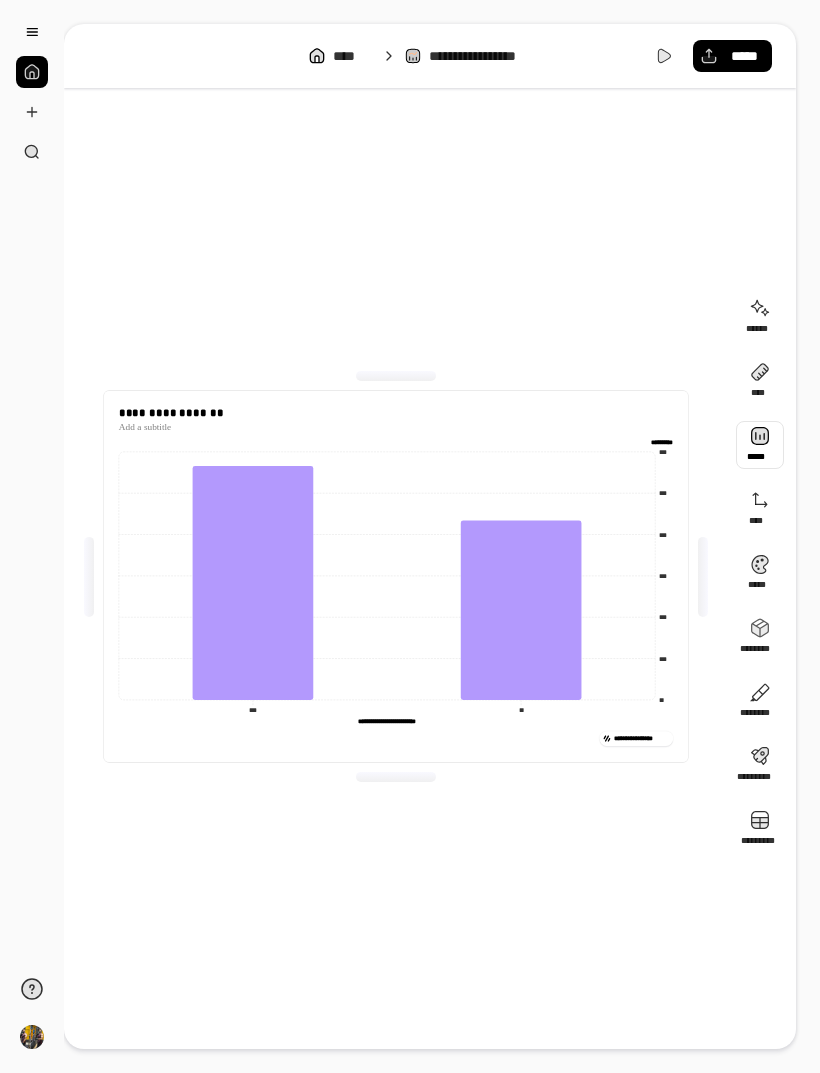 click at bounding box center [760, 445] 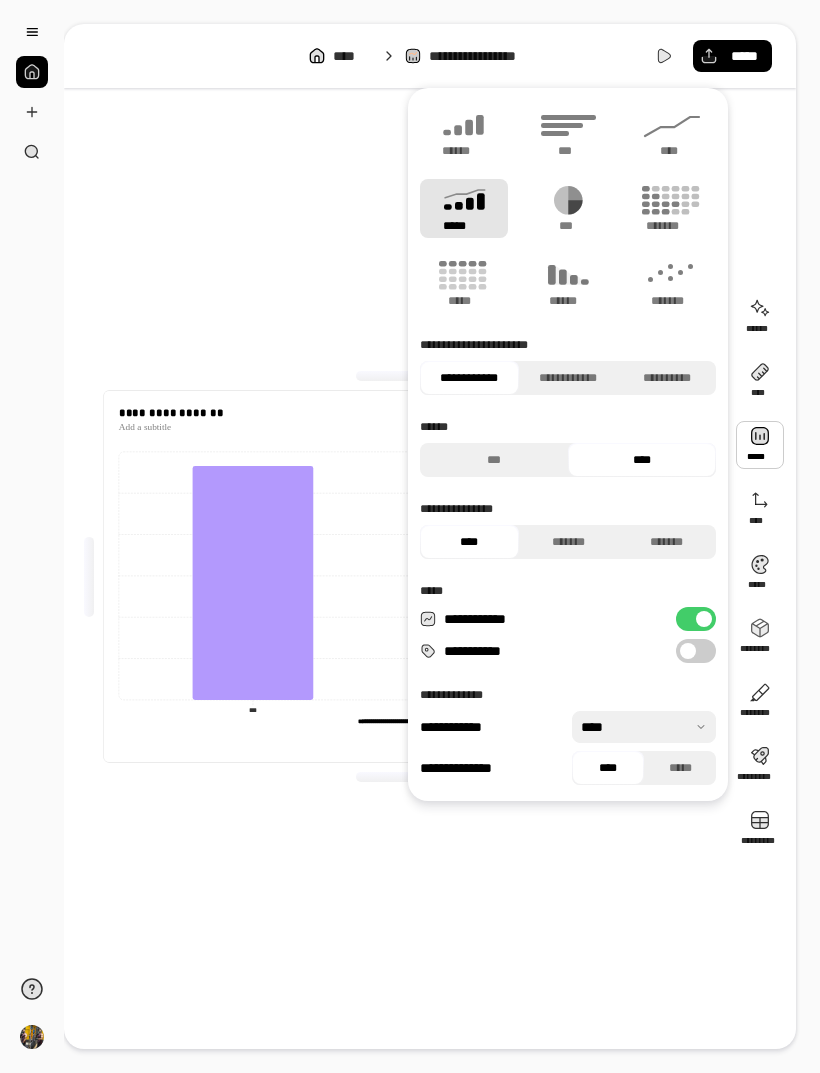click 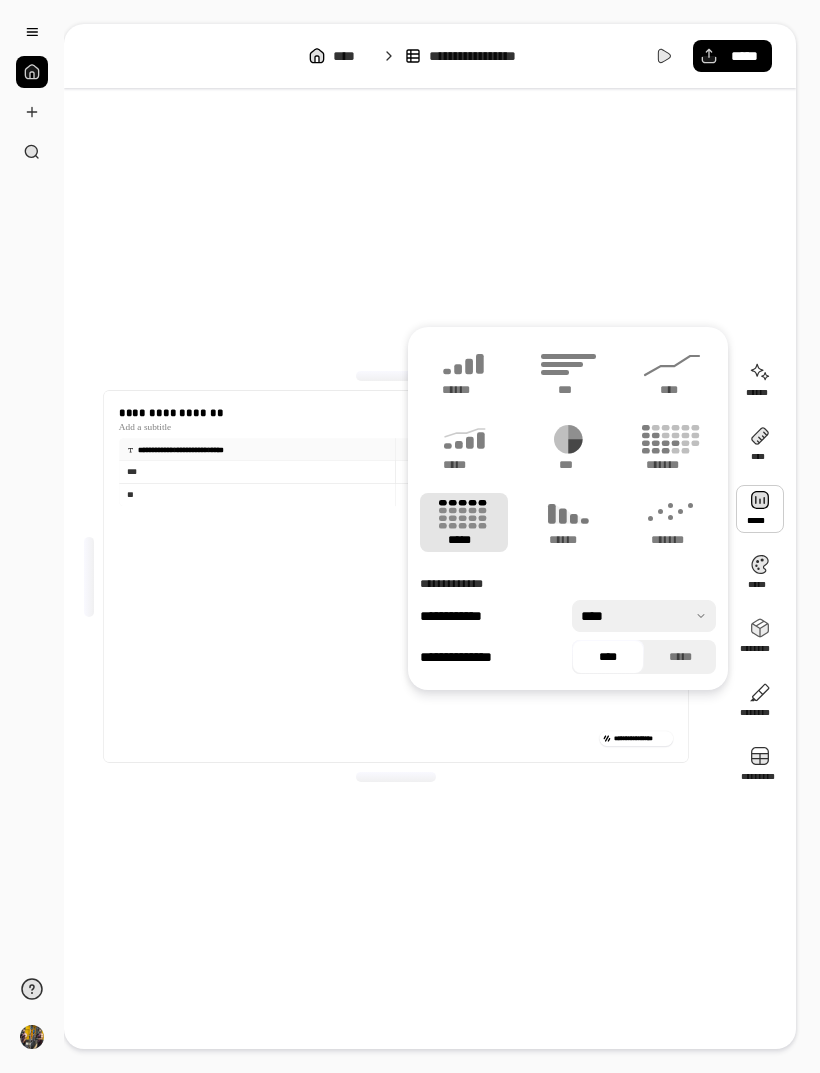 click on "*******" at bounding box center [672, 465] 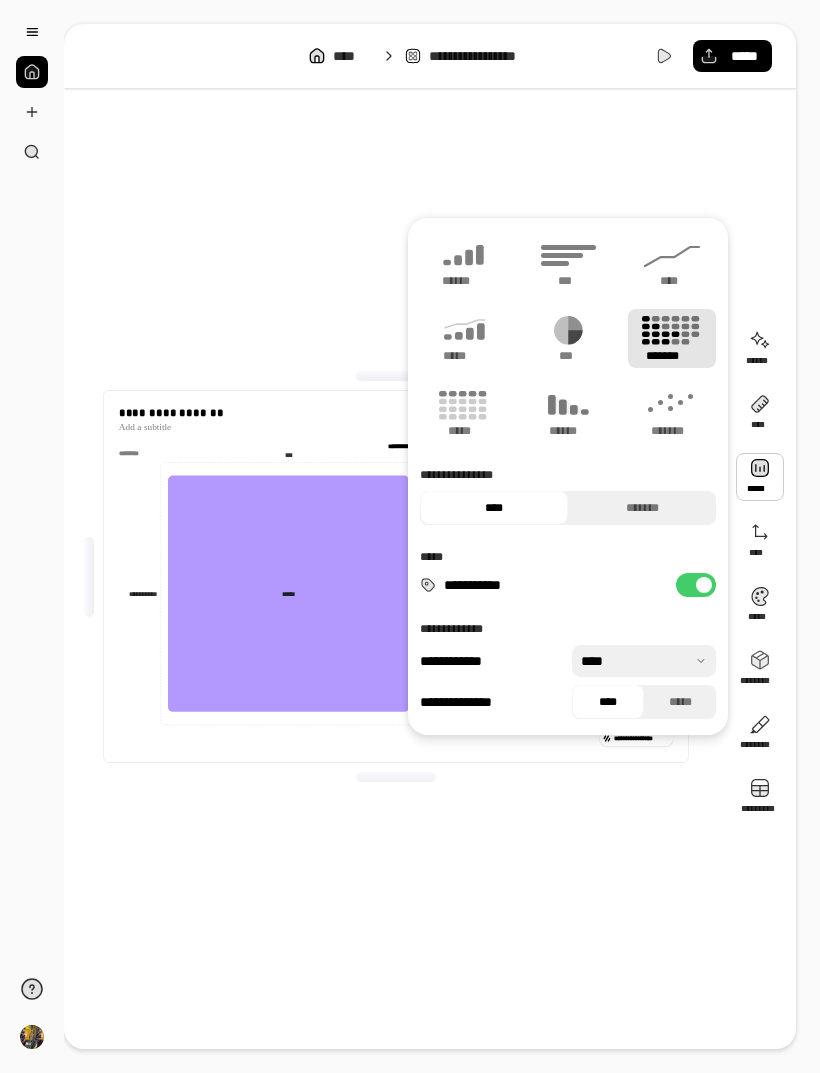 click on "*******" at bounding box center (672, 431) 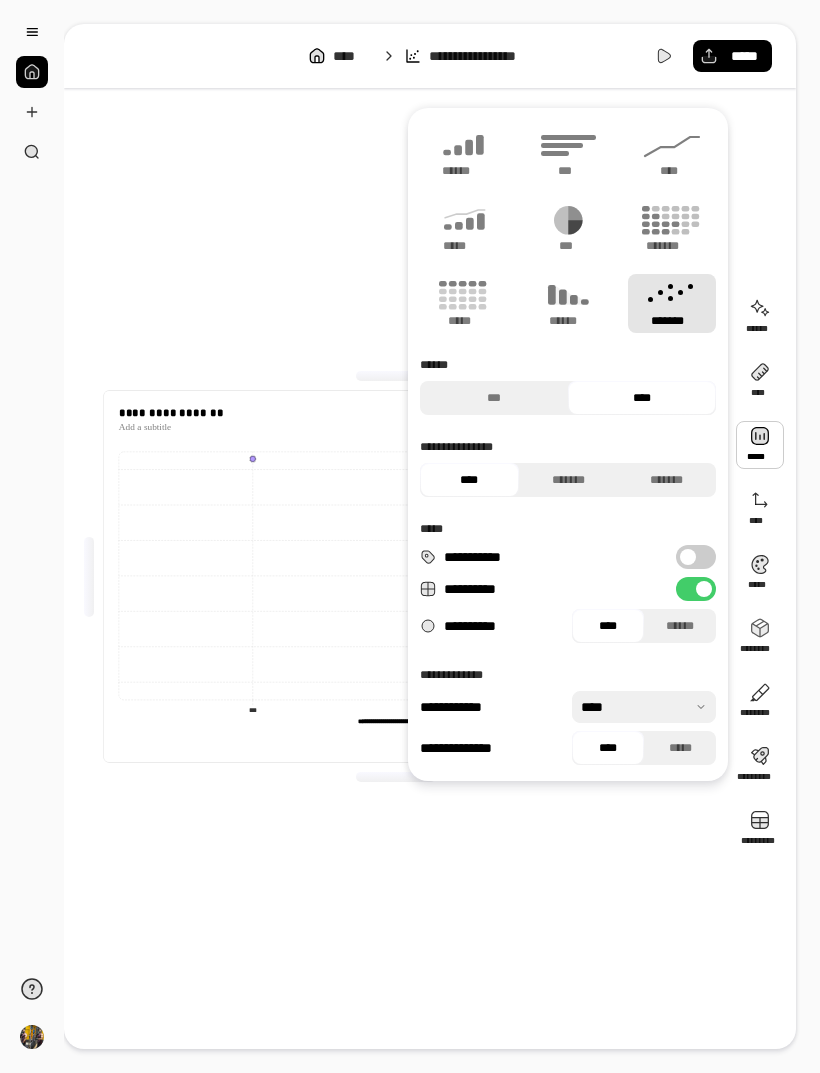 click 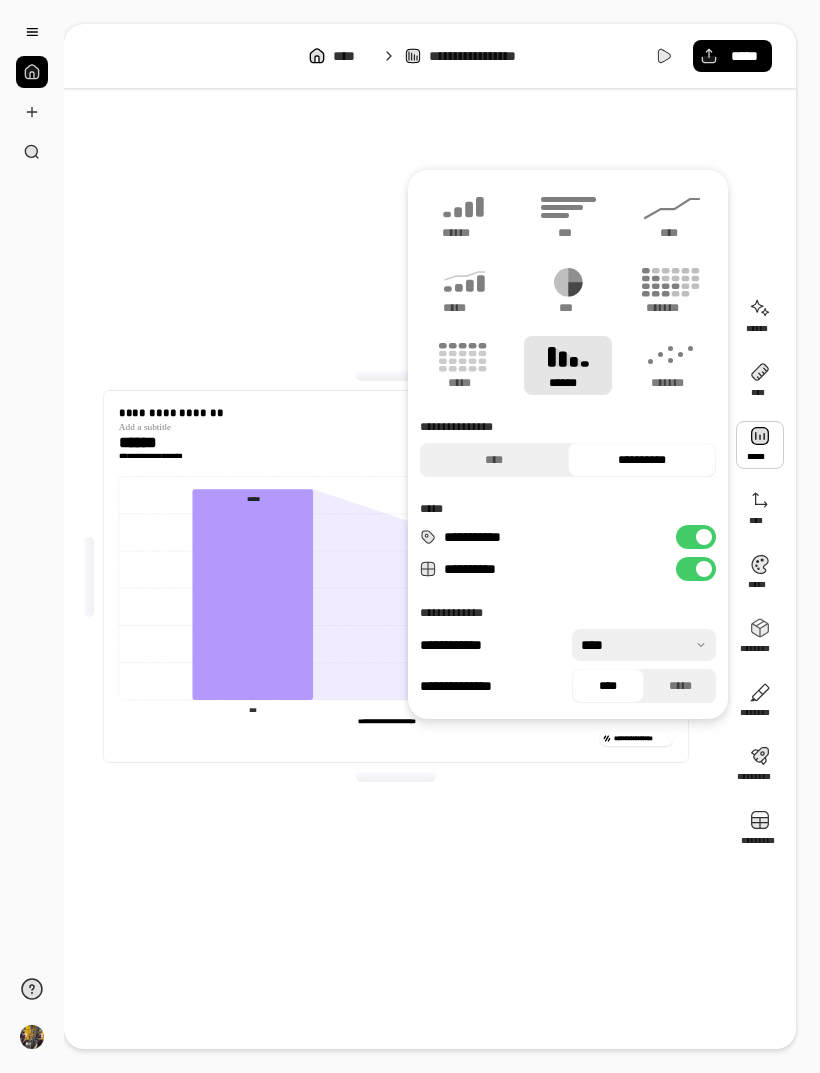 click 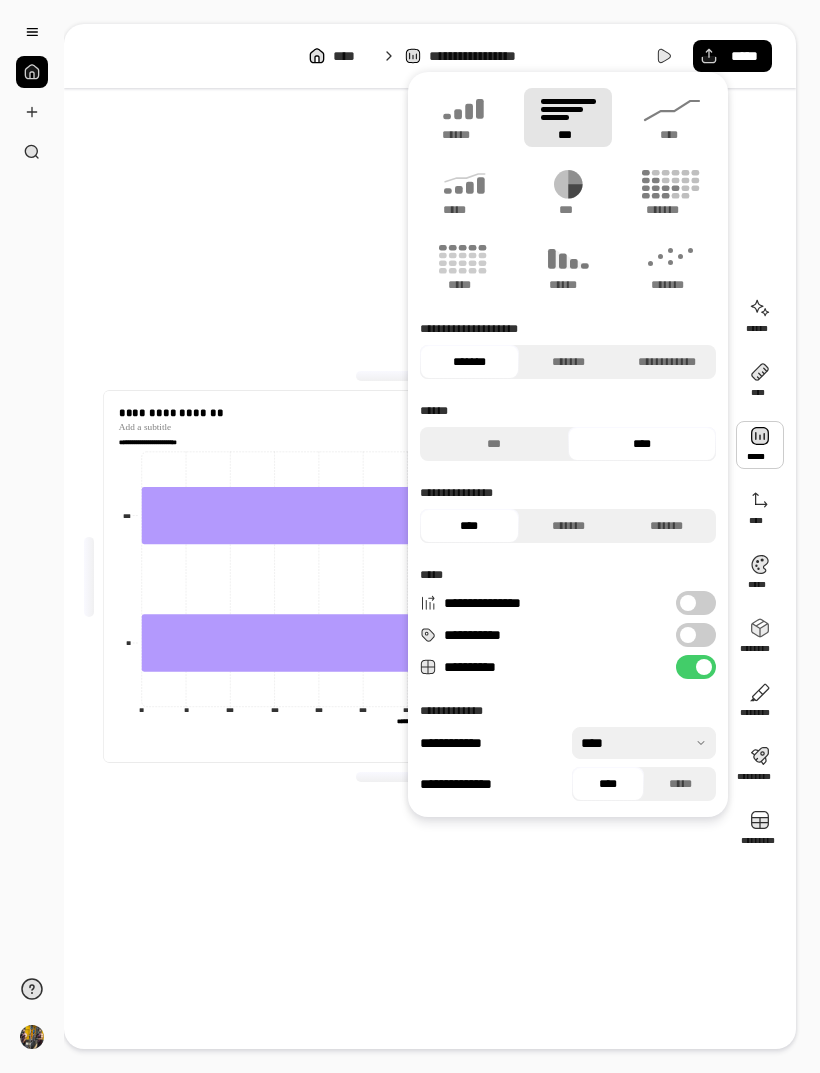 click on "**********" at bounding box center (396, 576) 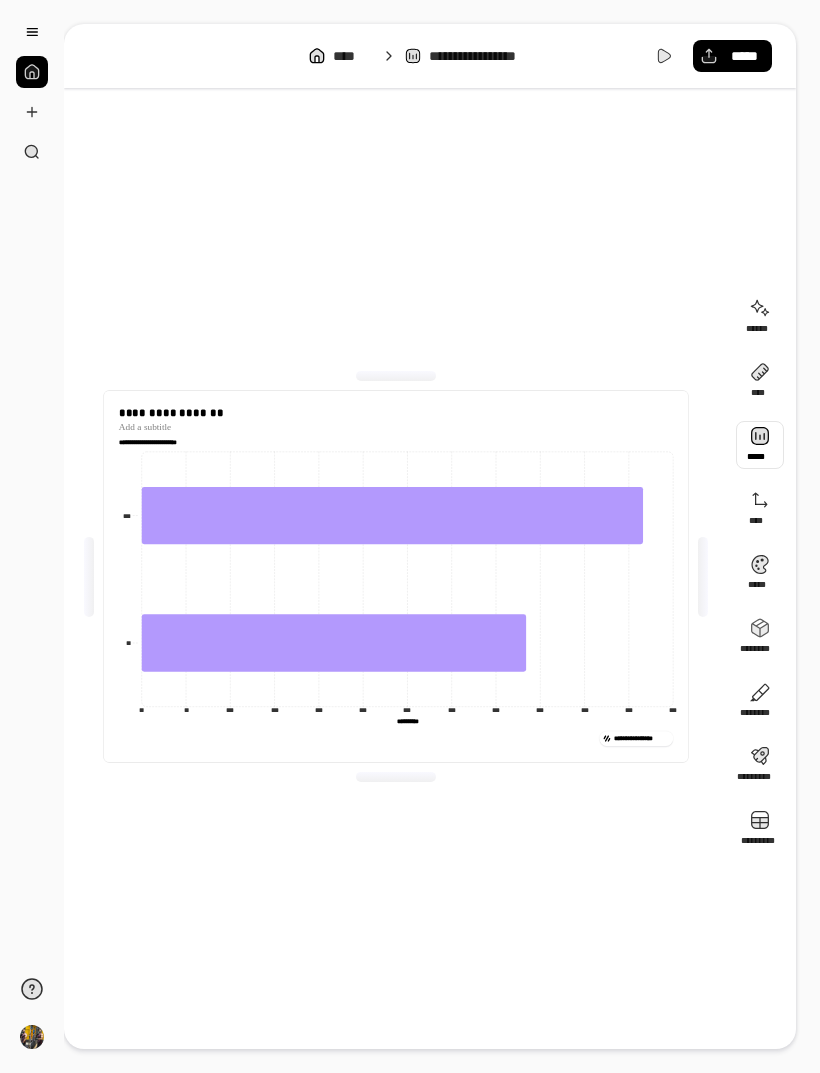click at bounding box center (760, 445) 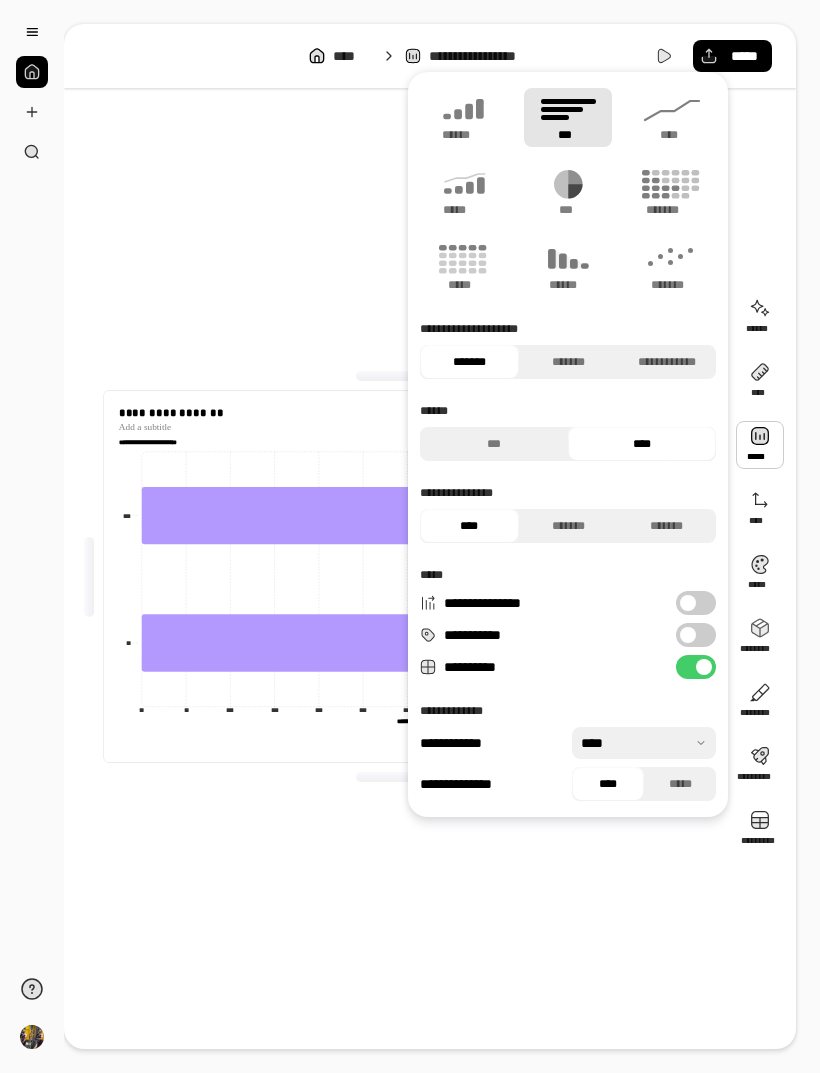 click on "******" at bounding box center [464, 117] 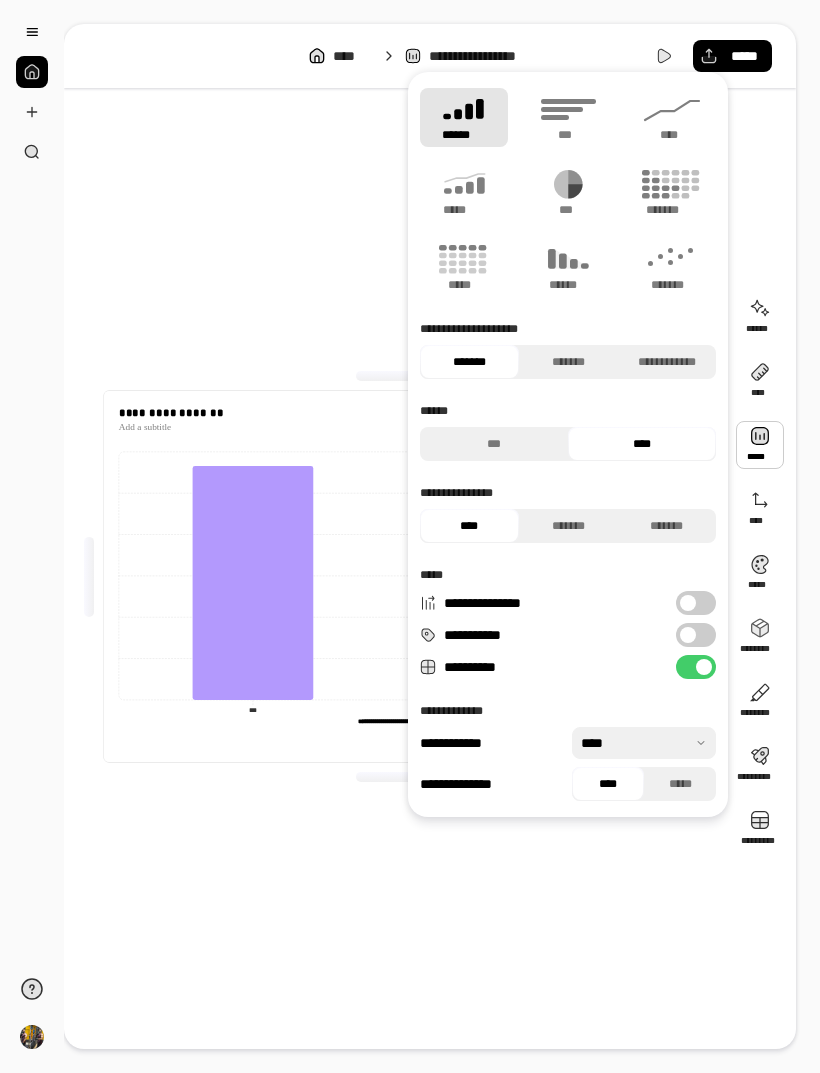 click 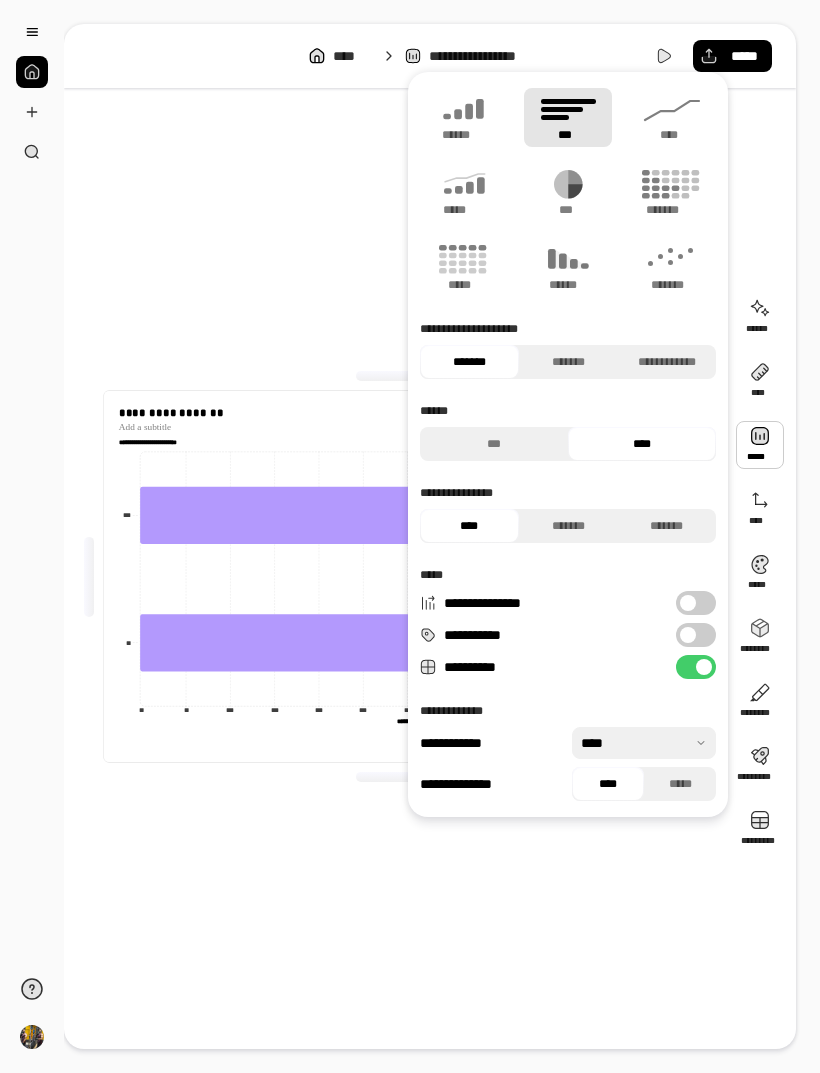 click on "**********" at bounding box center (396, 576) 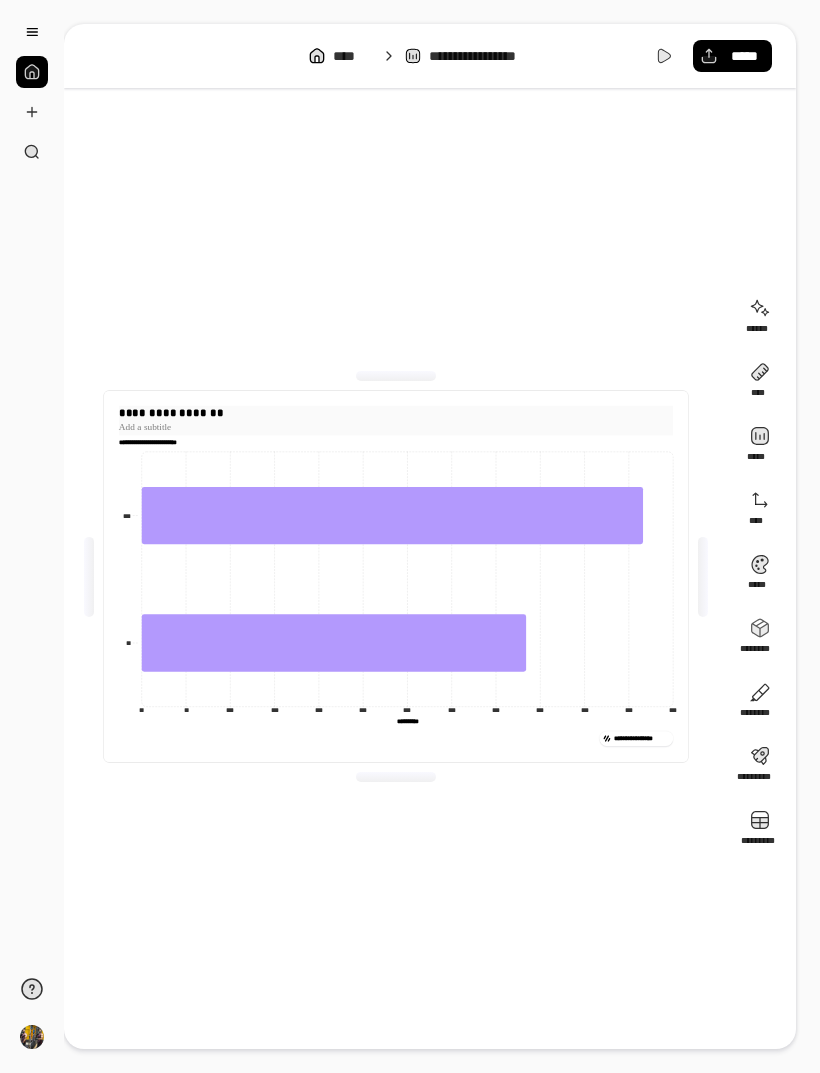 click on "**********" at bounding box center (396, 413) 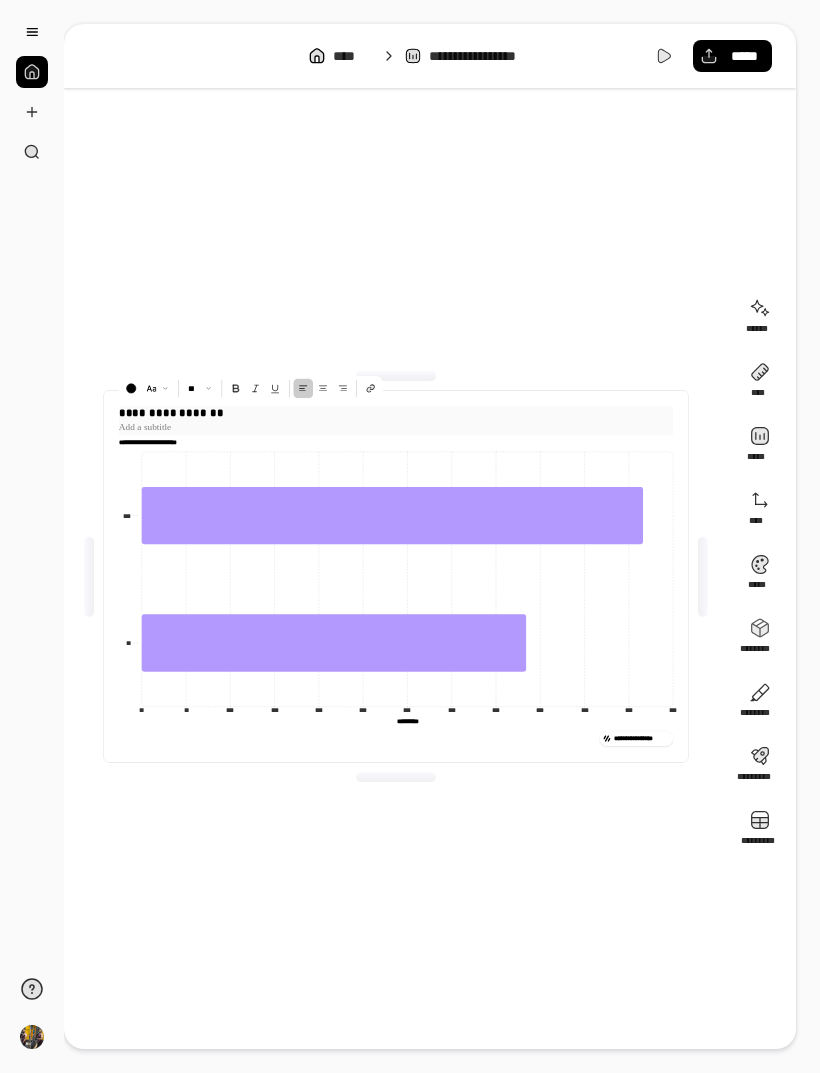 click on "**********" at bounding box center (396, 413) 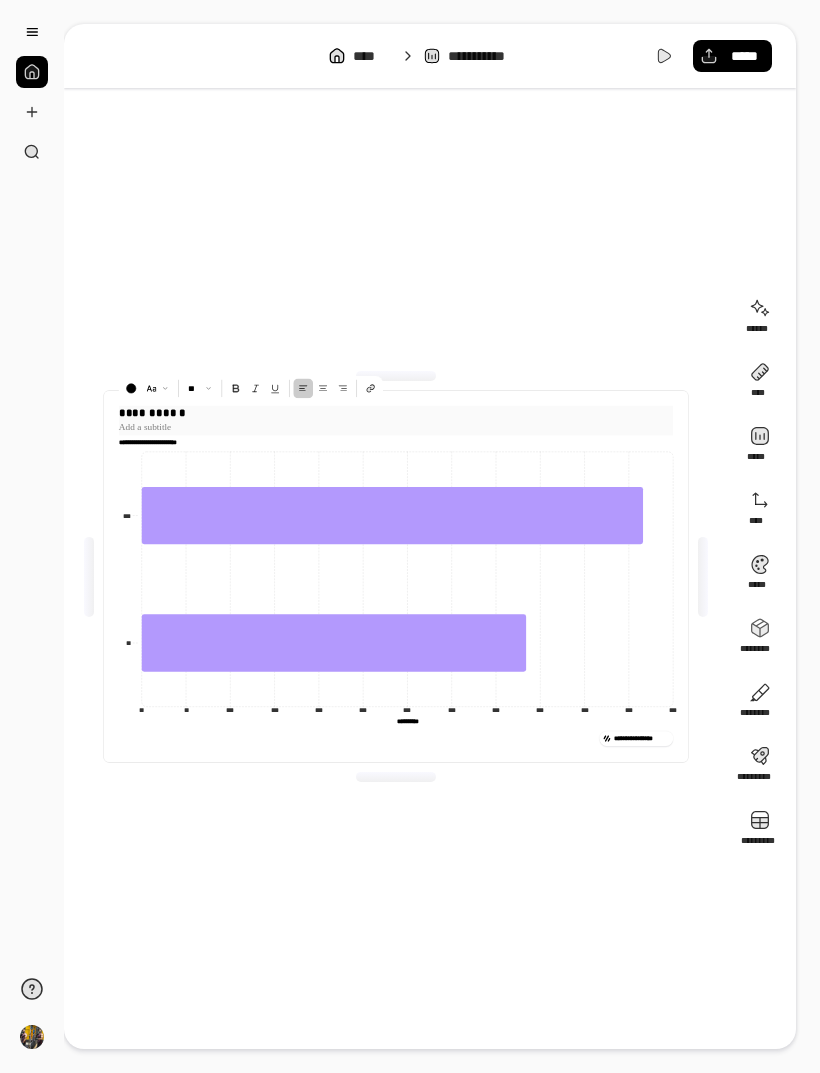 type 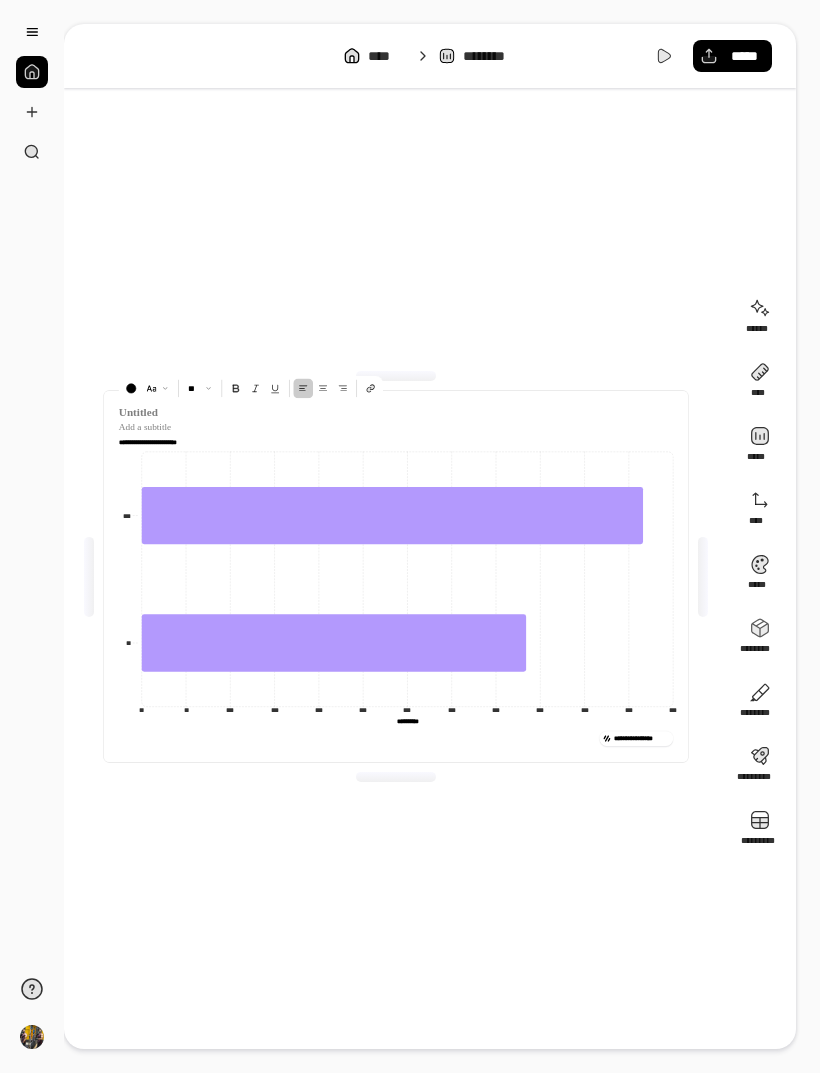 click 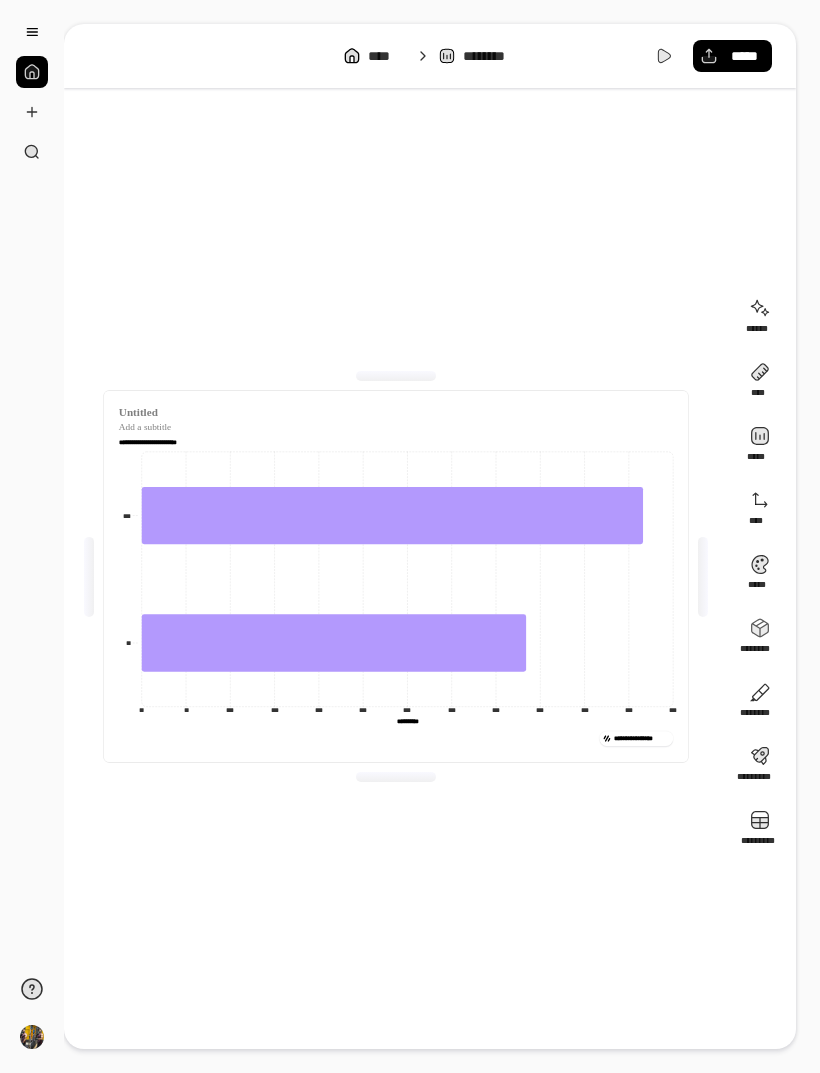 click 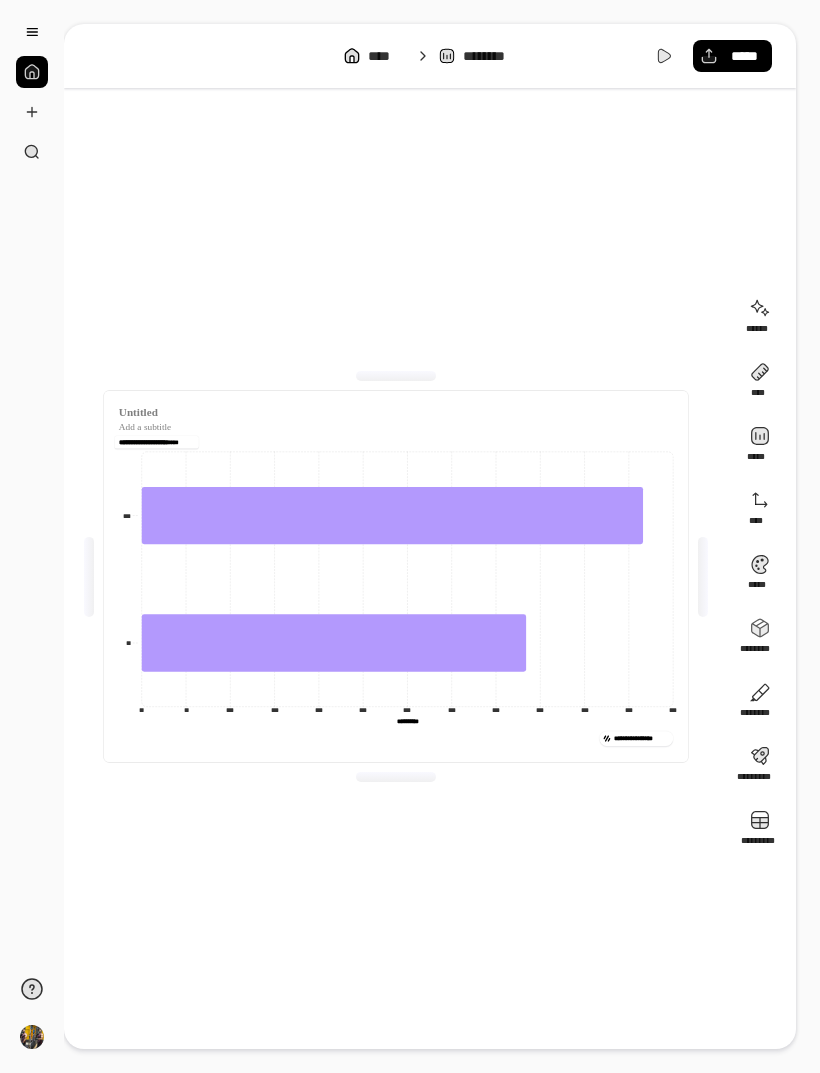 click on "**********" at bounding box center (156, 442) 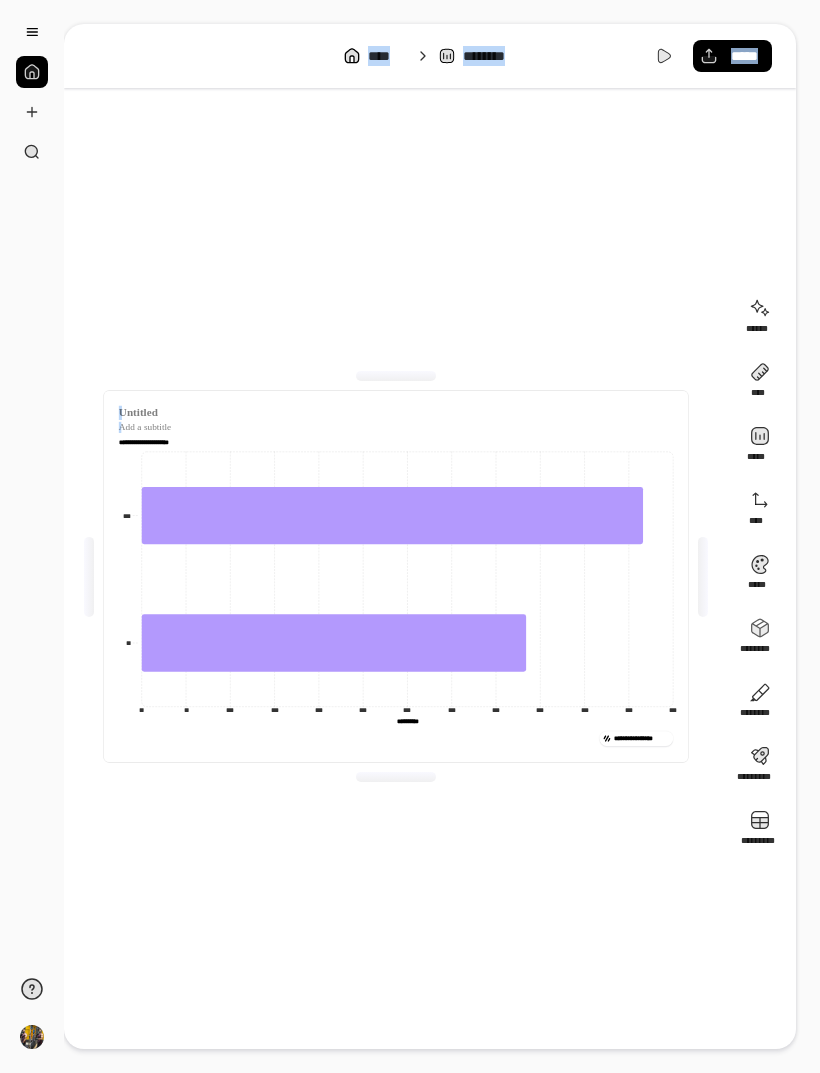 click on "**********" at bounding box center [396, 576] 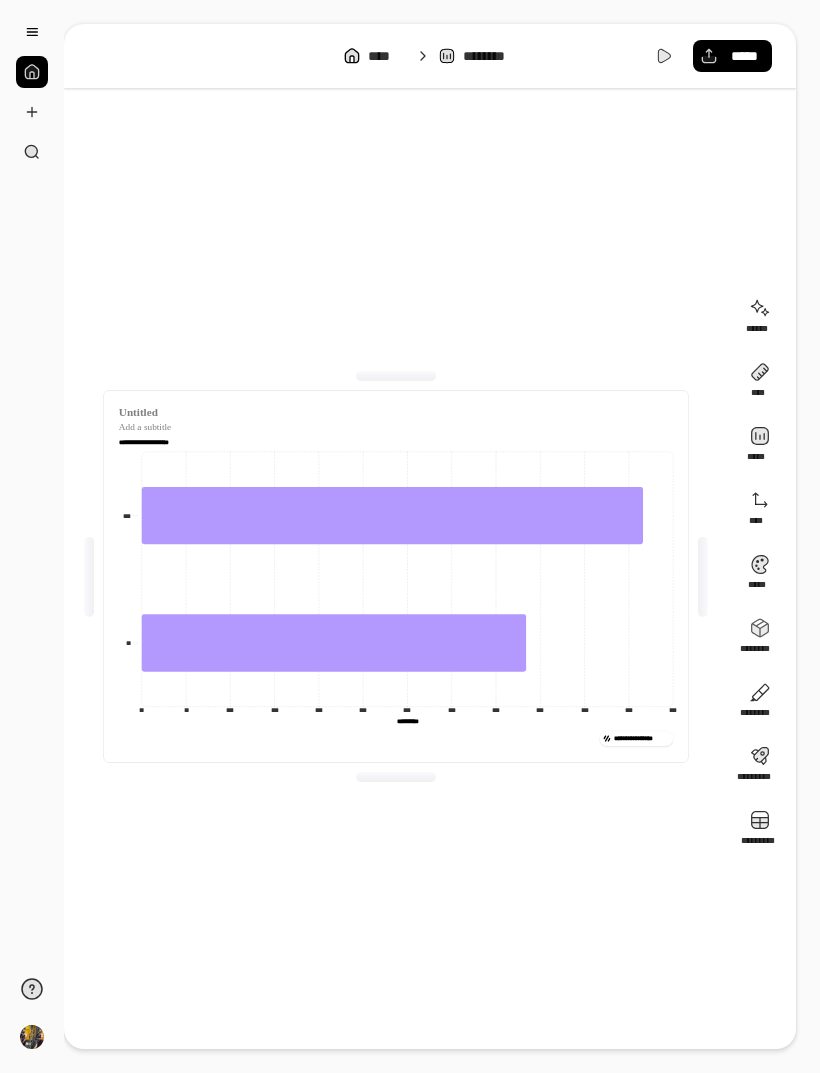 click on "**********" at bounding box center (156, 442) 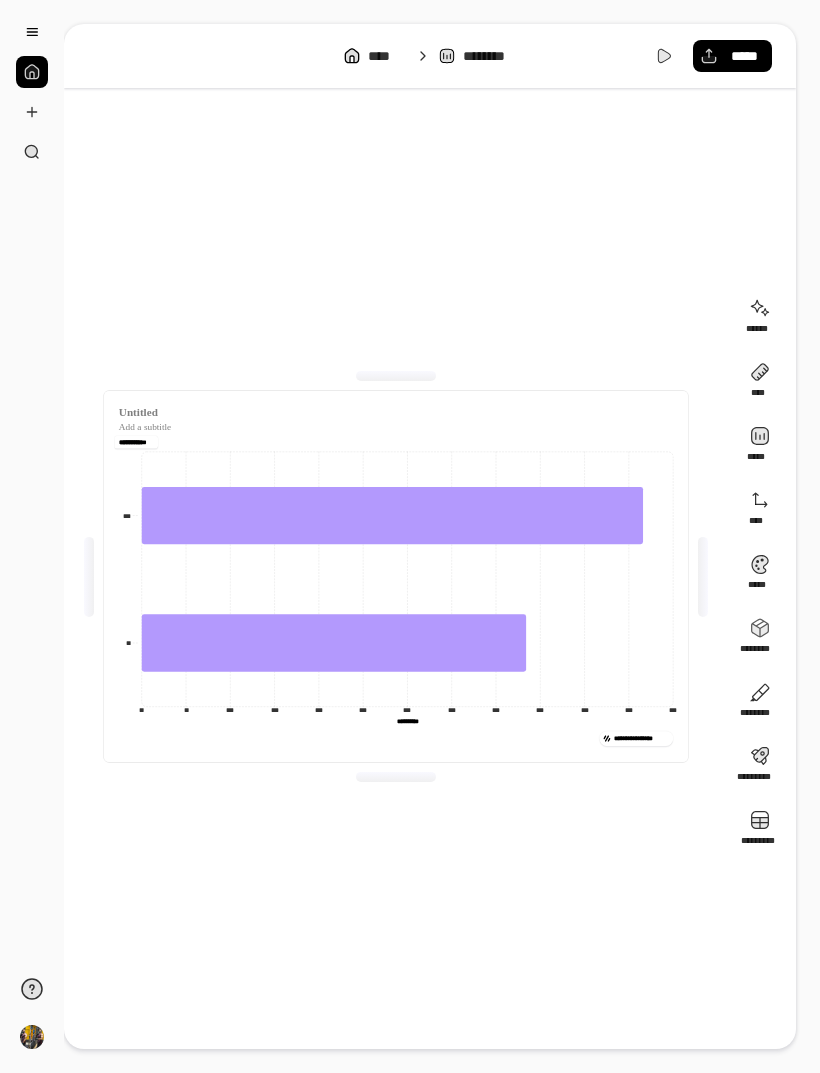 click on "**********" 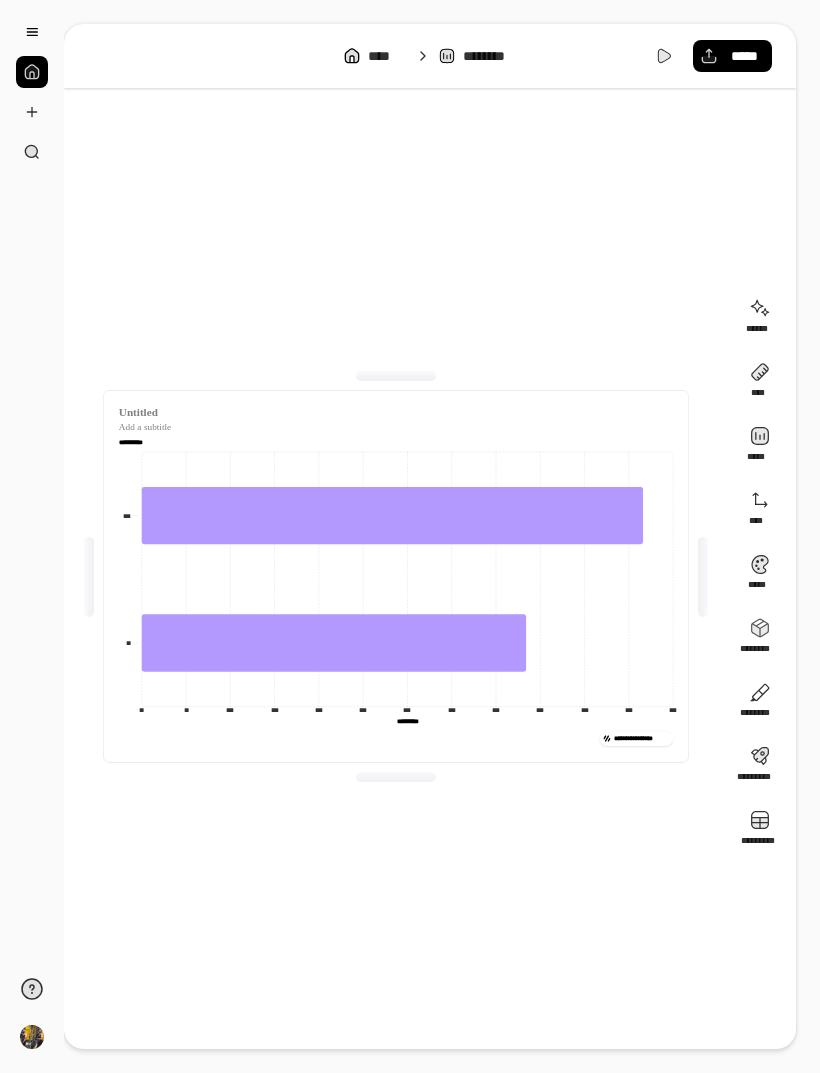 click on "**********" at bounding box center [135, 442] 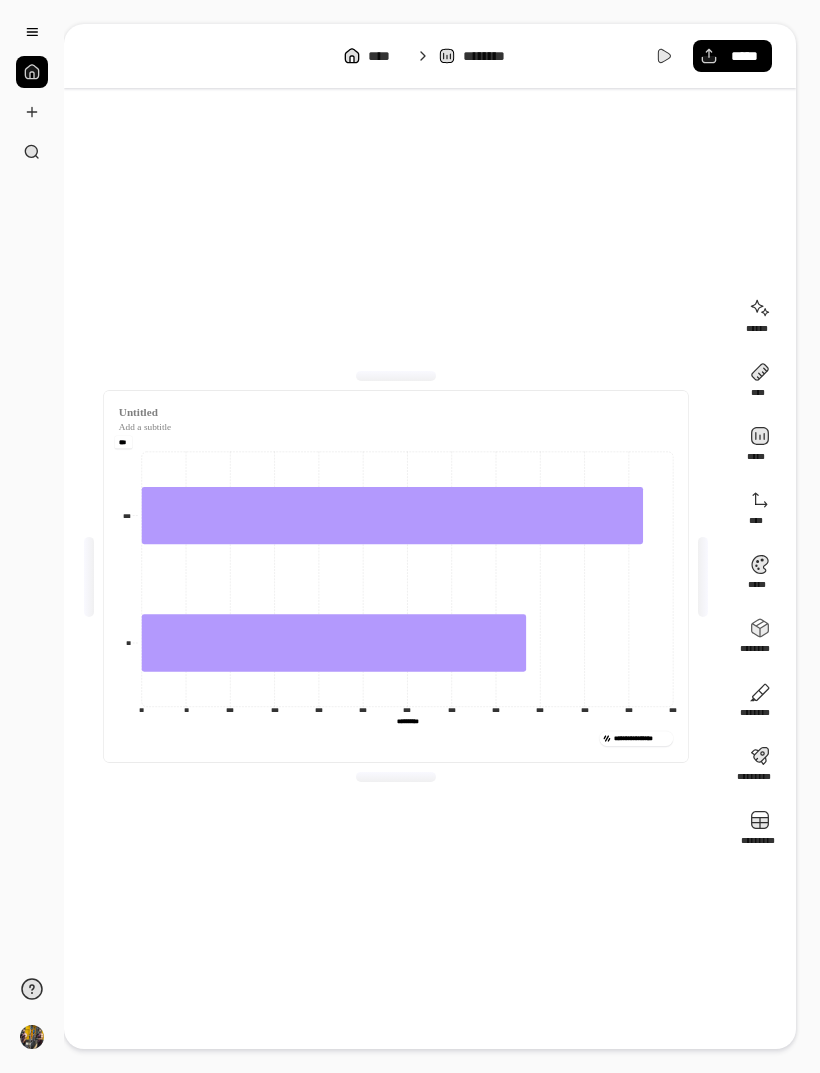 type on "*" 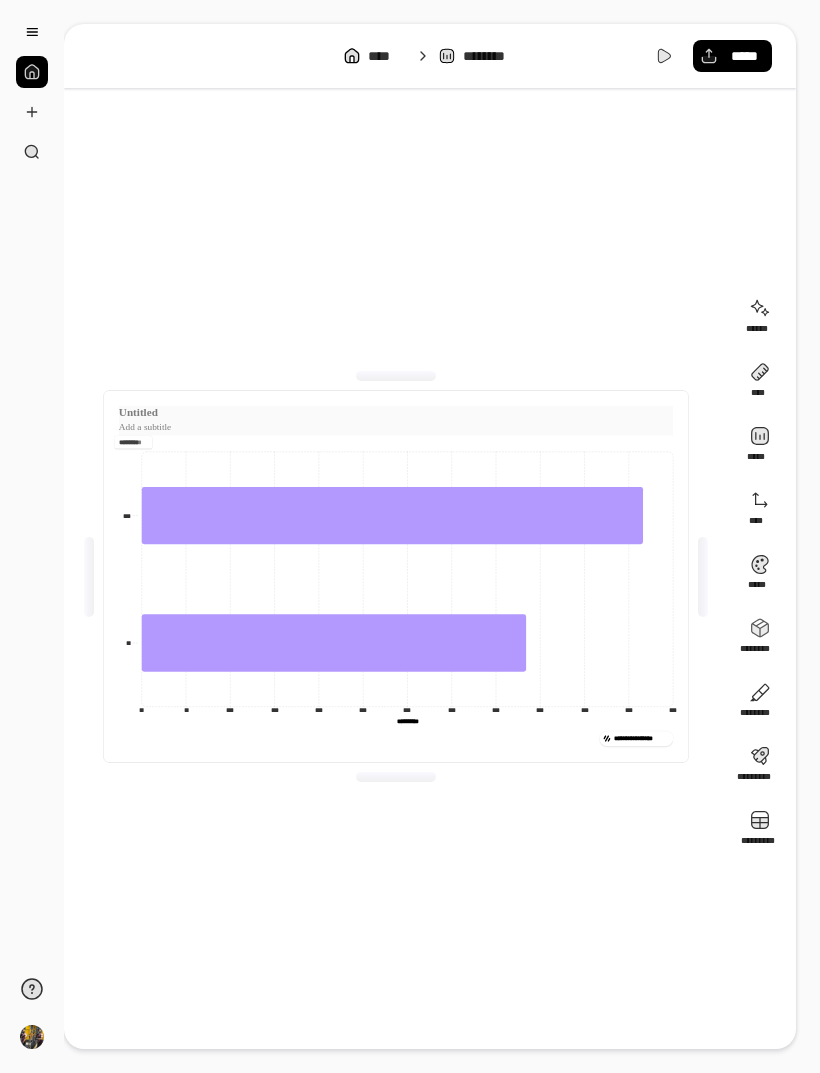 click at bounding box center [396, 427] 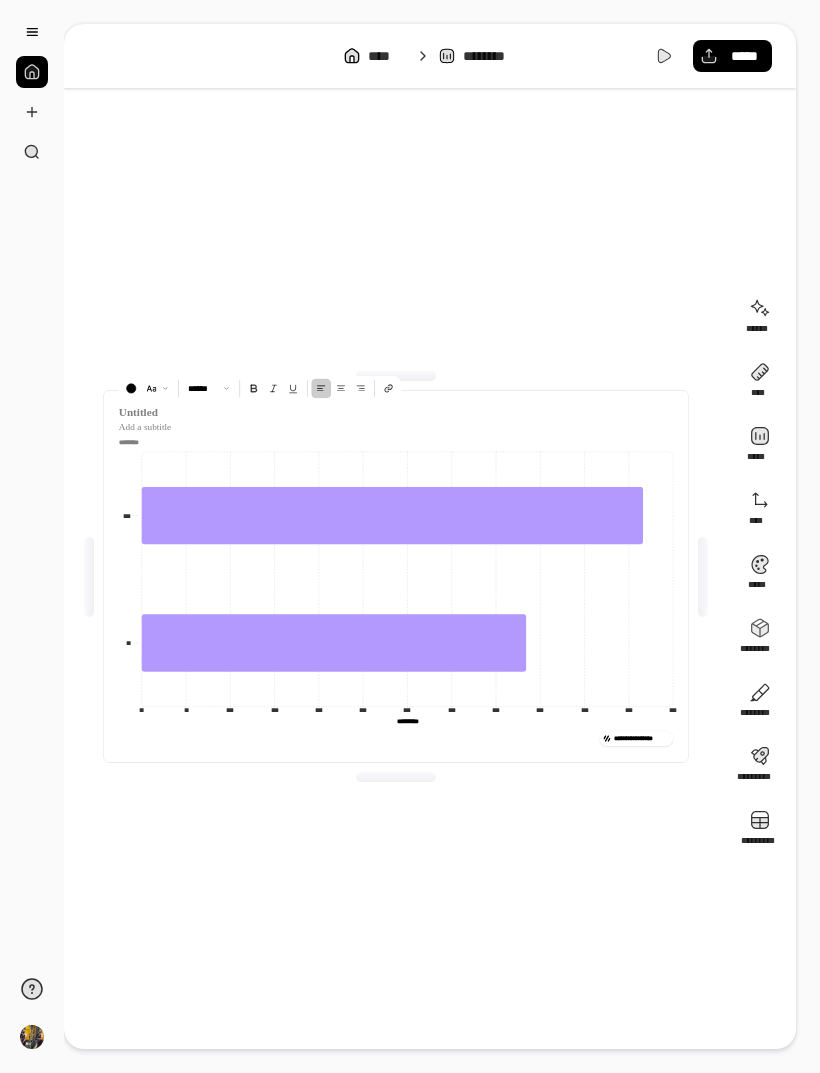 click on "**********" 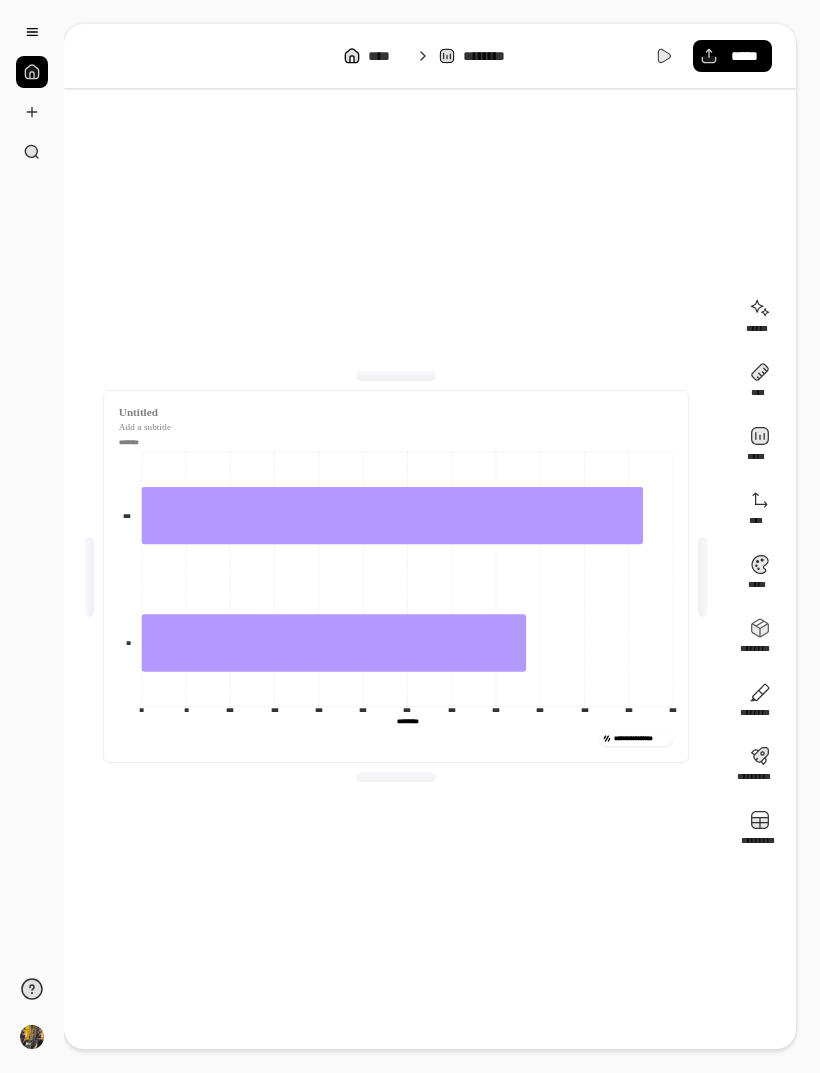 click at bounding box center (133, 442) 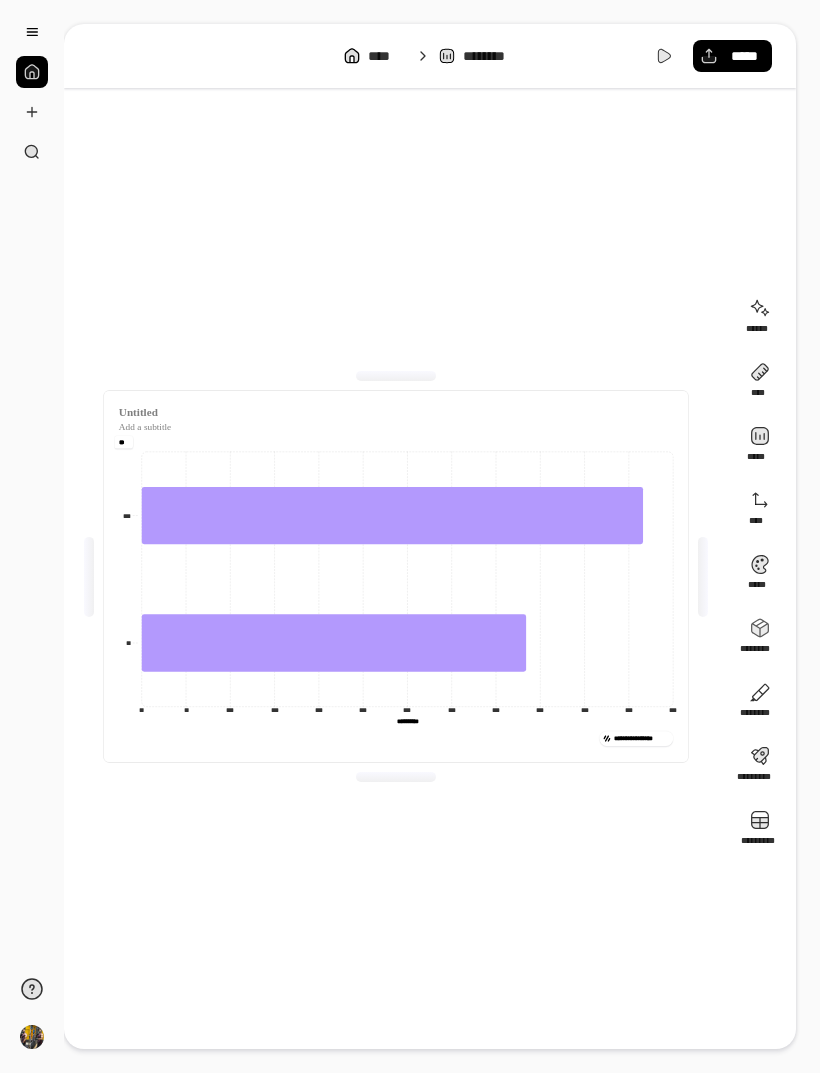 type on "*" 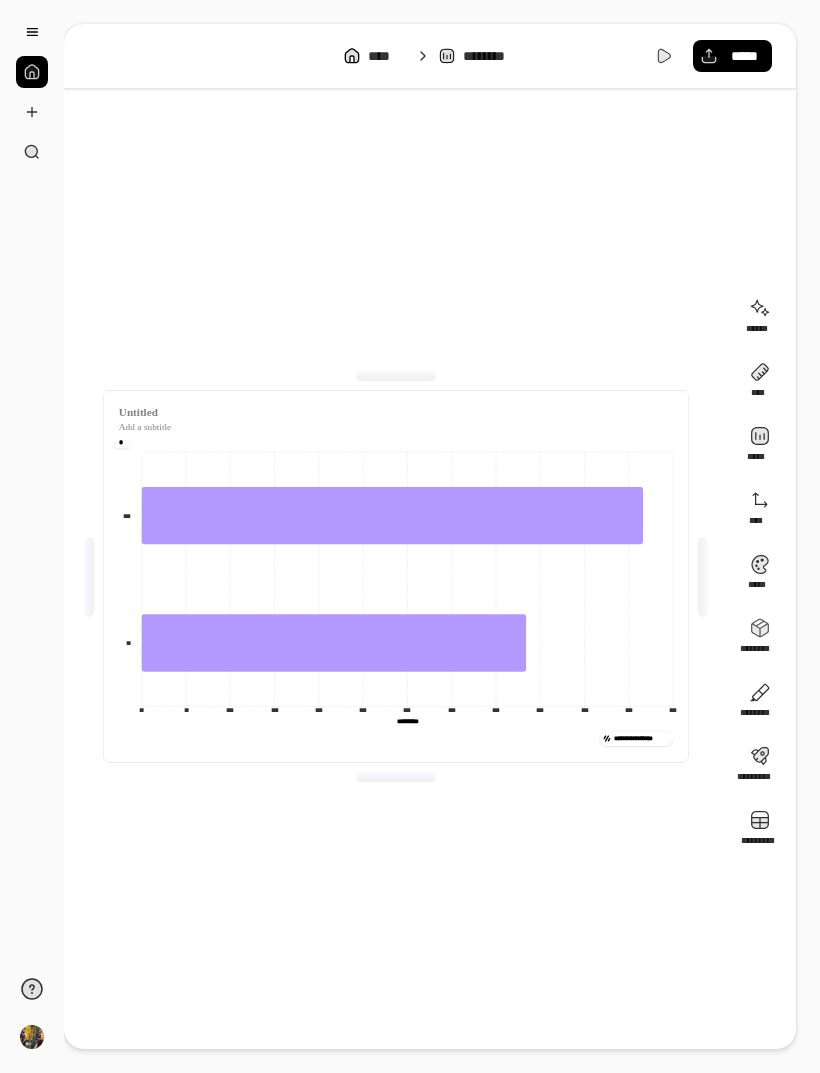 type 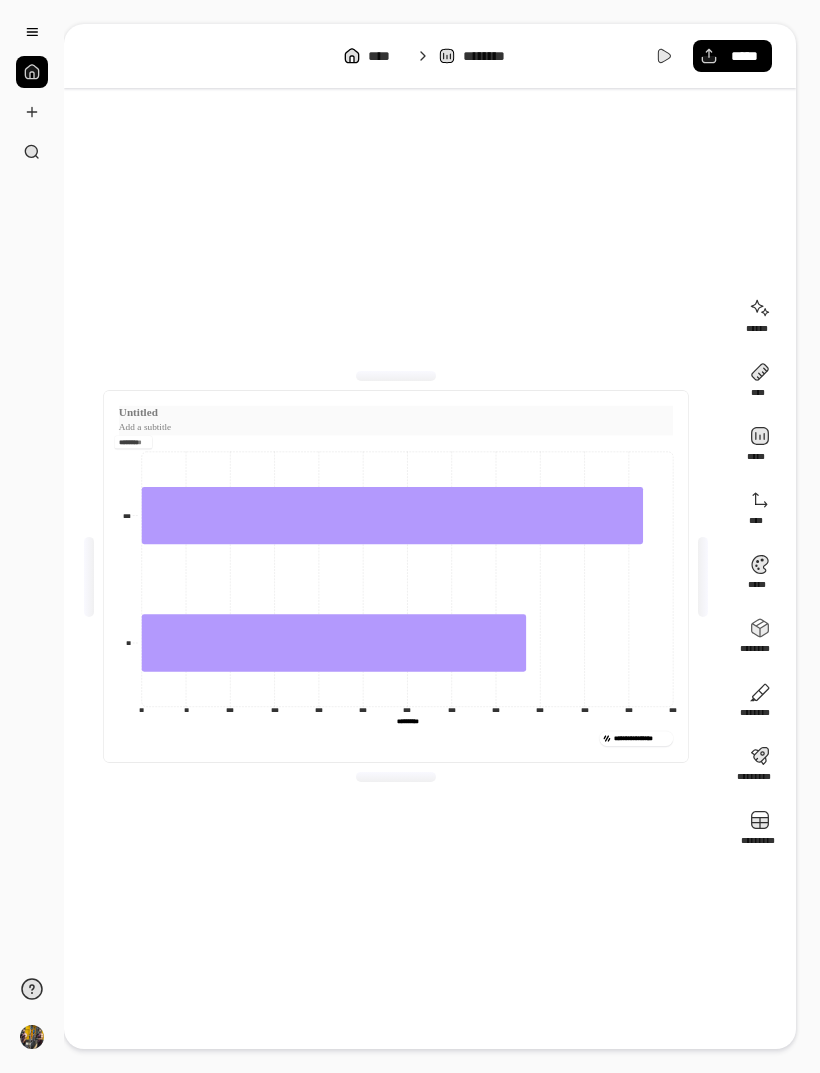 click at bounding box center (396, 413) 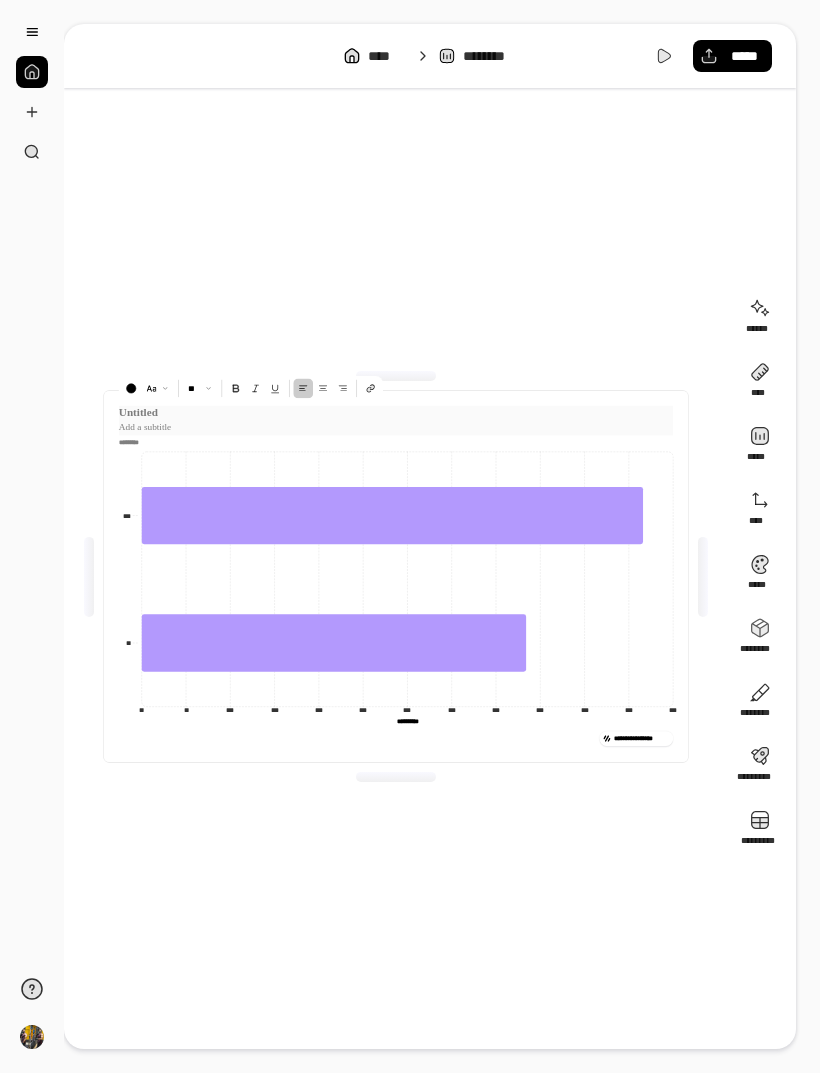 click at bounding box center [396, 419] 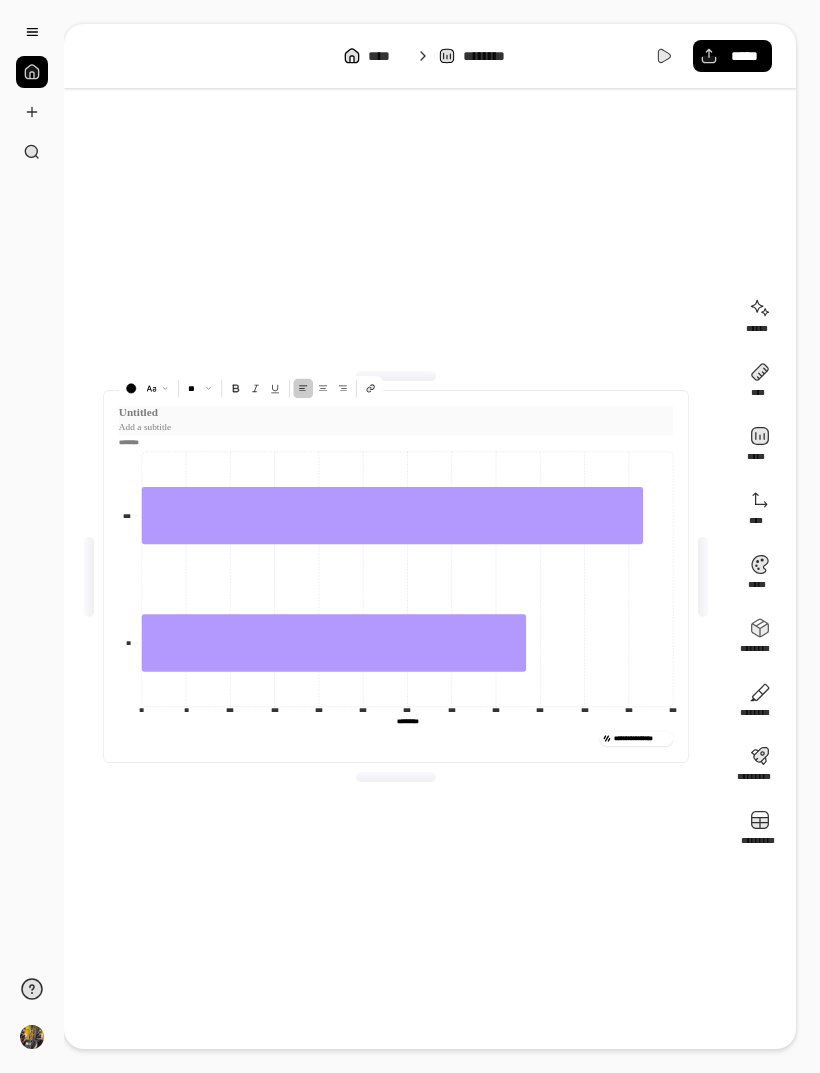 click at bounding box center [200, 388] 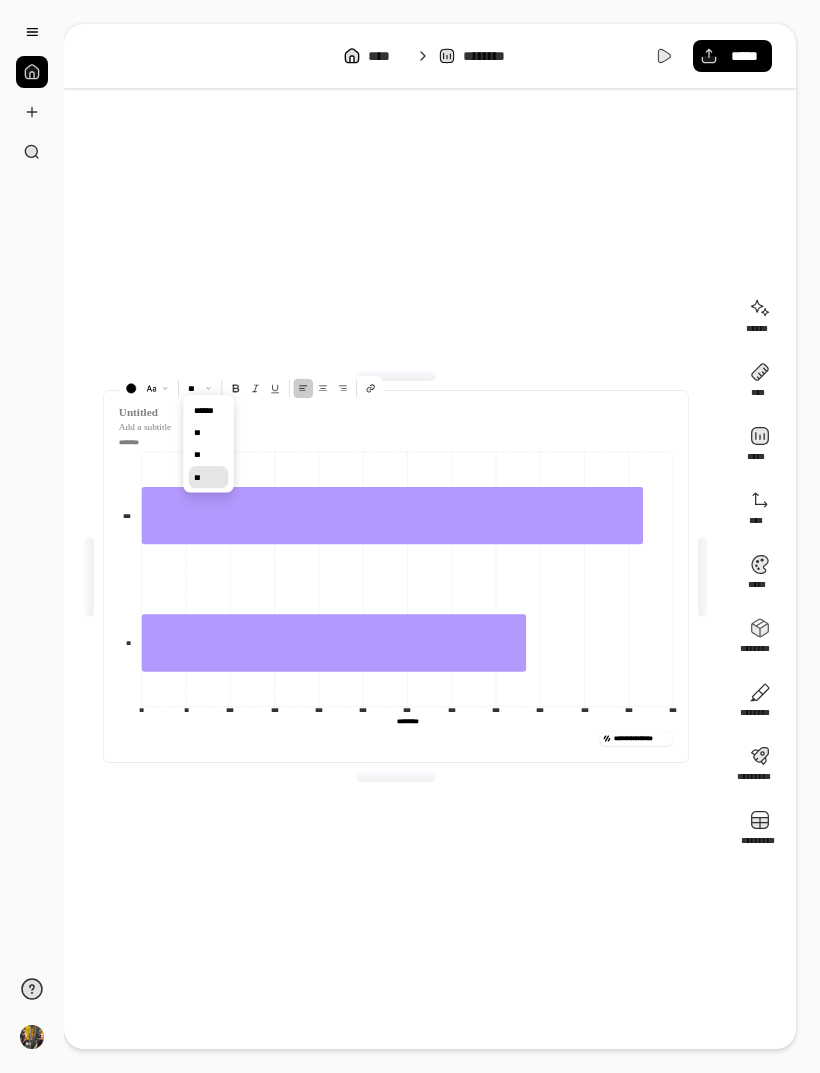 click on "**" at bounding box center (209, 432) 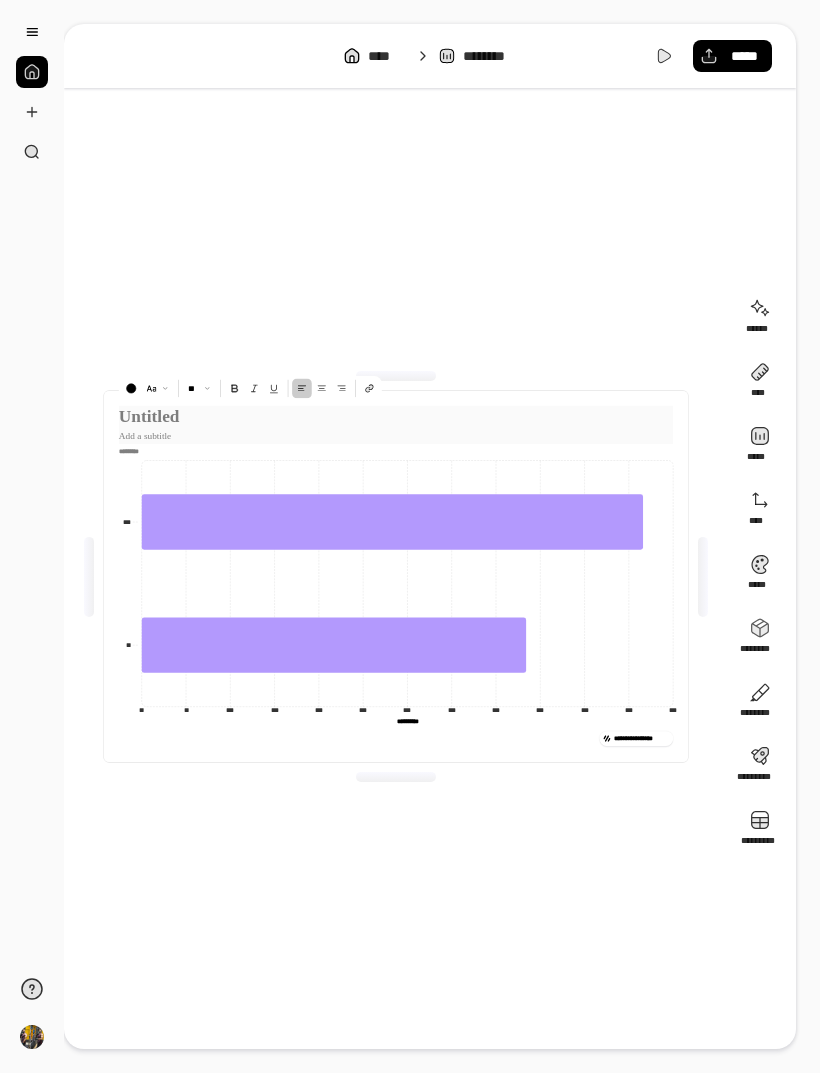 click at bounding box center [396, 417] 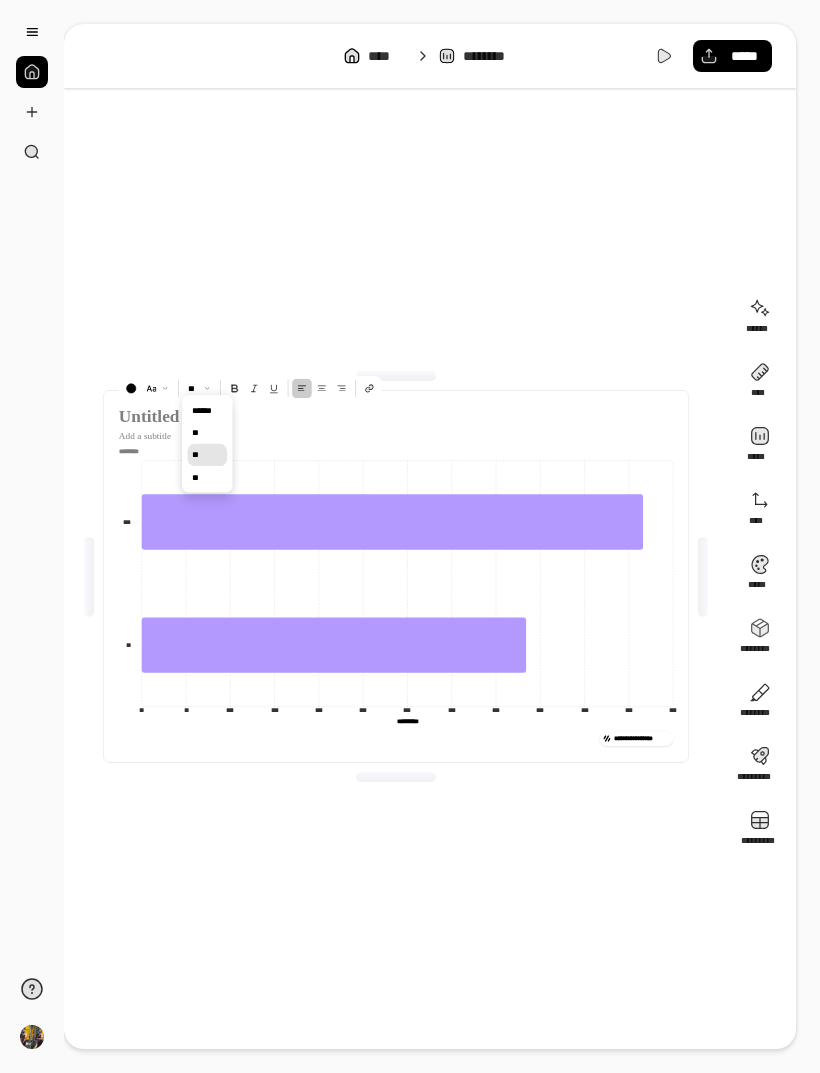 click on "**" at bounding box center (207, 455) 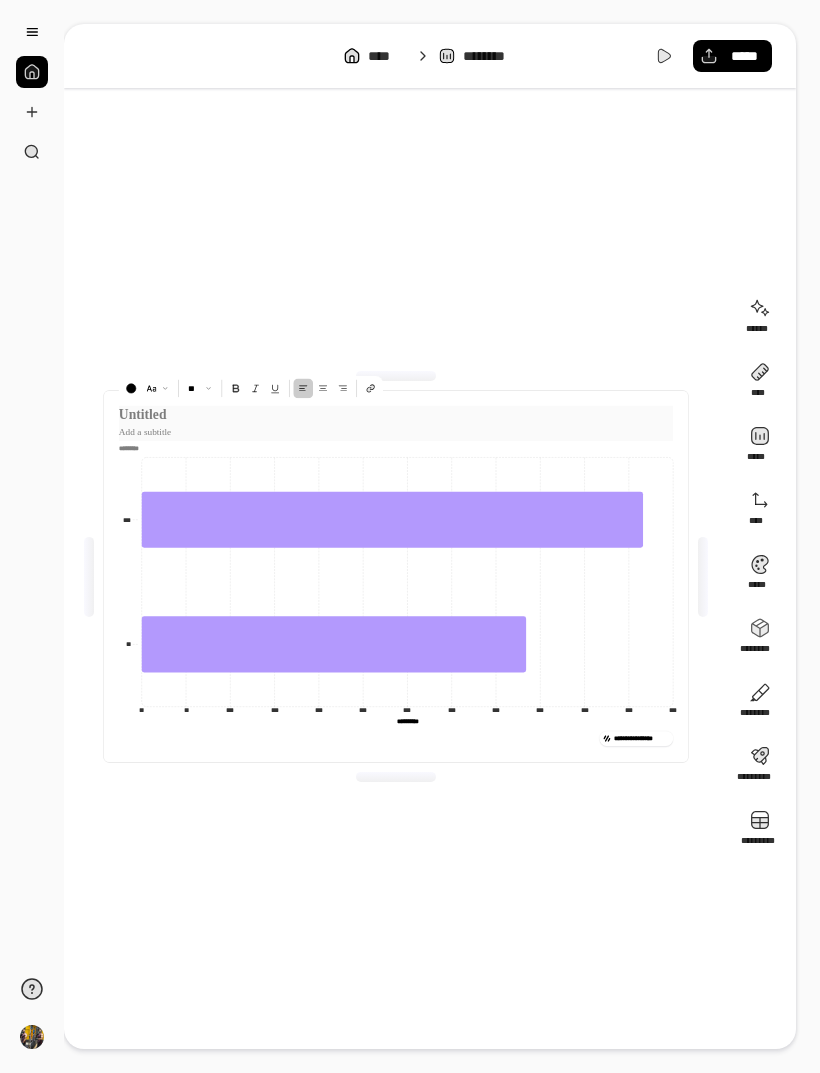 click at bounding box center [200, 388] 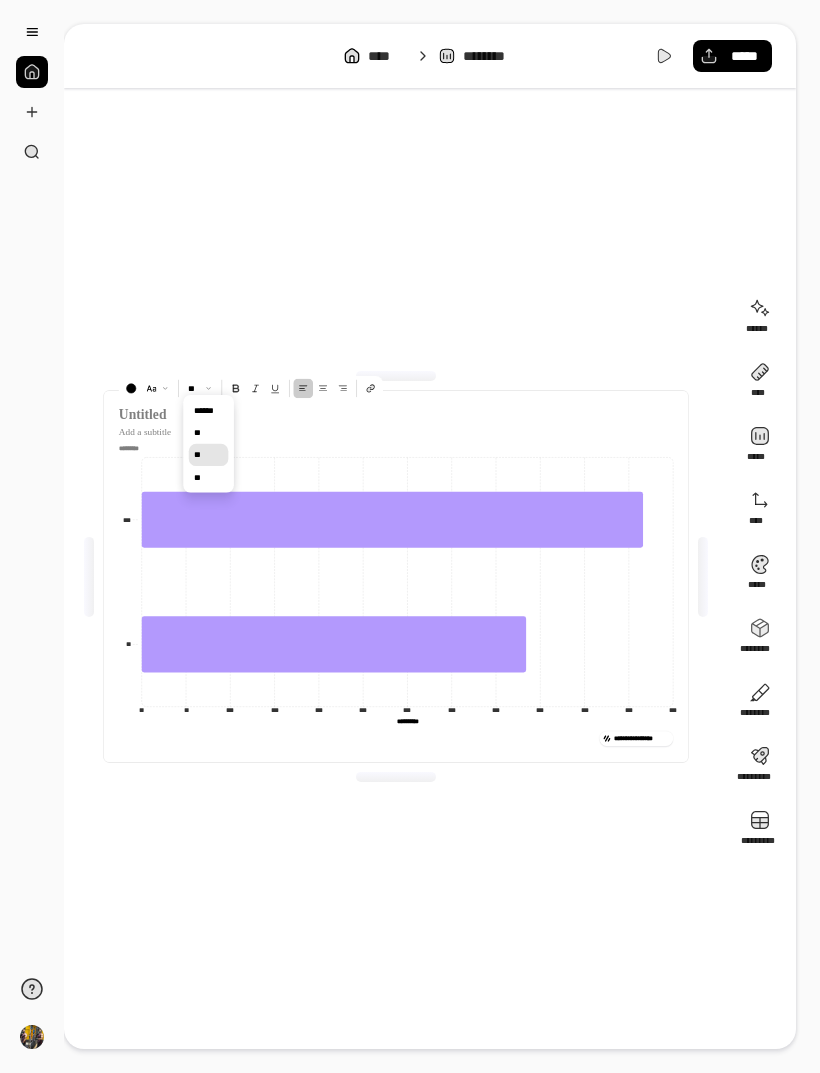 click on "******" at bounding box center (209, 410) 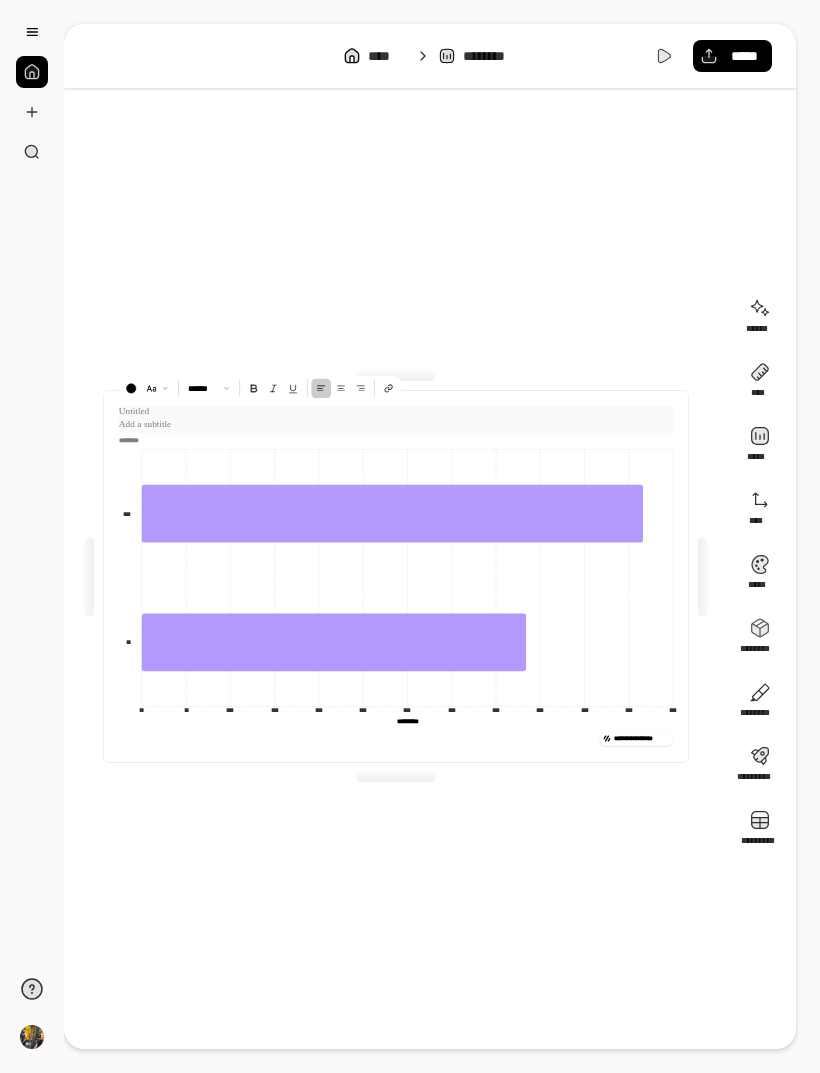 click at bounding box center (209, 388) 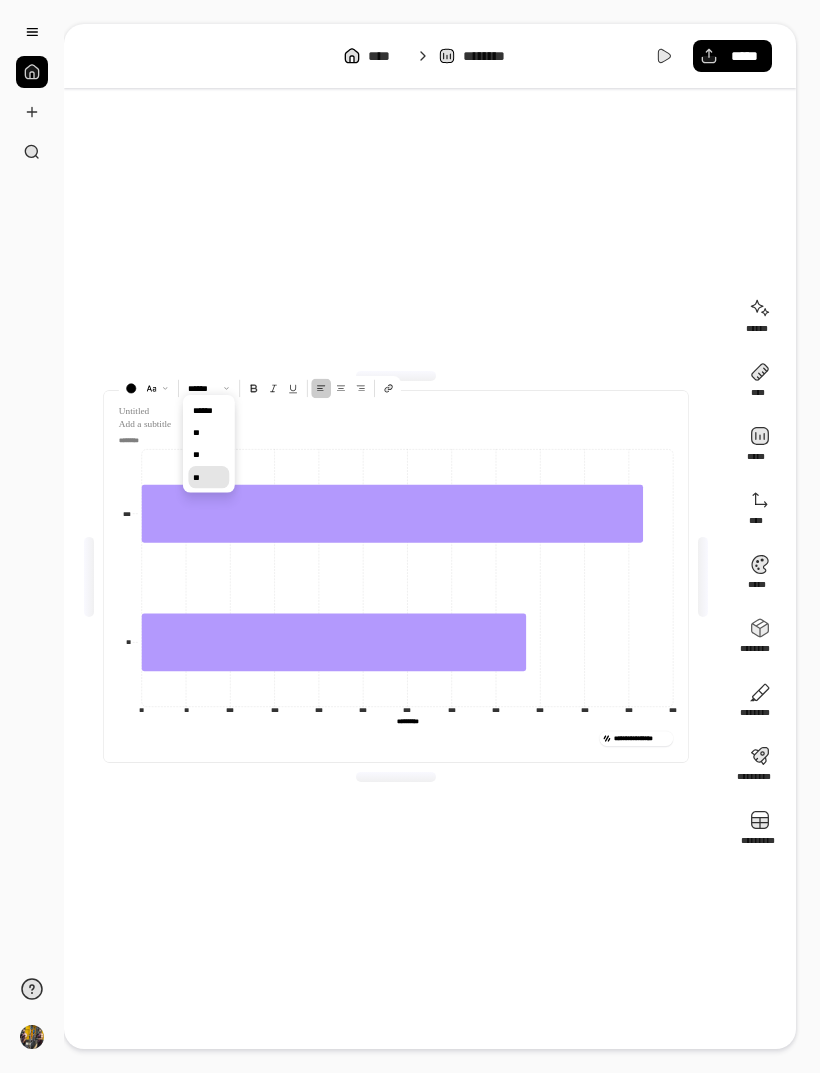 click on "**" at bounding box center (208, 477) 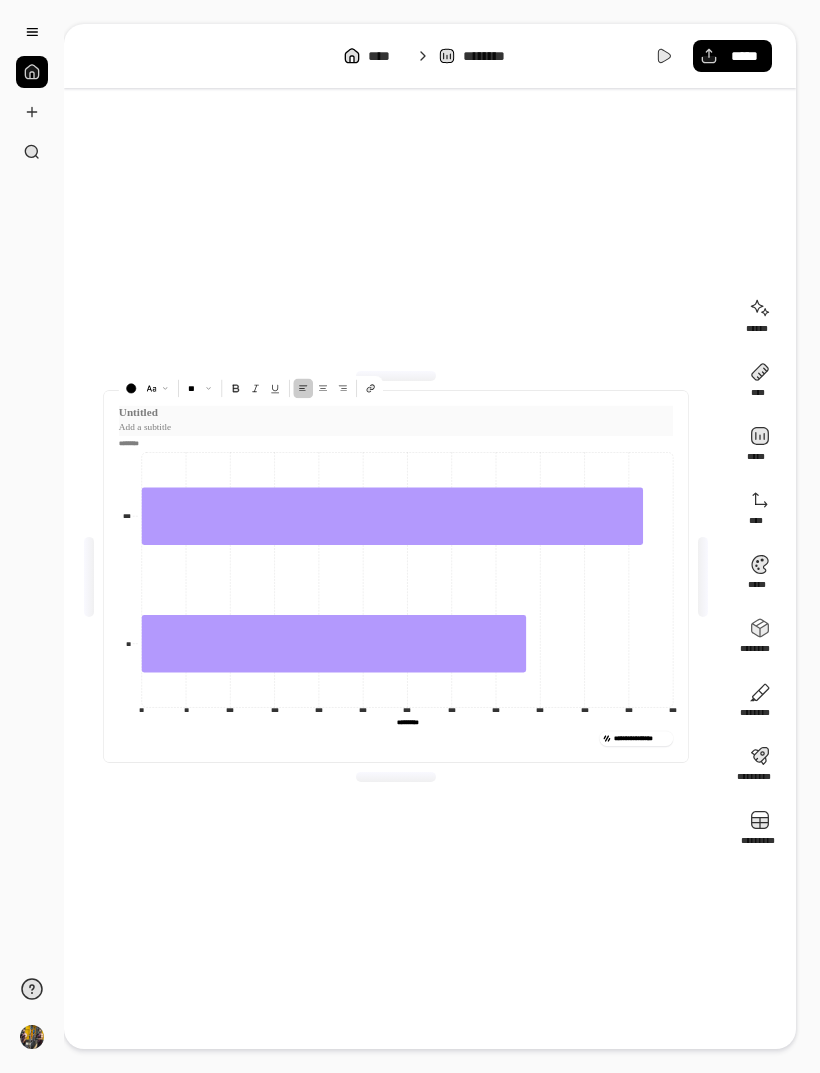click at bounding box center (200, 388) 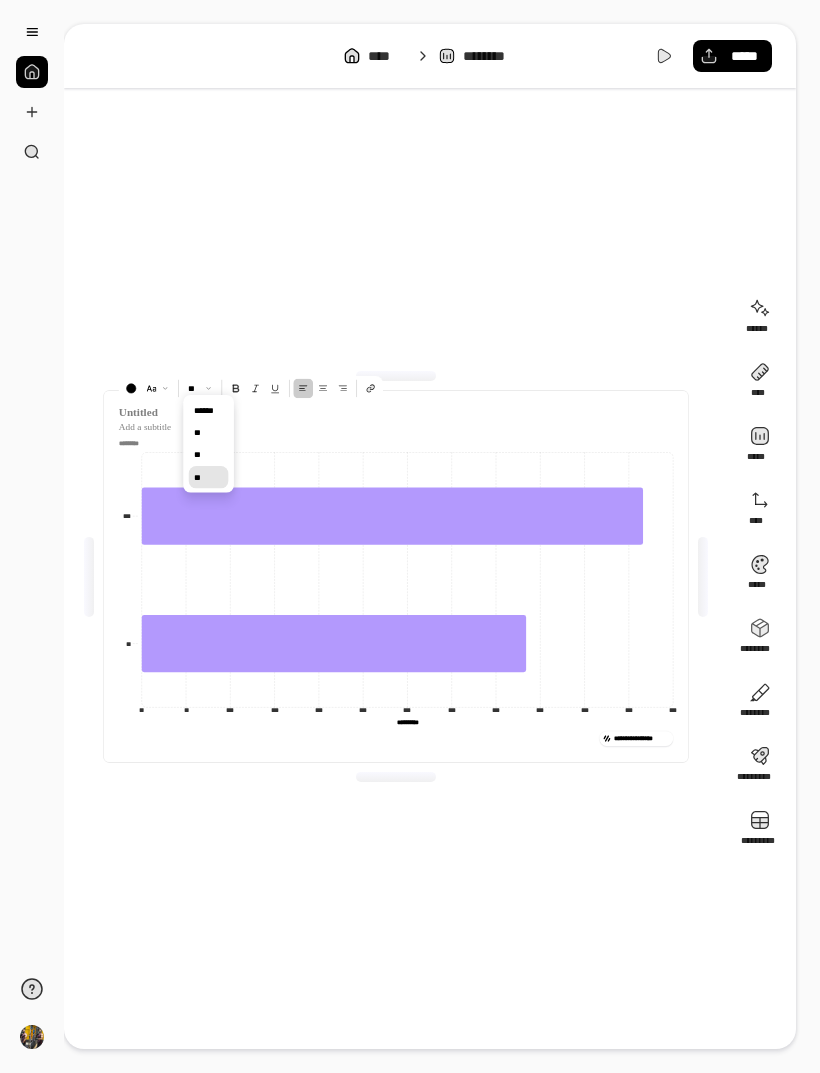 click on "**" at bounding box center [209, 432] 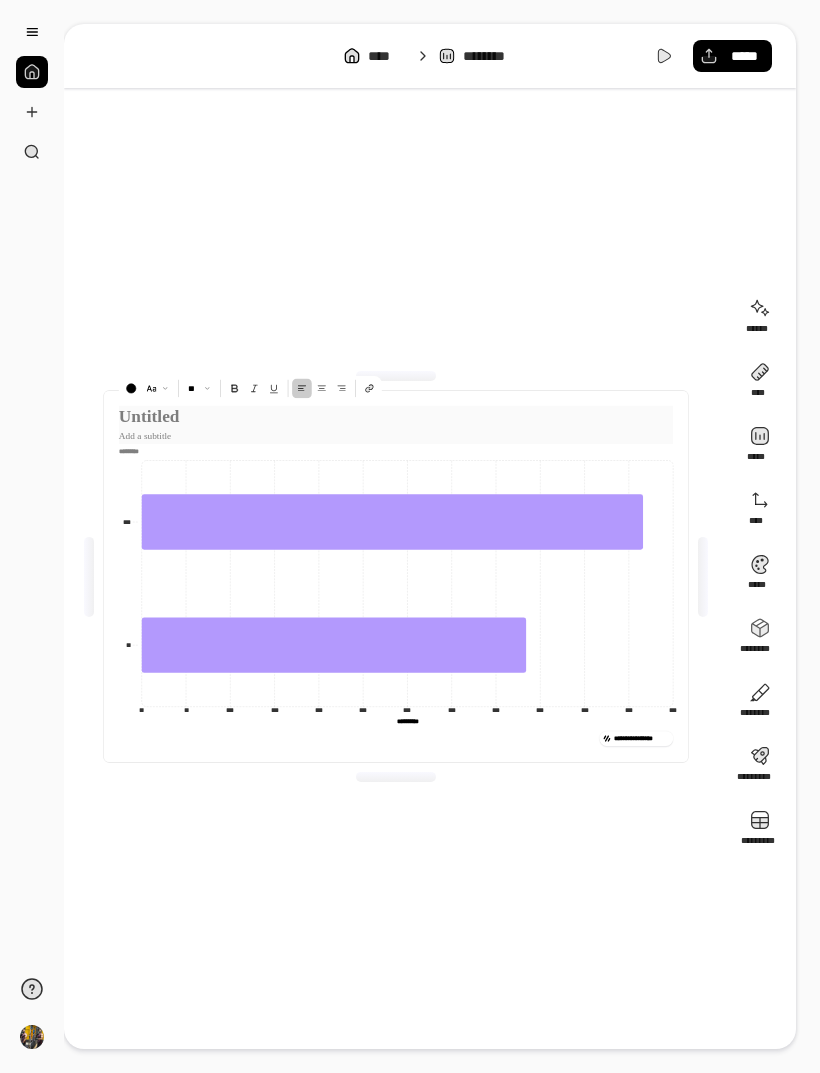 click at bounding box center [234, 389] 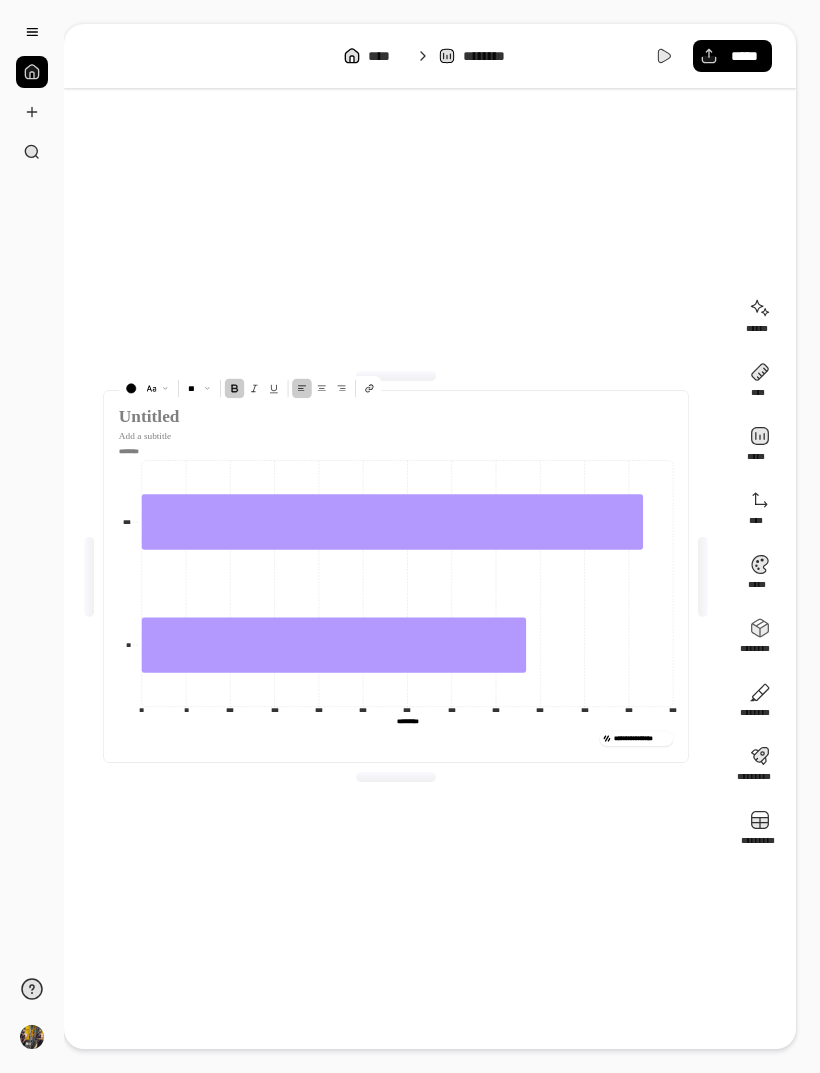 click on "**********" 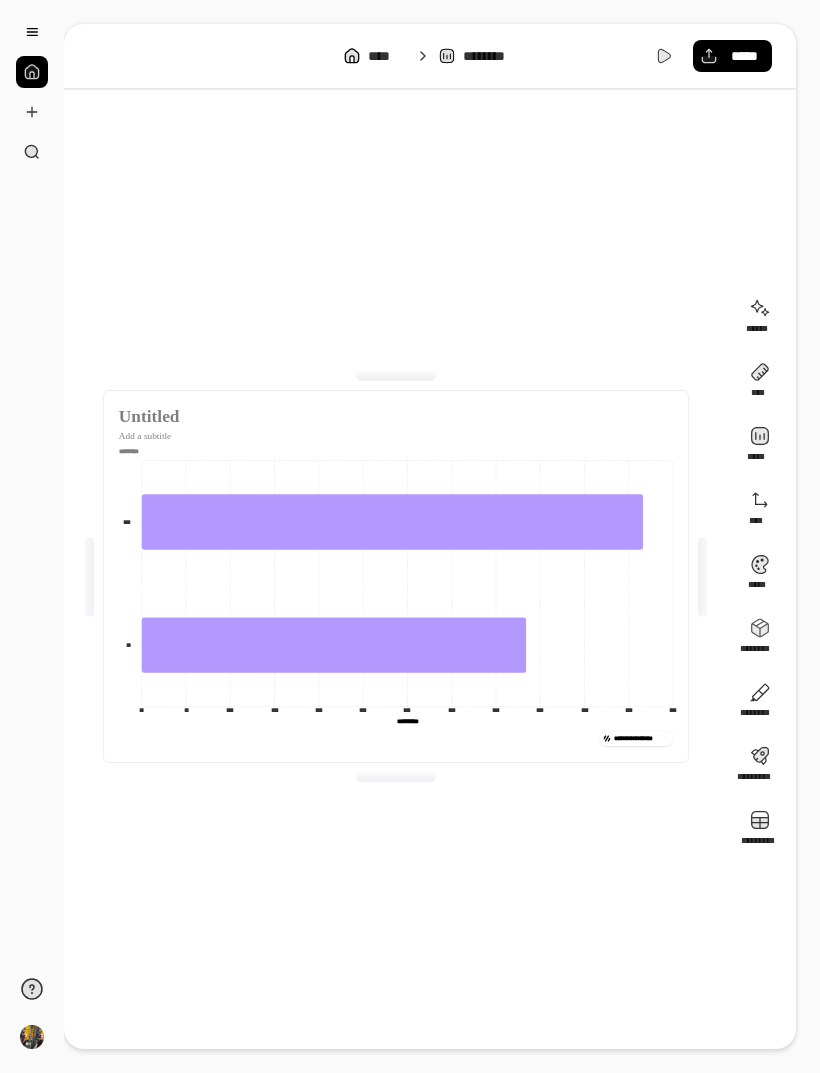 click on "*********" at bounding box center [396, 451] 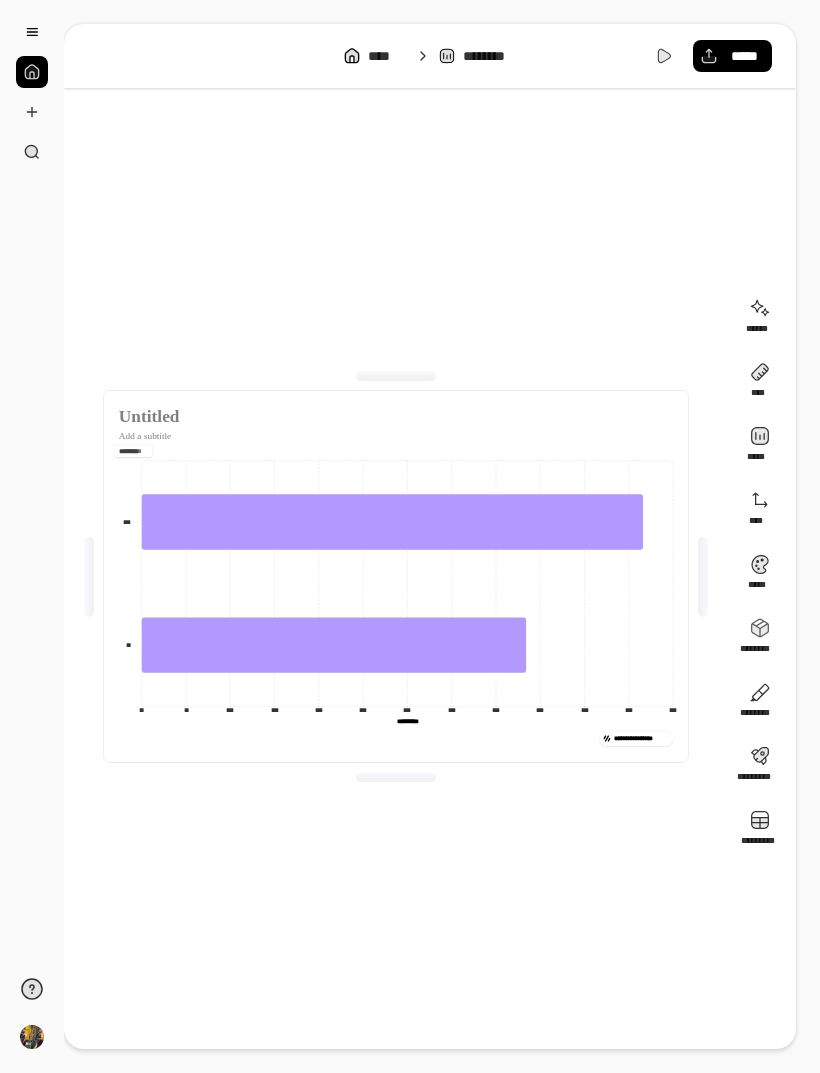 click at bounding box center (133, 451) 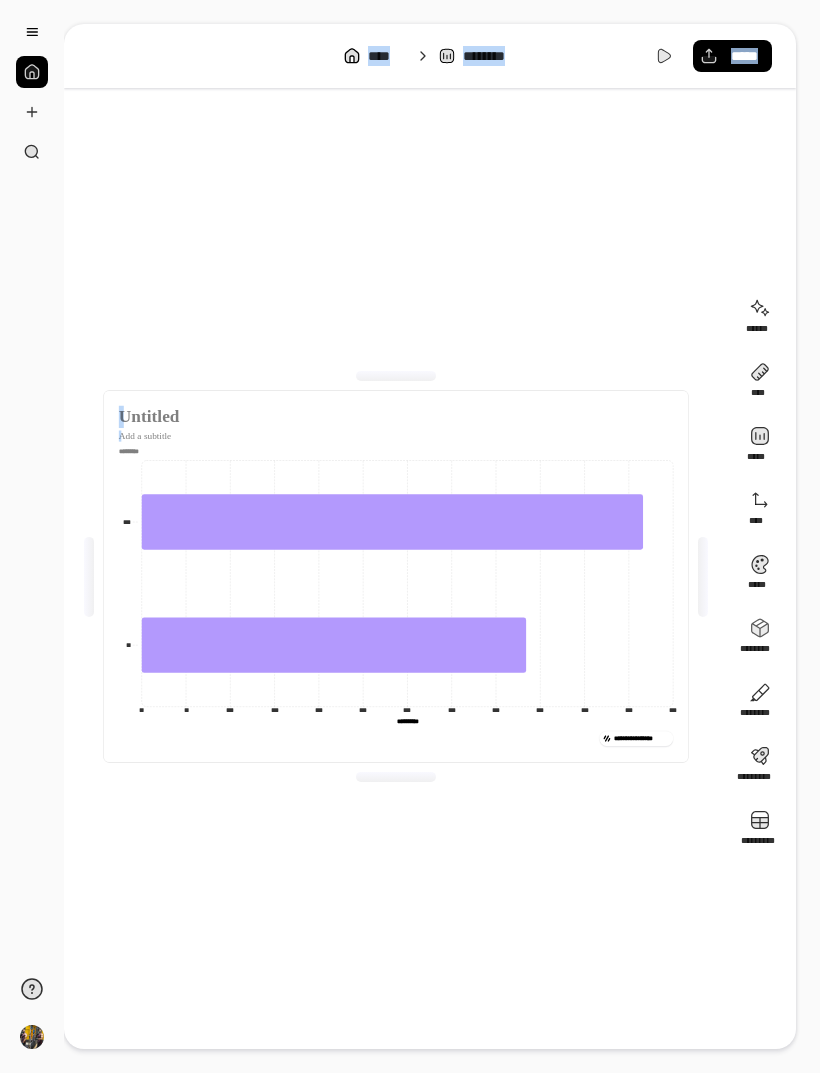 click at bounding box center [133, 451] 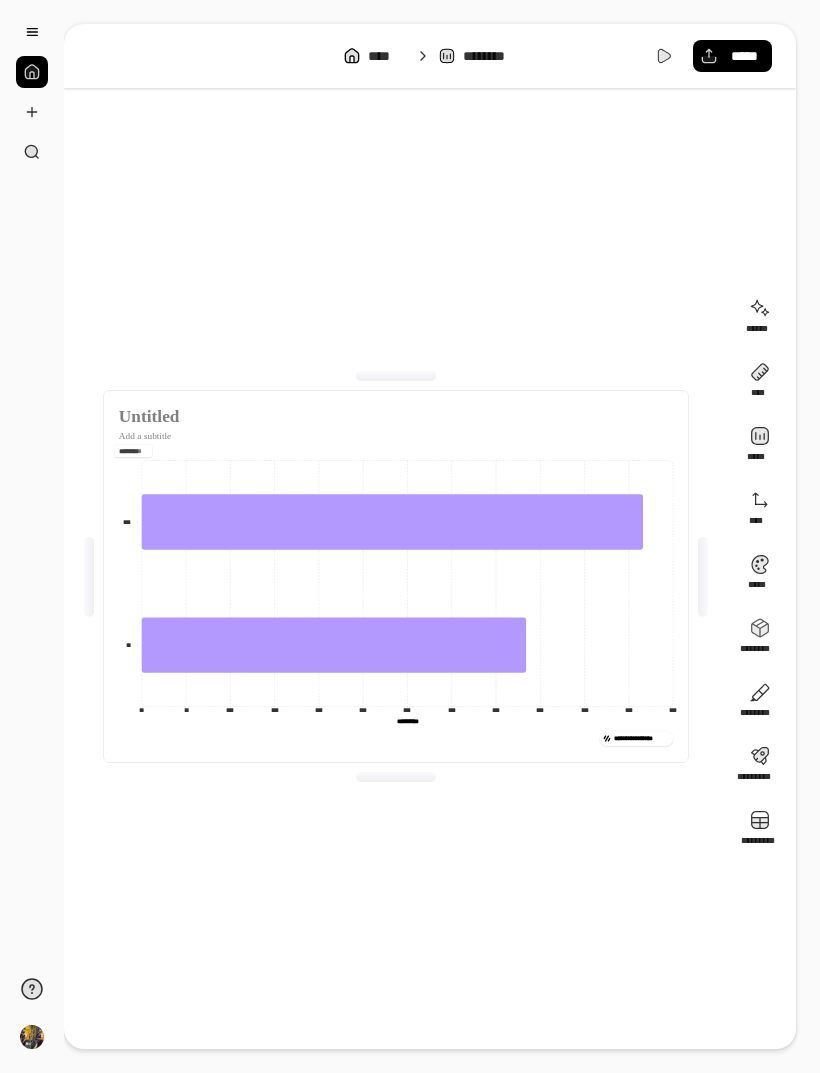 click on "**********" at bounding box center [396, 576] 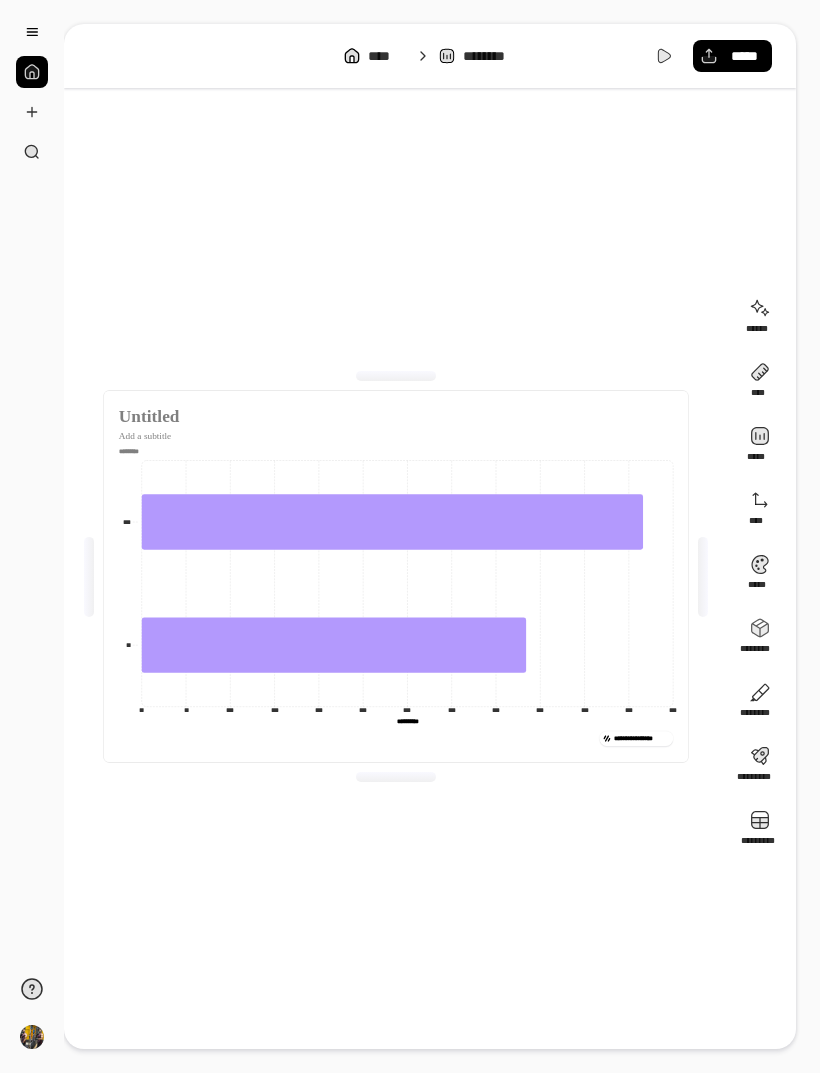 click at bounding box center (760, 829) 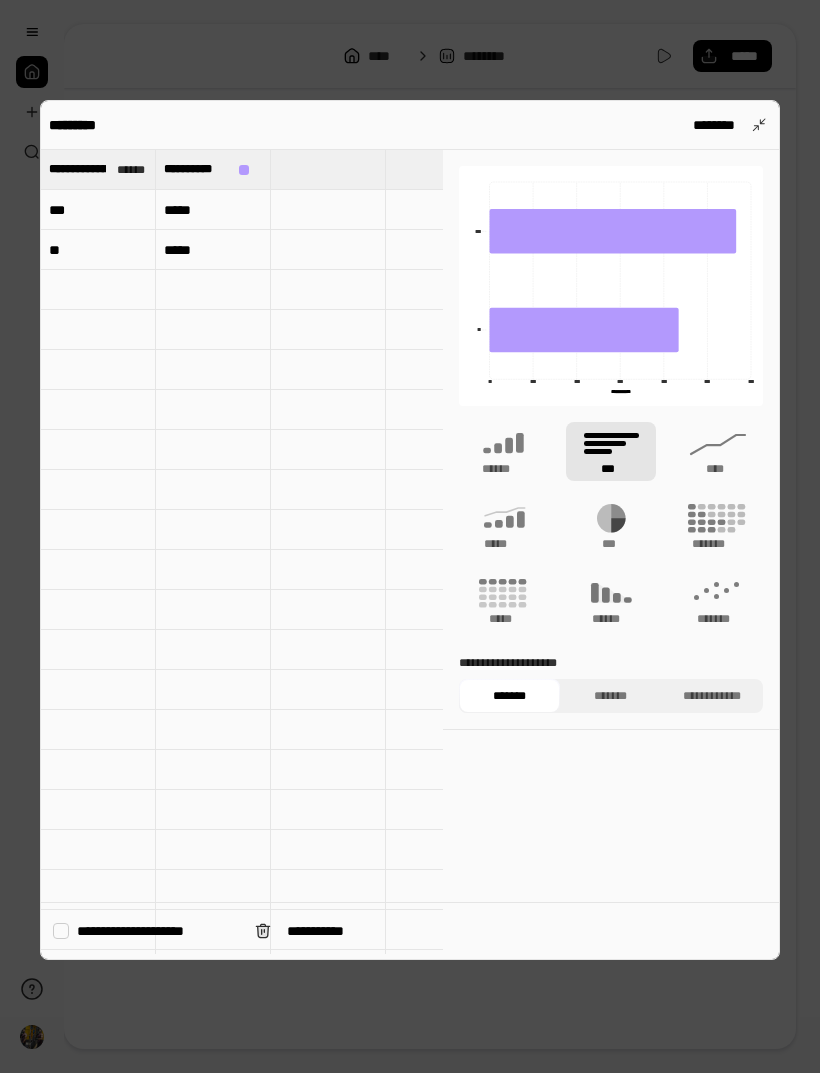 click on "*******" at bounding box center [610, 696] 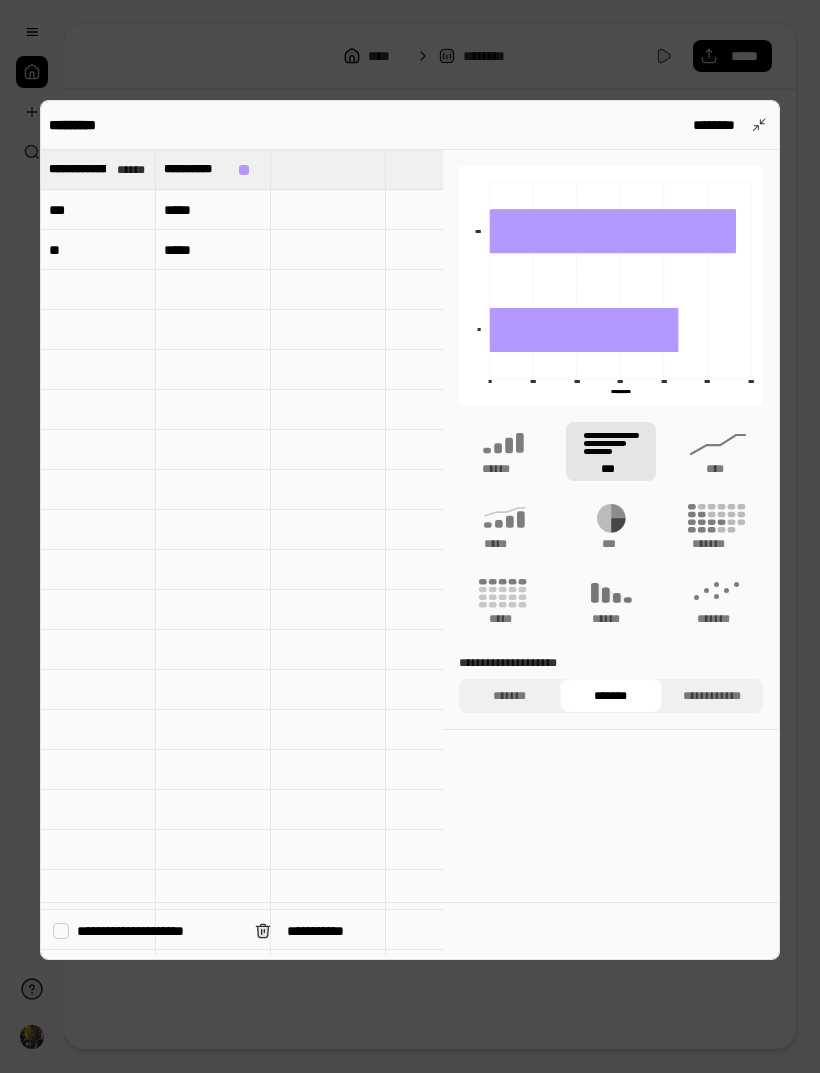 click on "**********" at bounding box center (712, 696) 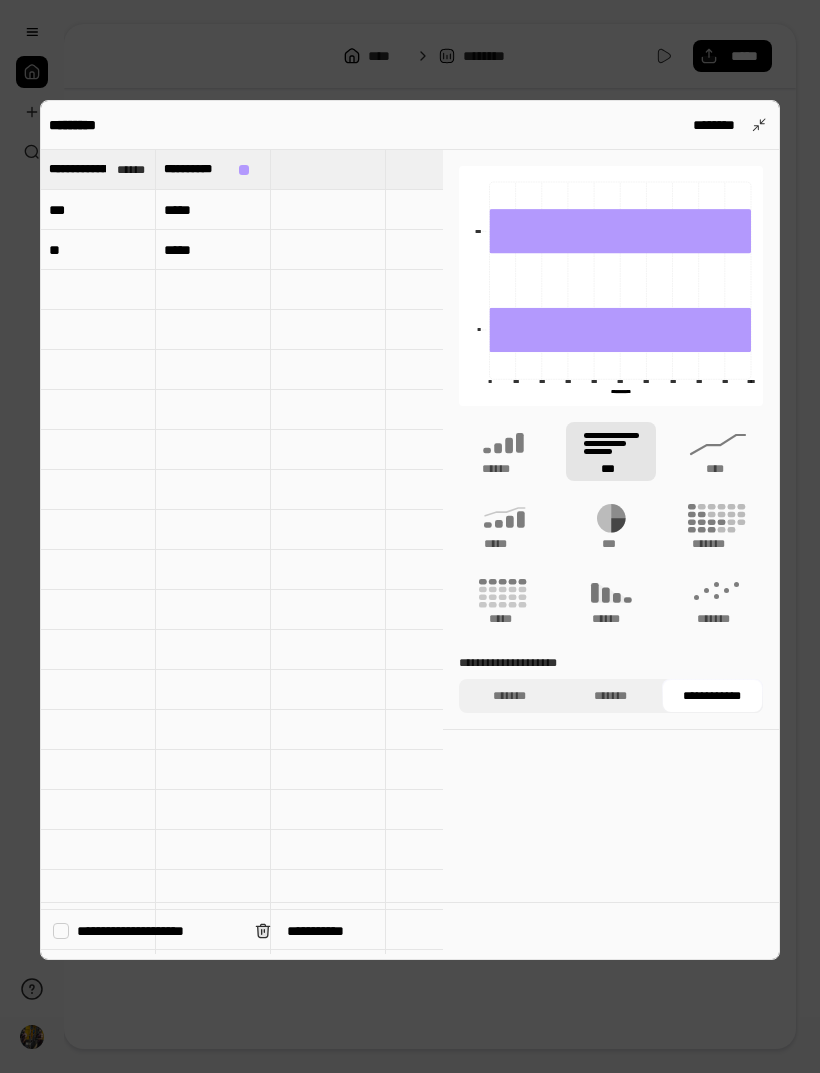 click on "*******" at bounding box center (610, 696) 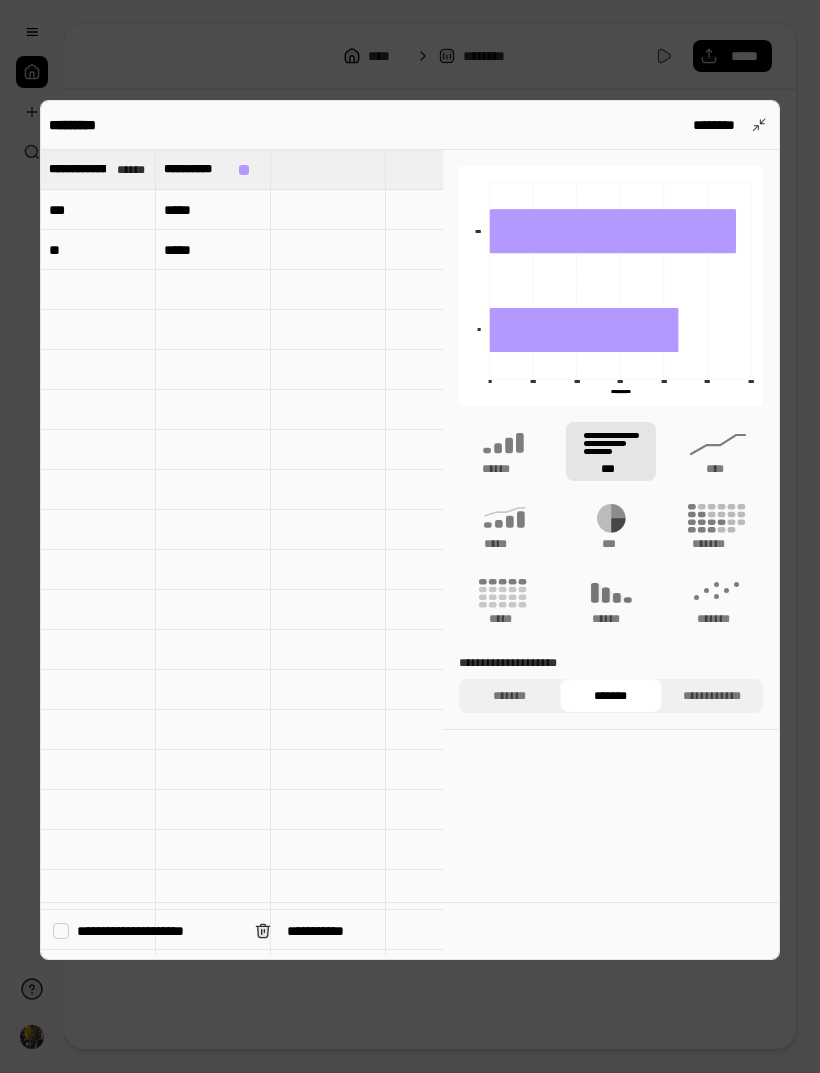 click at bounding box center (410, 536) 